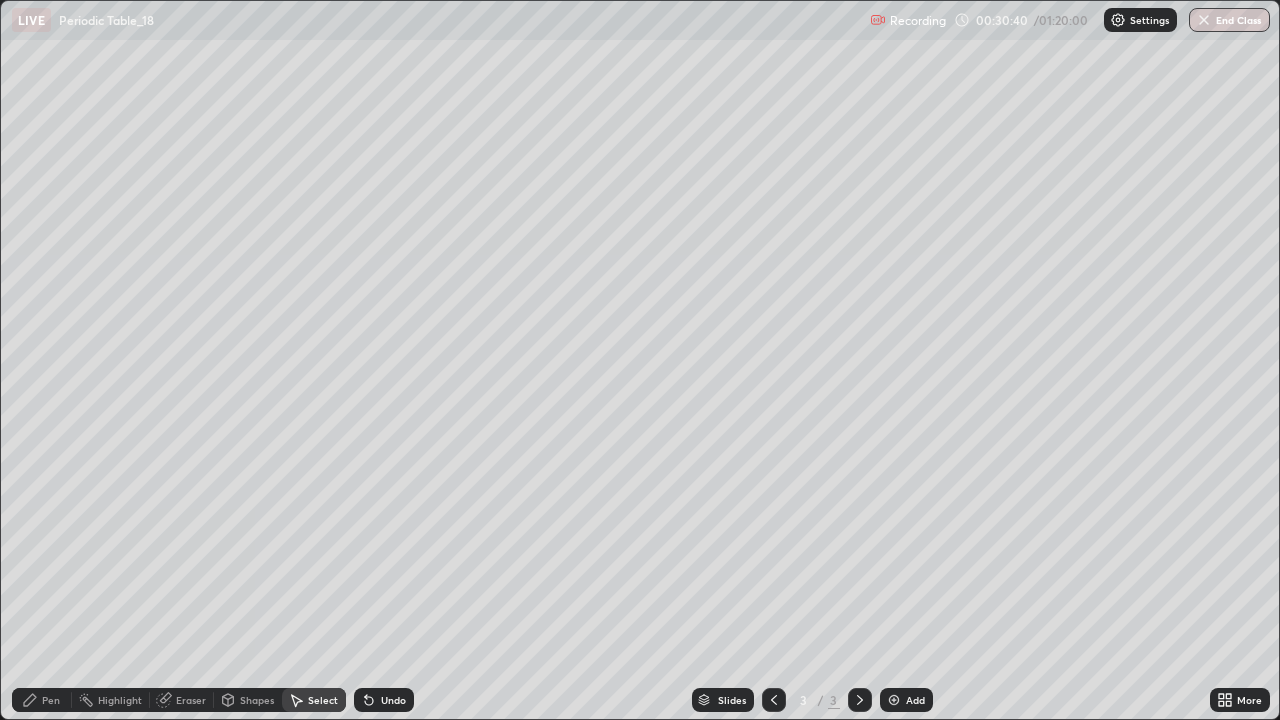 scroll, scrollTop: 0, scrollLeft: 0, axis: both 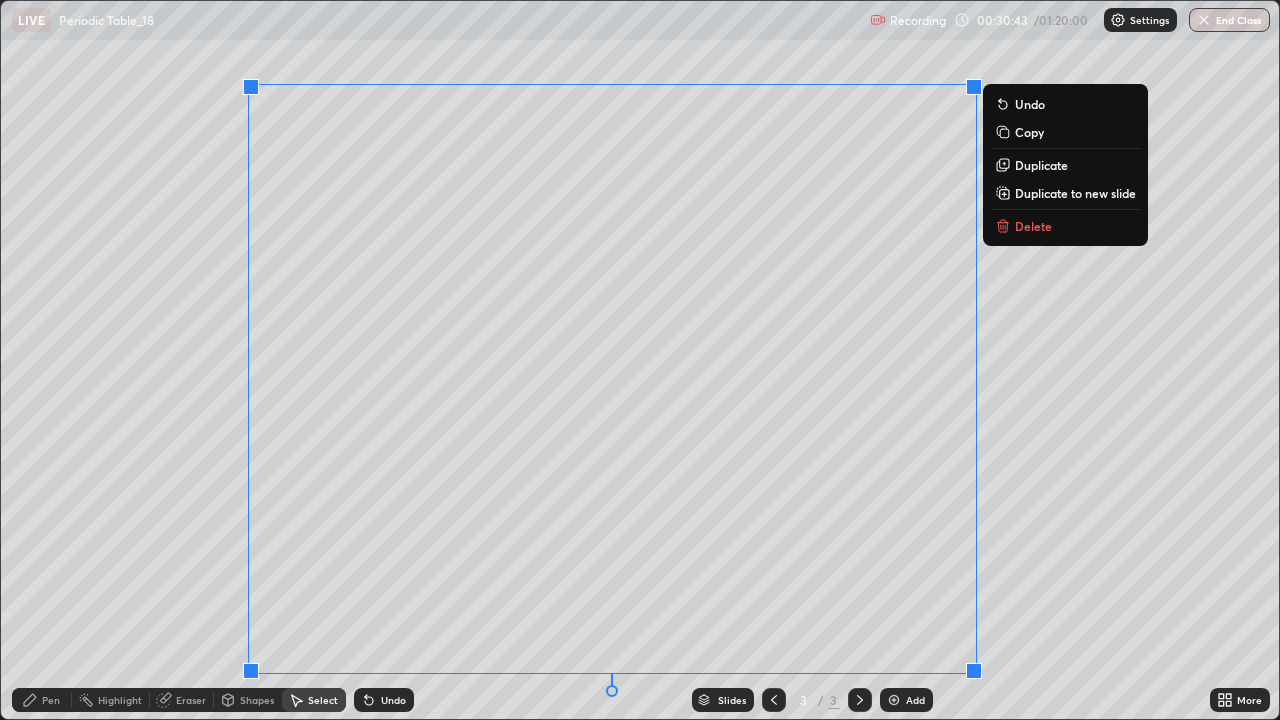 click on "Delete" at bounding box center [1033, 226] 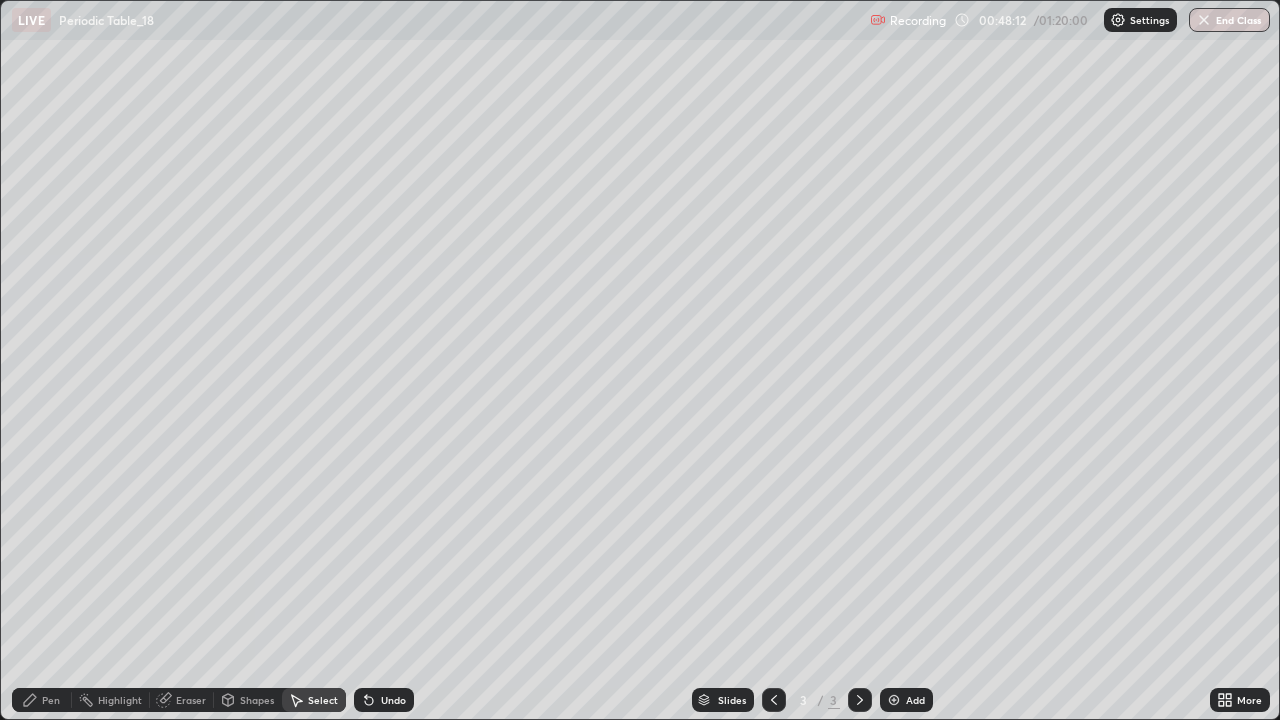 click at bounding box center (894, 700) 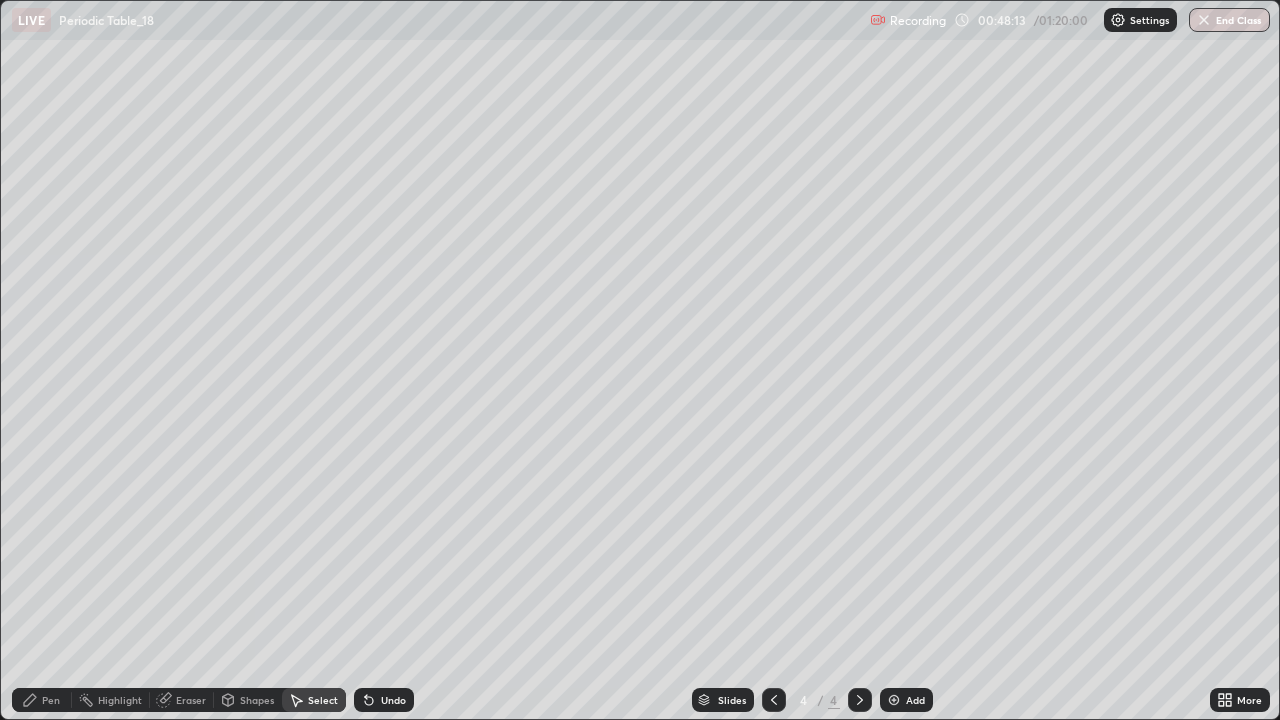 click on "Pen" at bounding box center [51, 700] 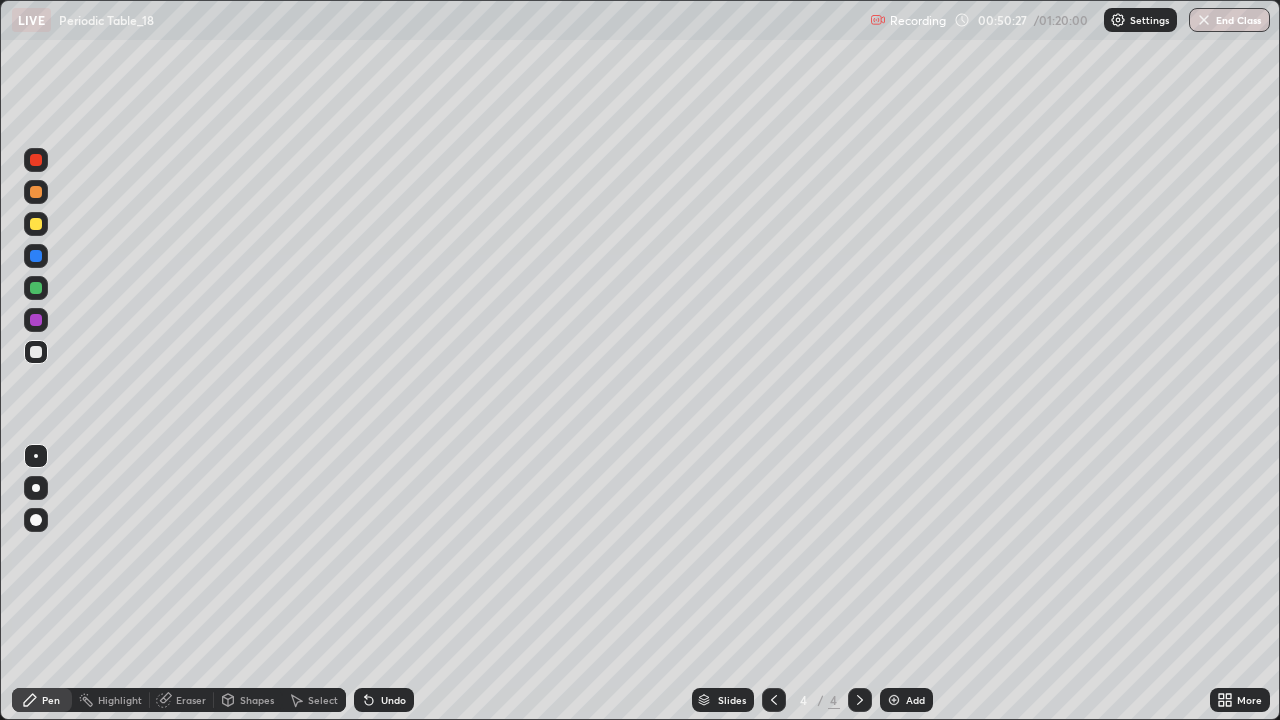 click at bounding box center [36, 160] 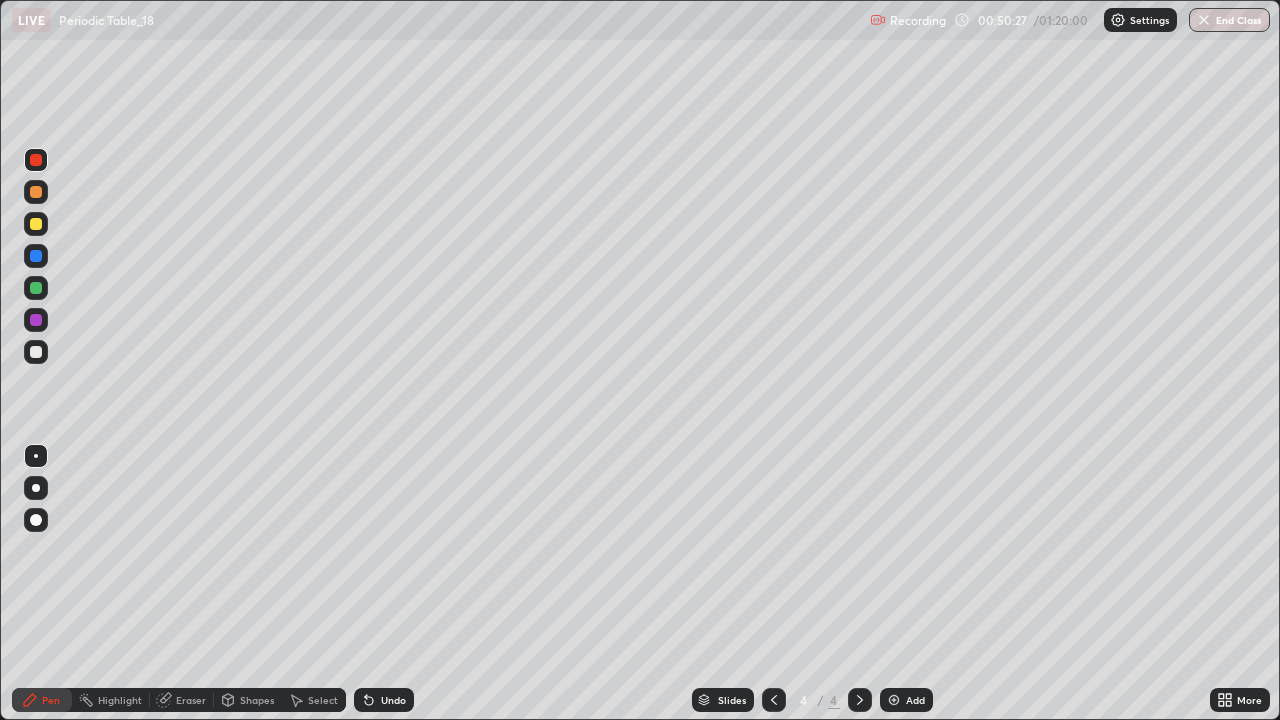 click at bounding box center (36, 192) 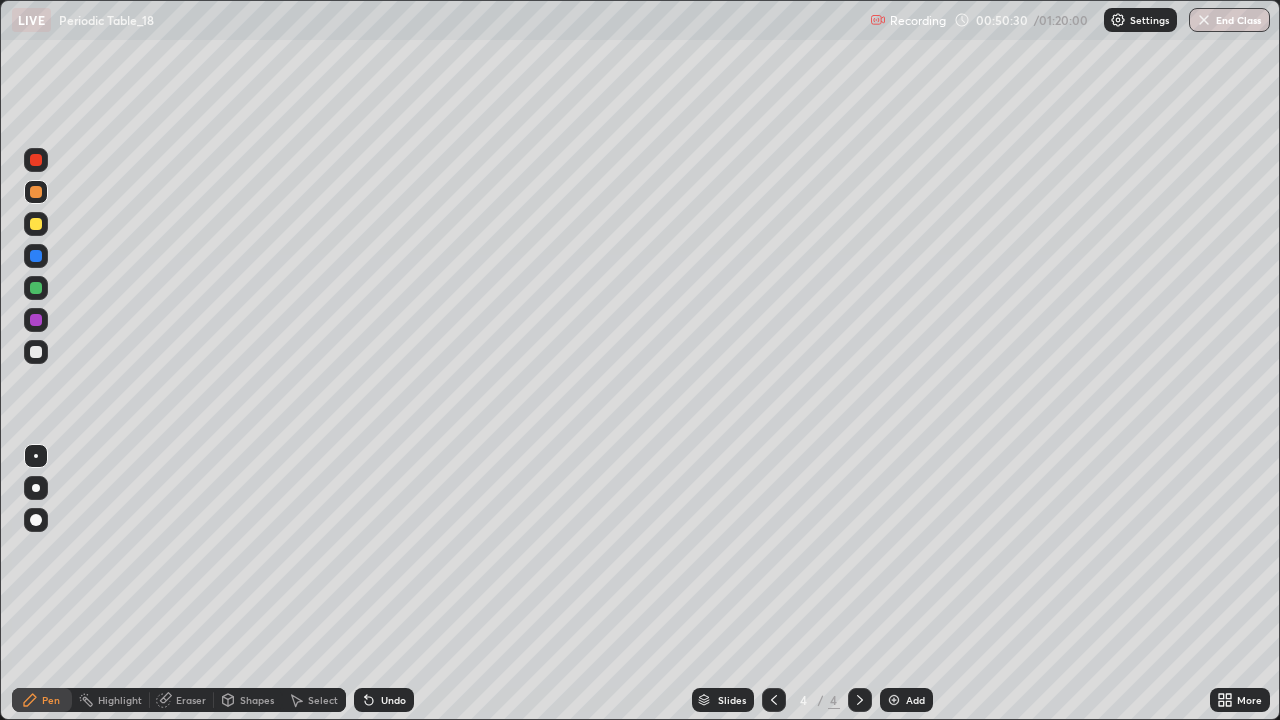 click at bounding box center [36, 488] 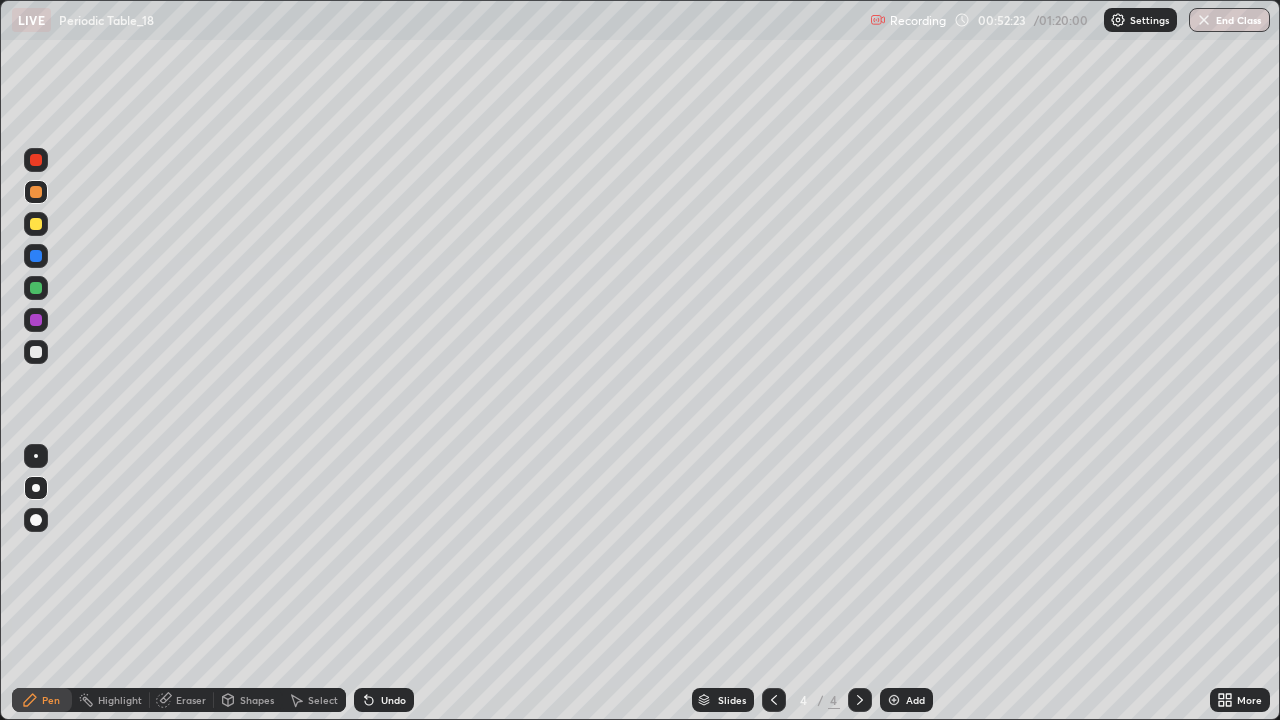 click on "Add" at bounding box center (915, 700) 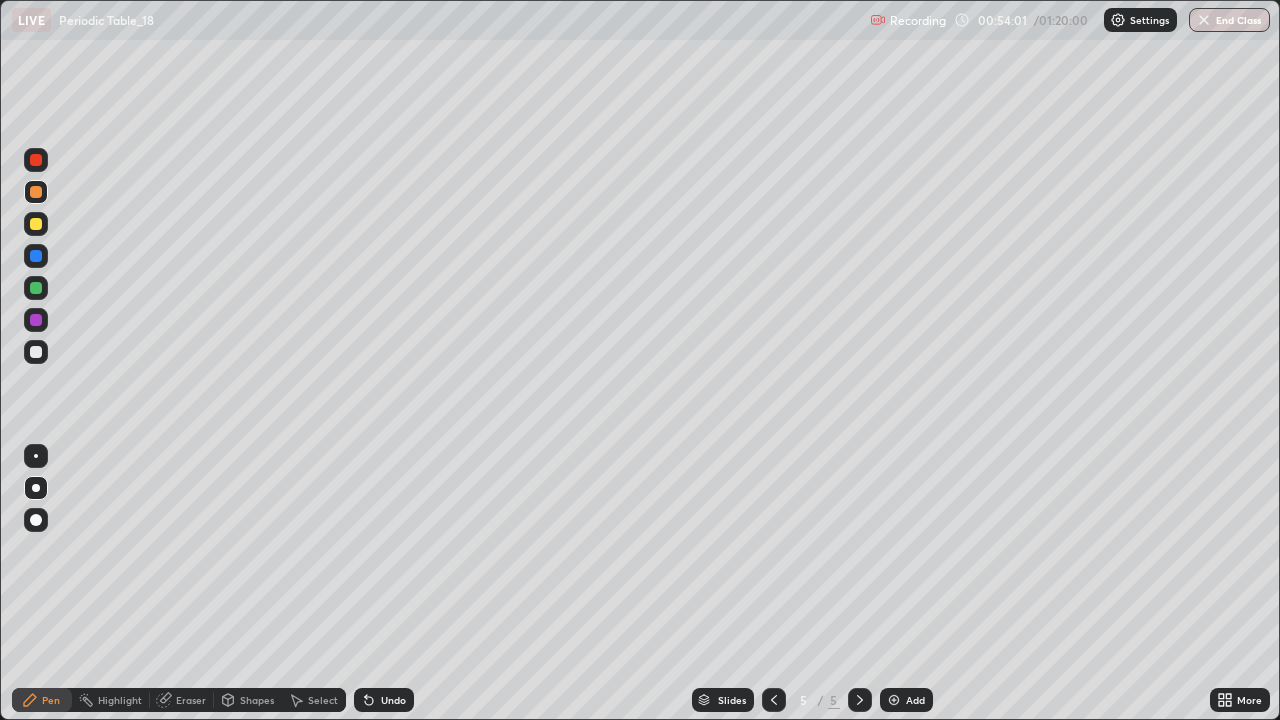 click on "Add" at bounding box center [906, 700] 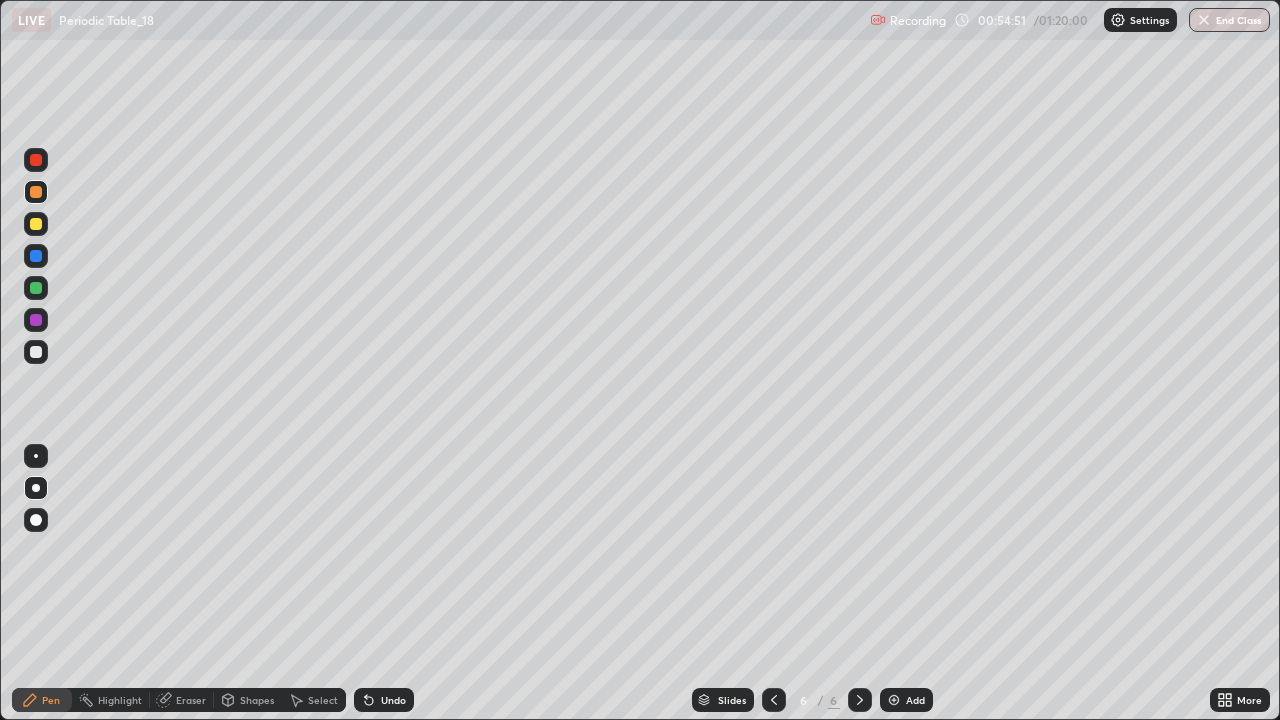 click 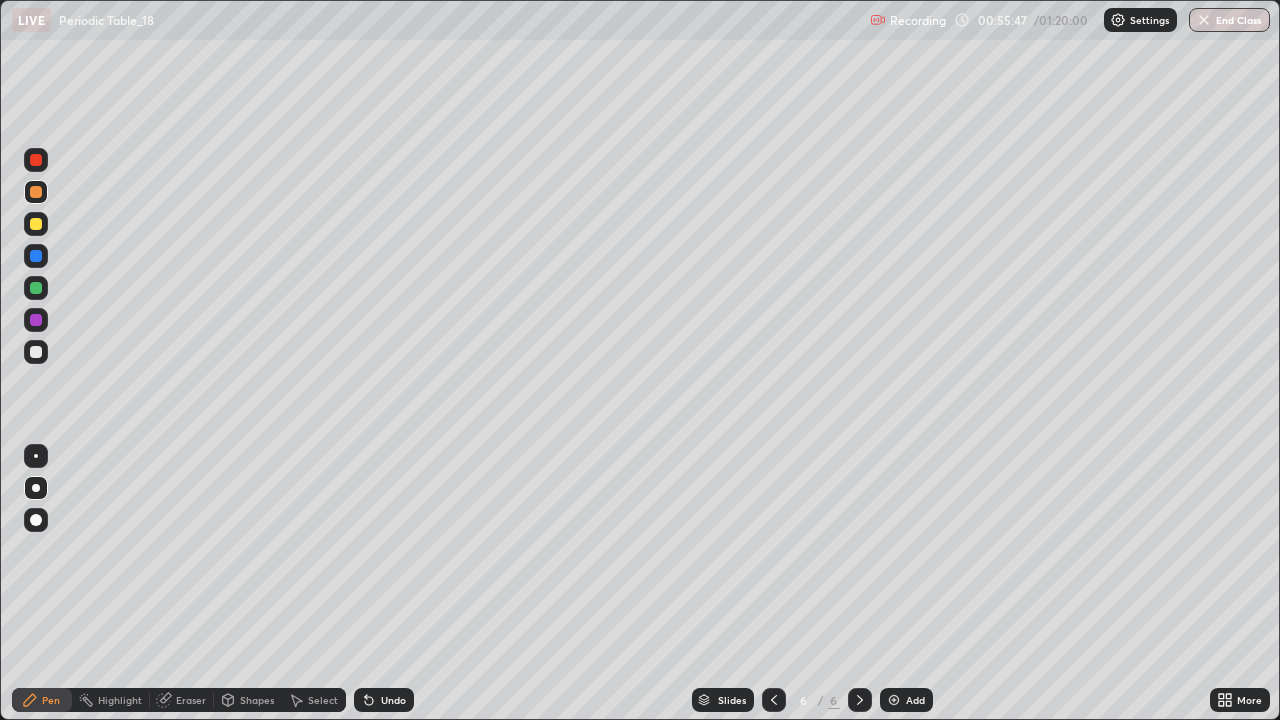 click on "Select" at bounding box center (323, 700) 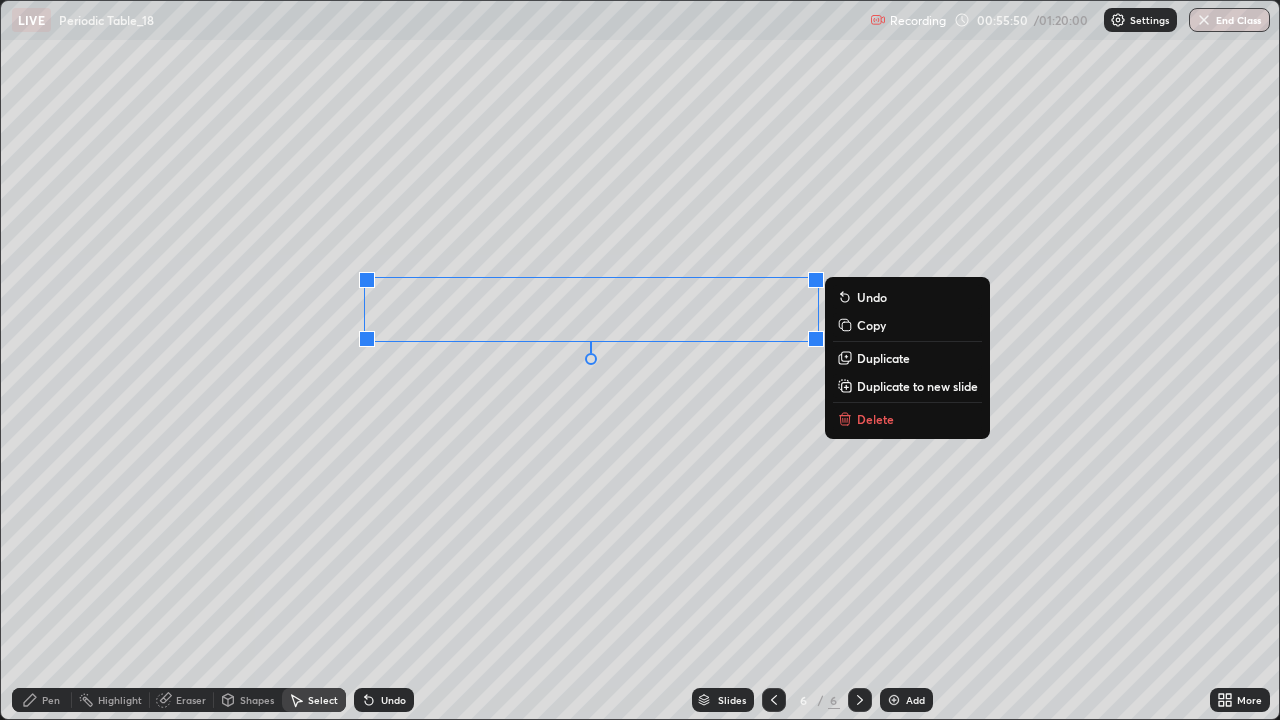 click on "Delete" at bounding box center [875, 419] 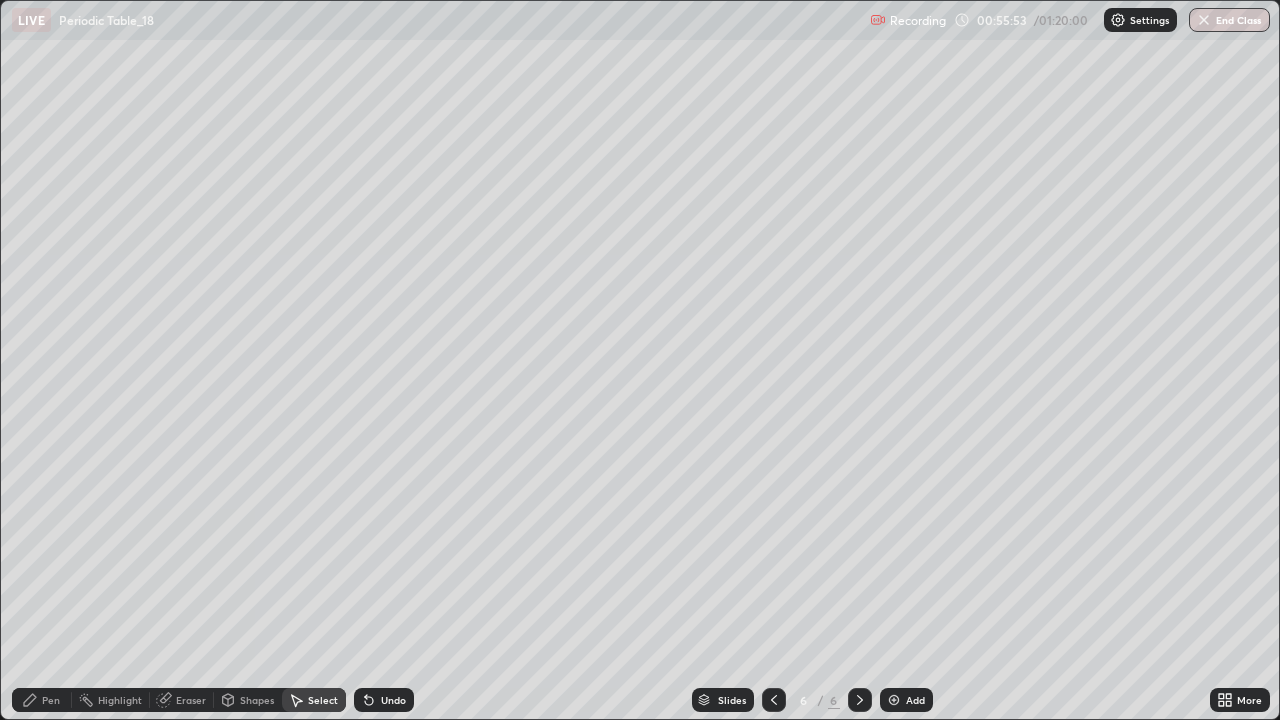 click on "Pen" at bounding box center [42, 700] 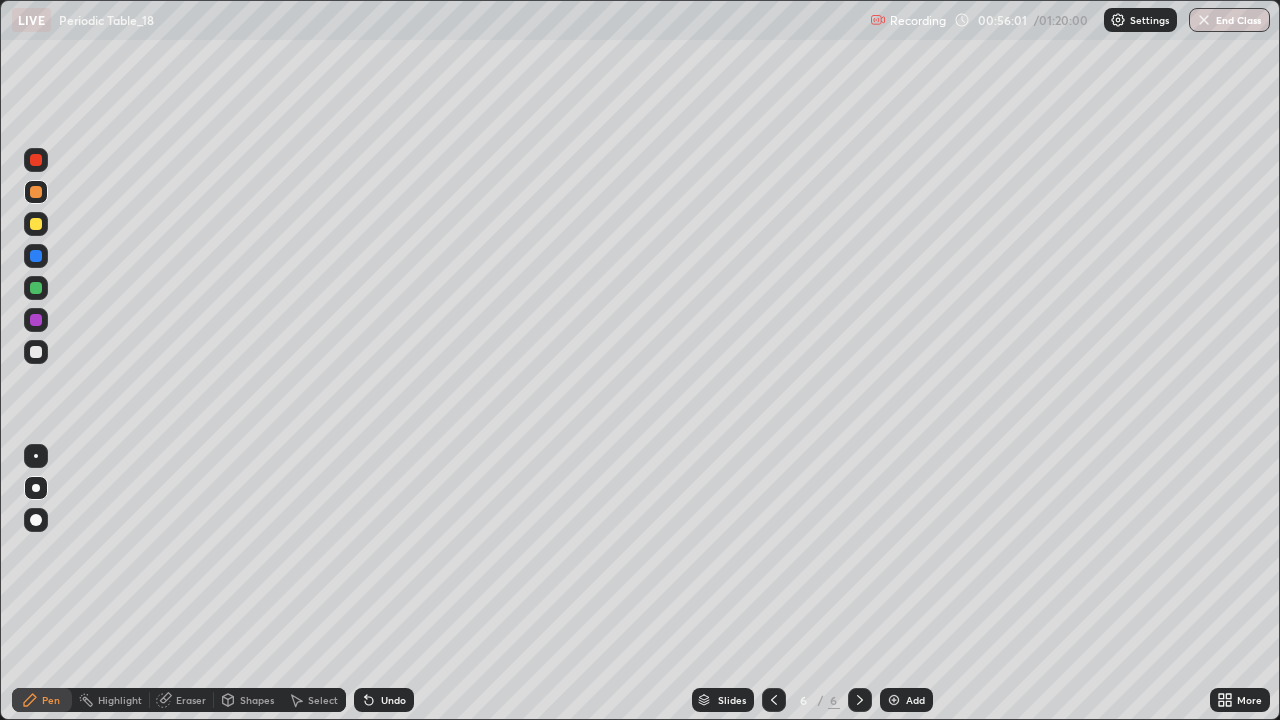 click at bounding box center (36, 224) 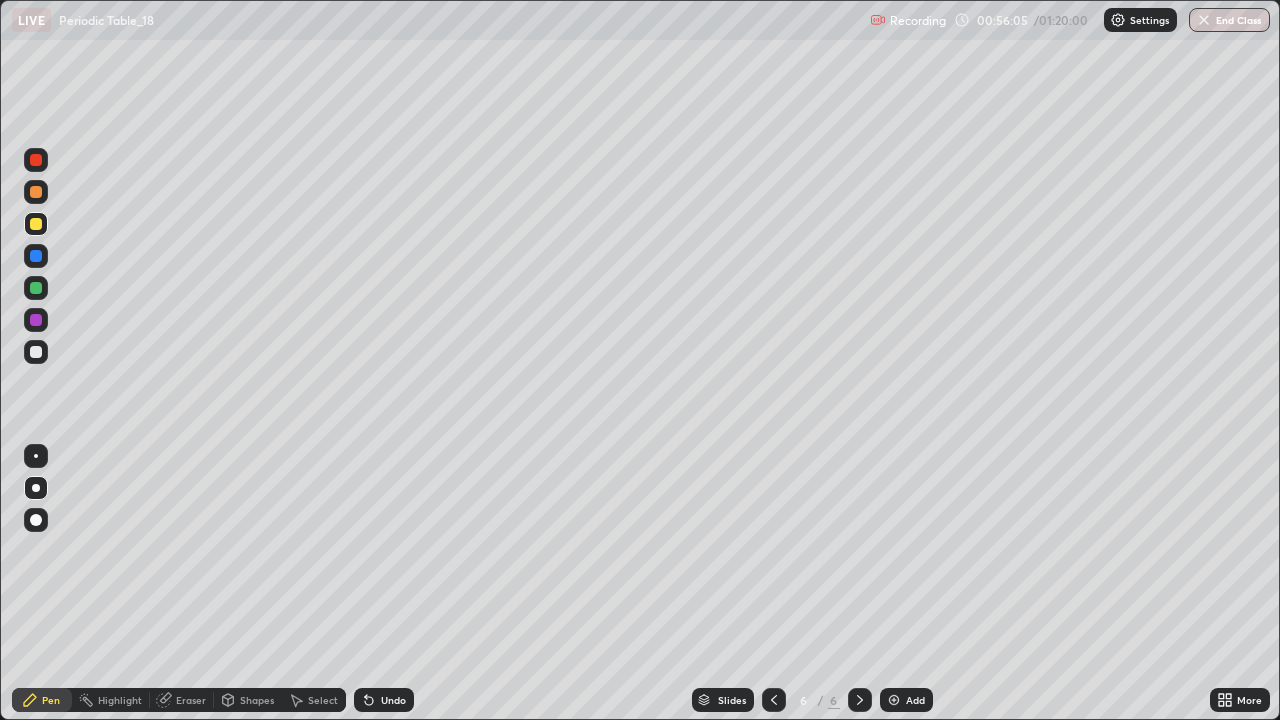 click 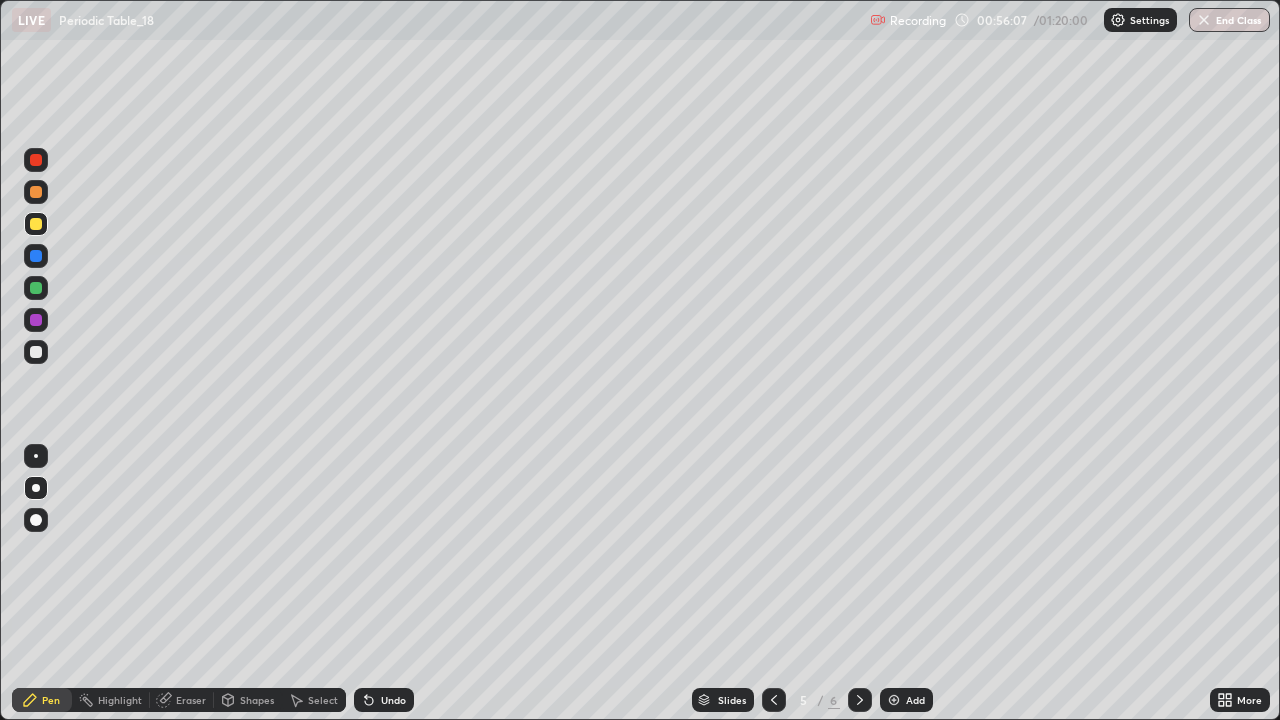 click 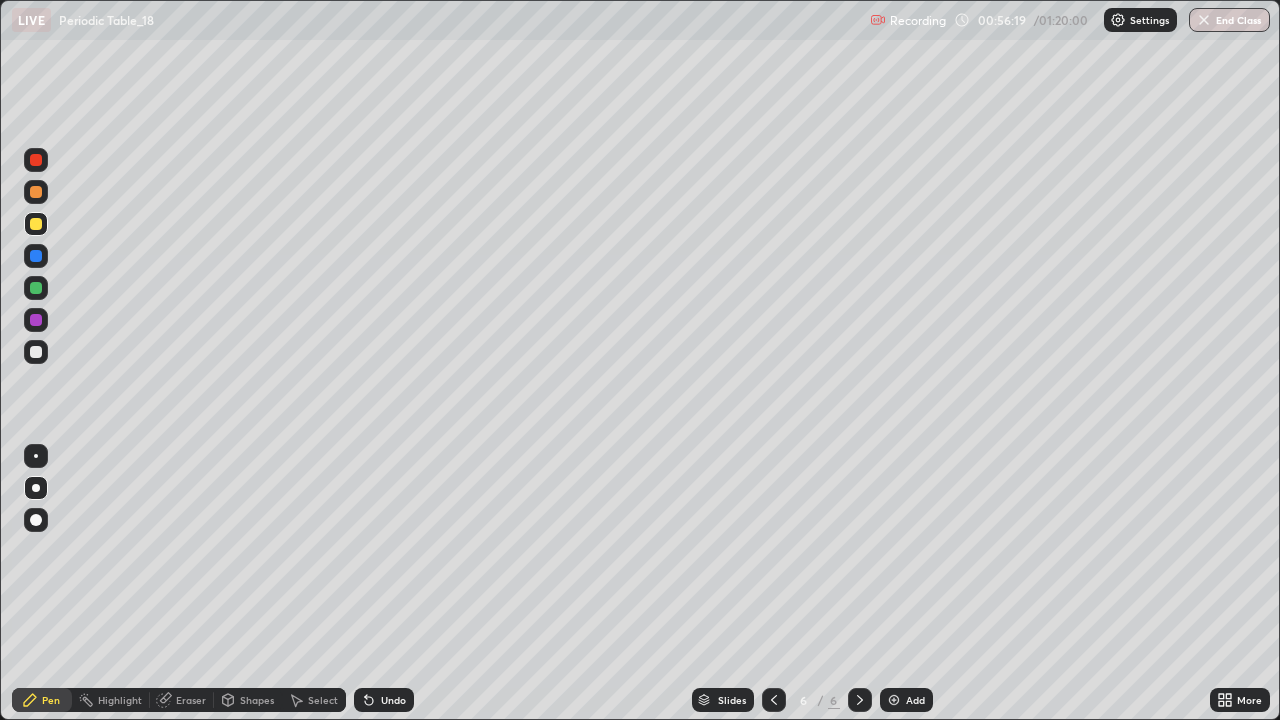 click at bounding box center [36, 288] 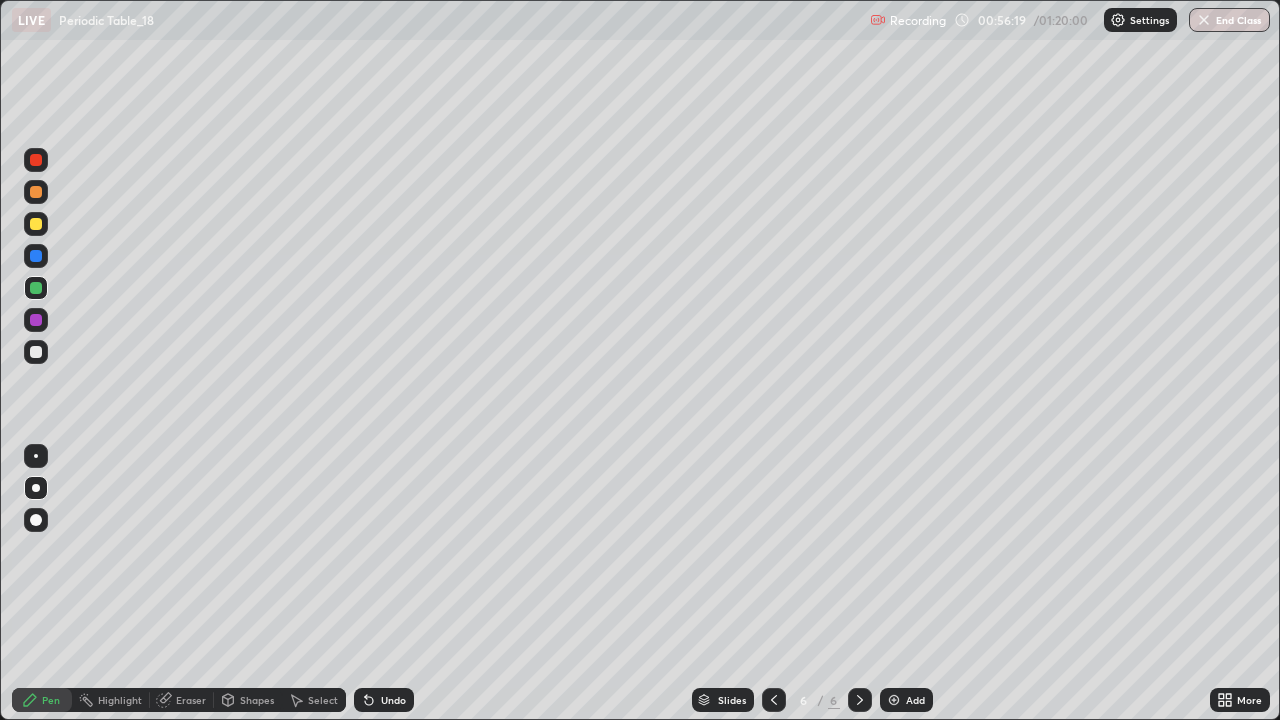 click at bounding box center [36, 256] 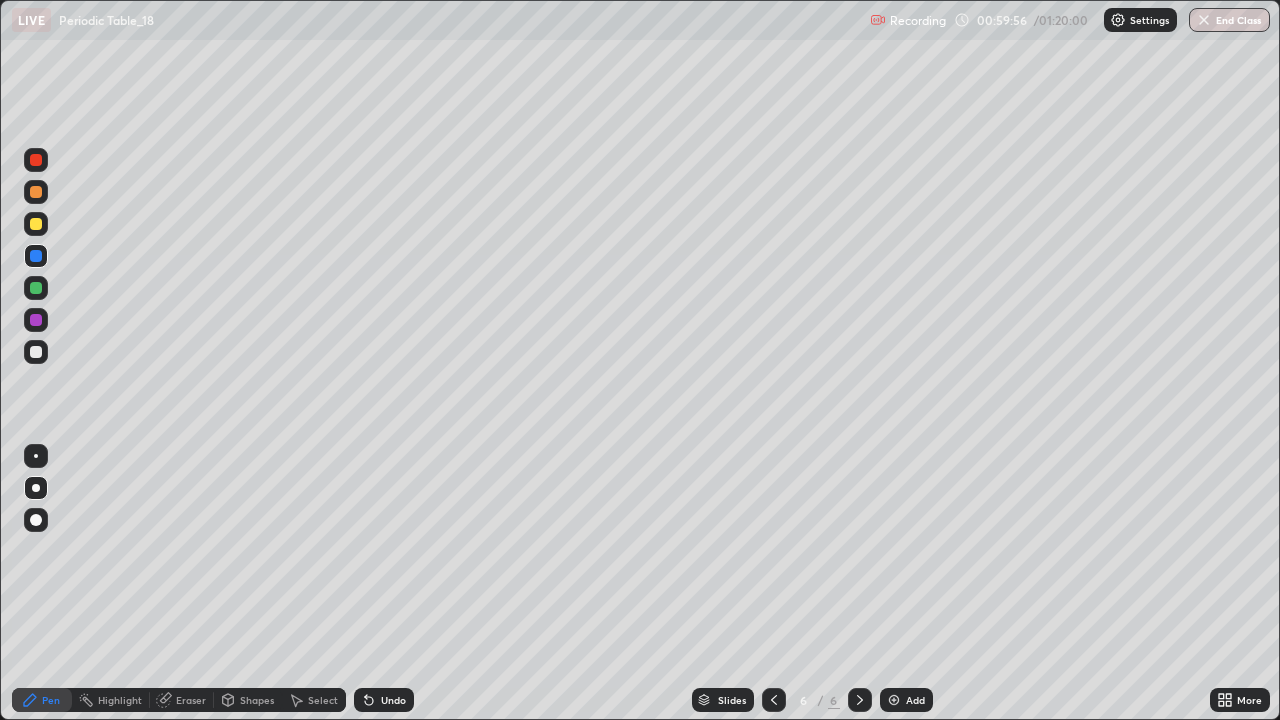 click at bounding box center [36, 224] 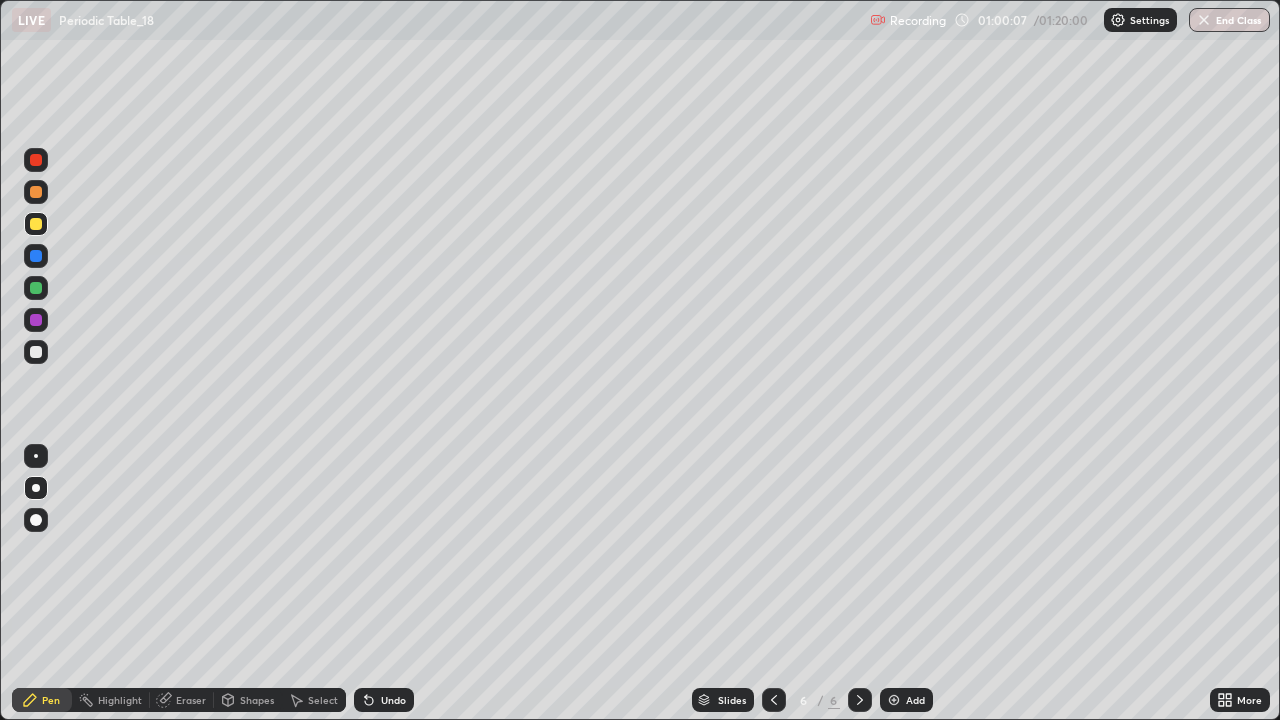 click at bounding box center (36, 256) 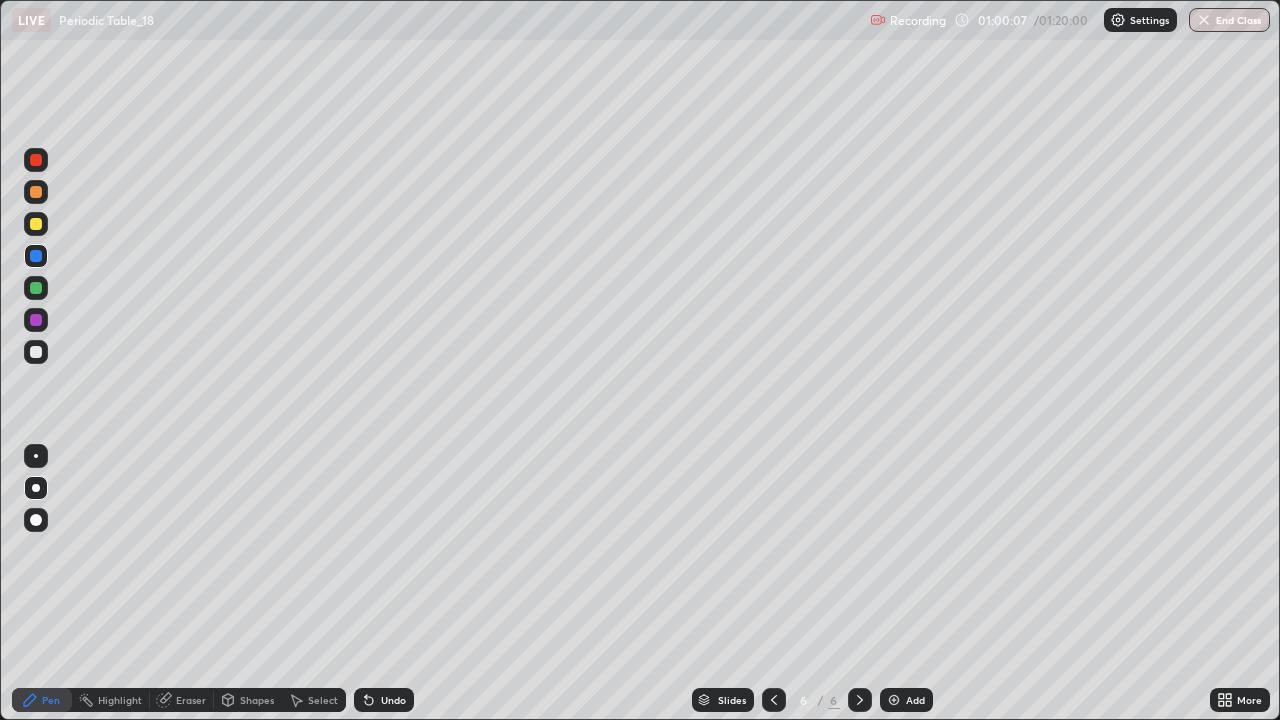 click at bounding box center [36, 320] 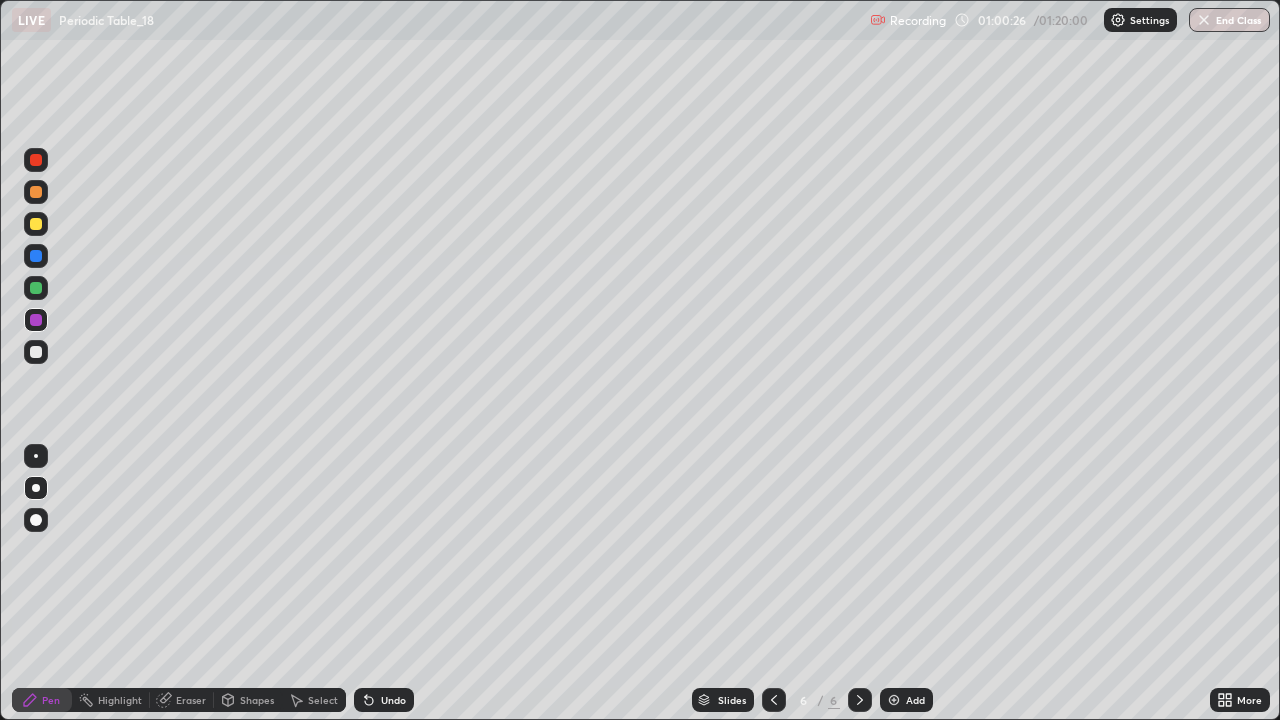 click at bounding box center [36, 352] 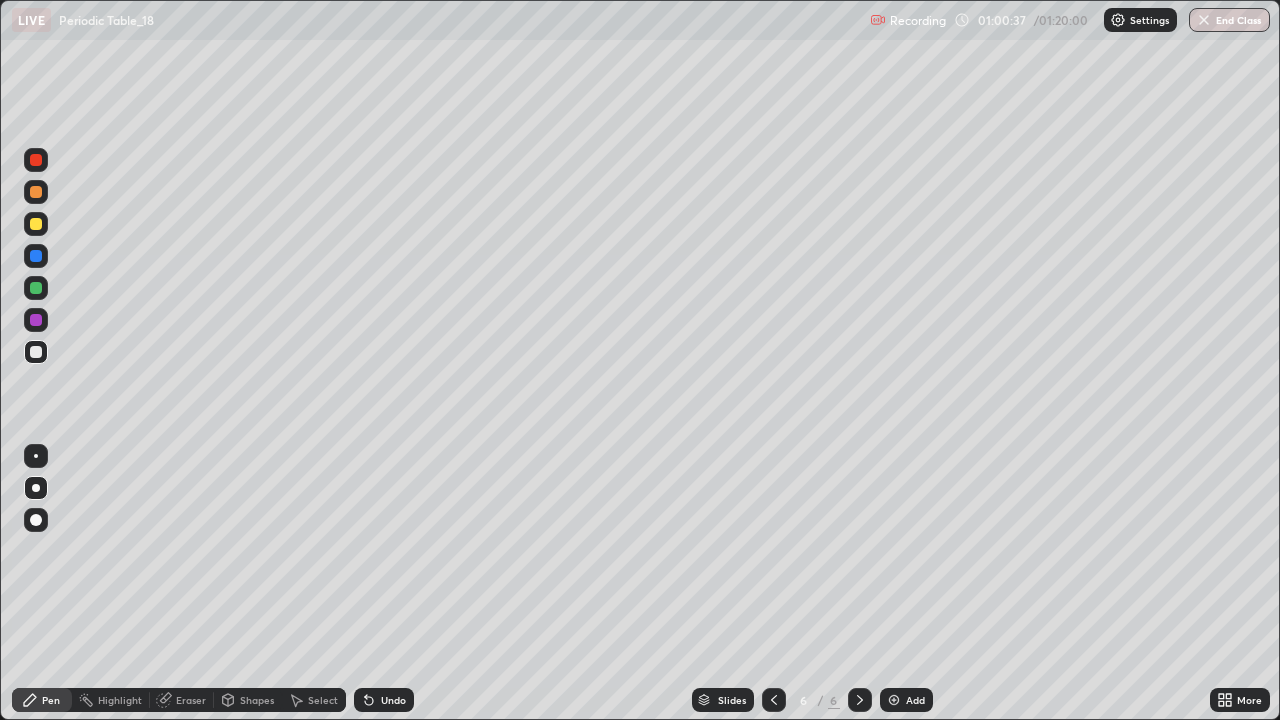 click at bounding box center [36, 288] 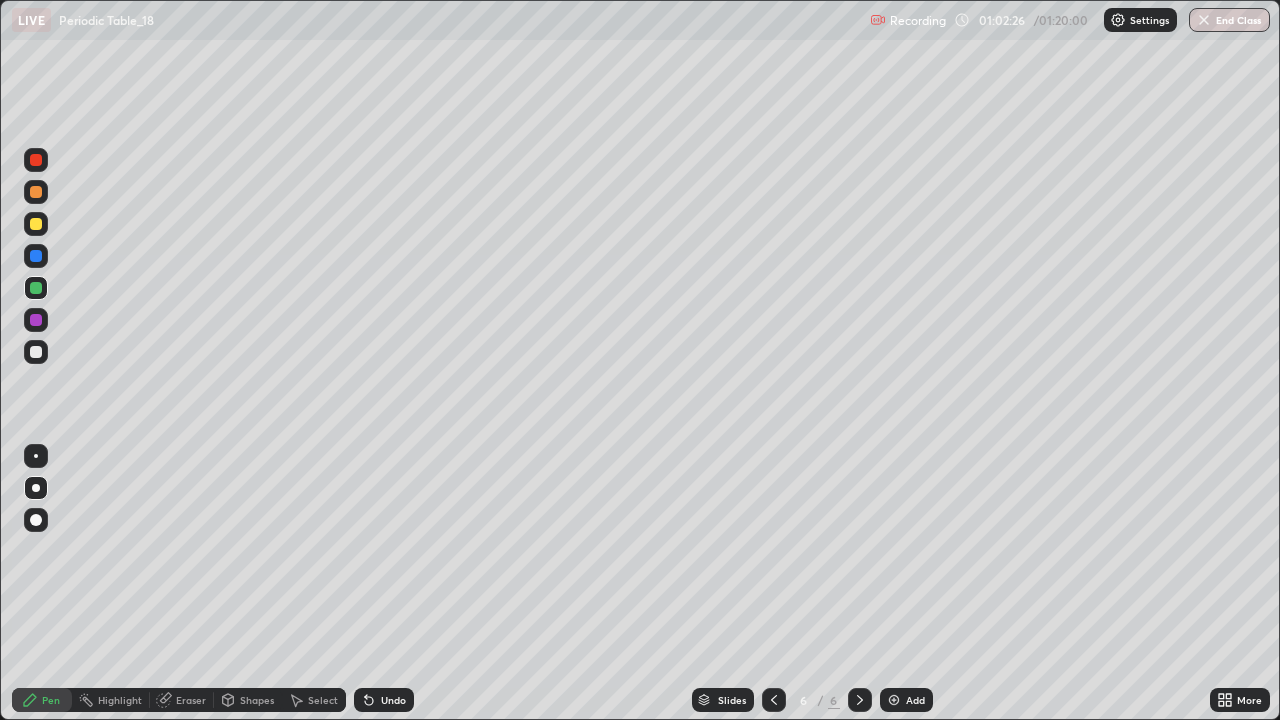 click at bounding box center (36, 320) 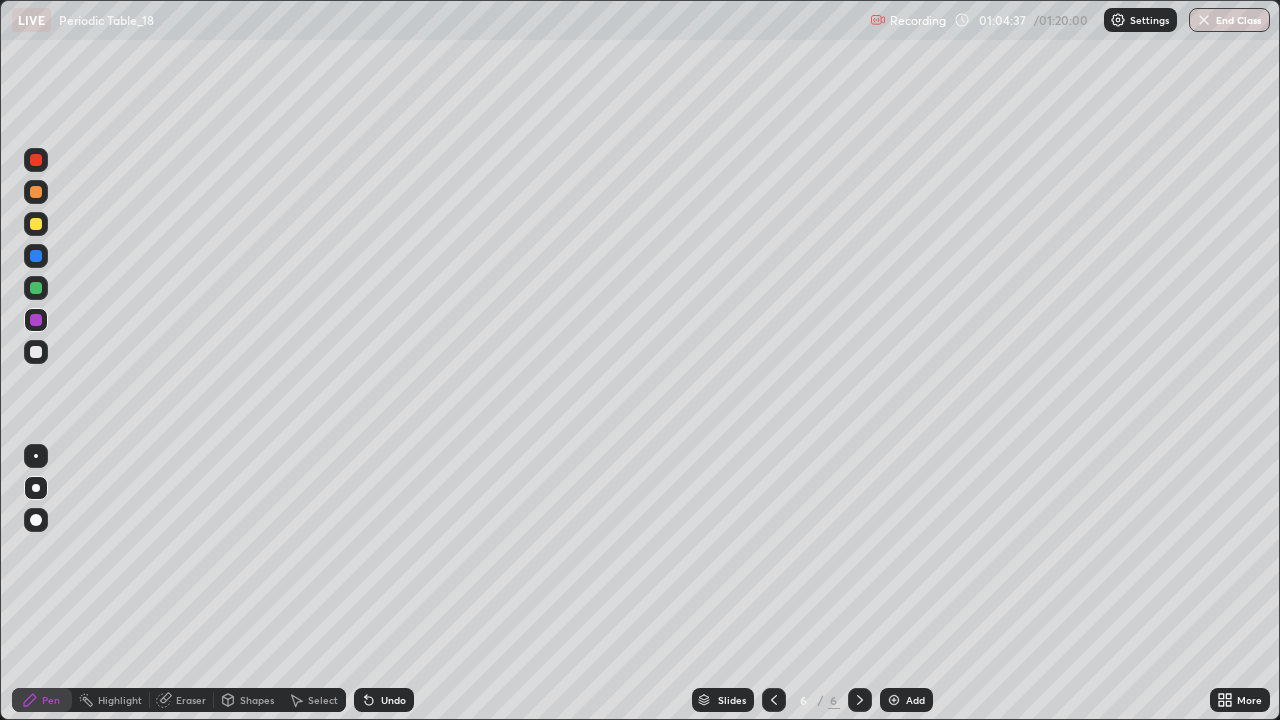 click at bounding box center (894, 700) 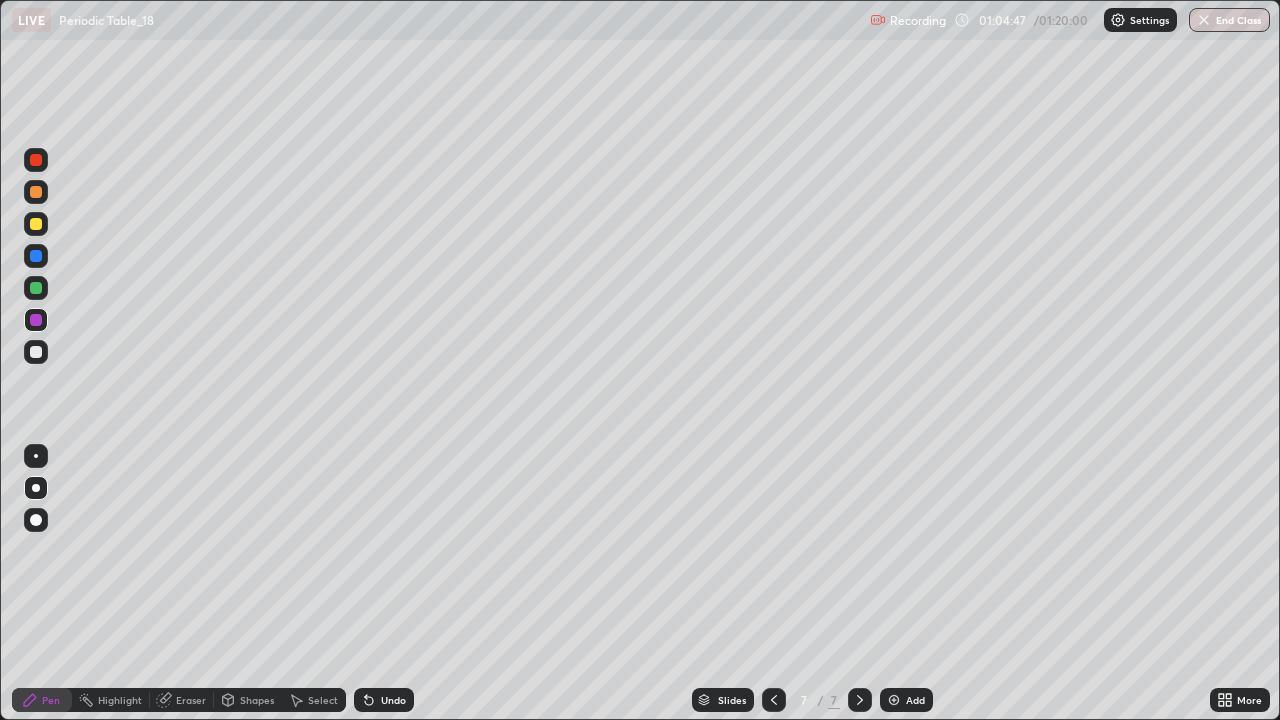 click at bounding box center [36, 224] 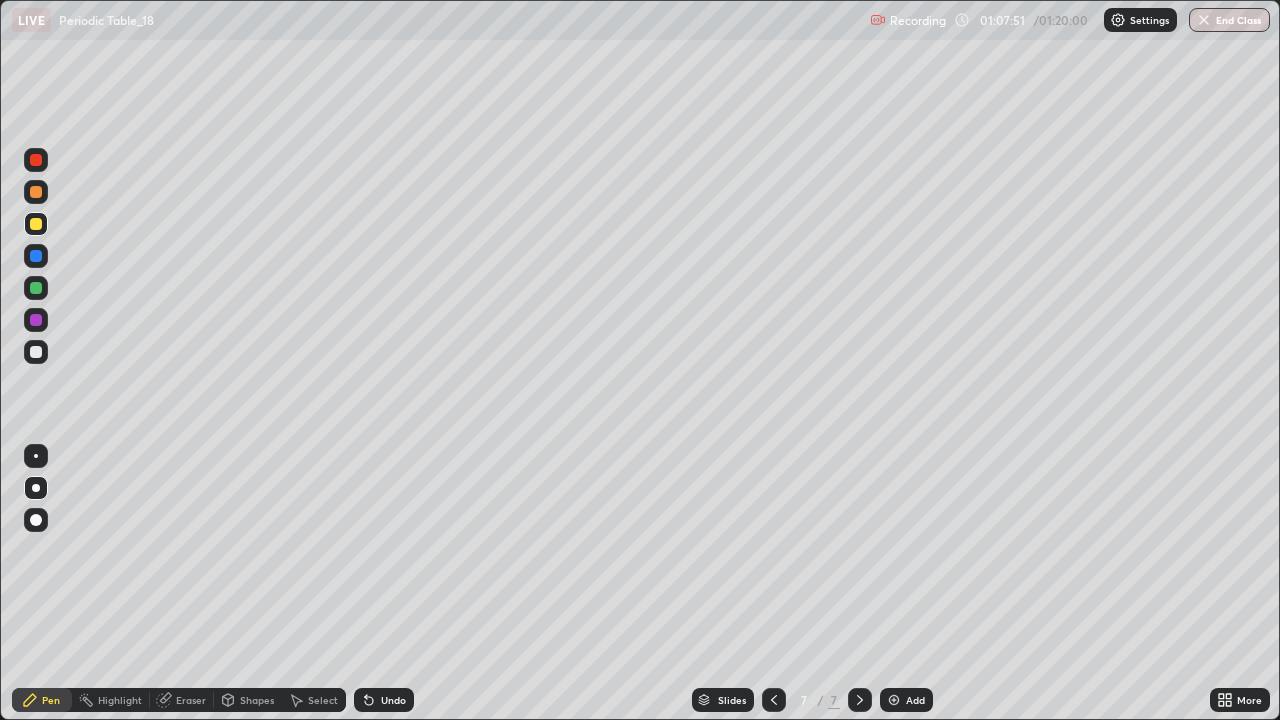 click at bounding box center [894, 700] 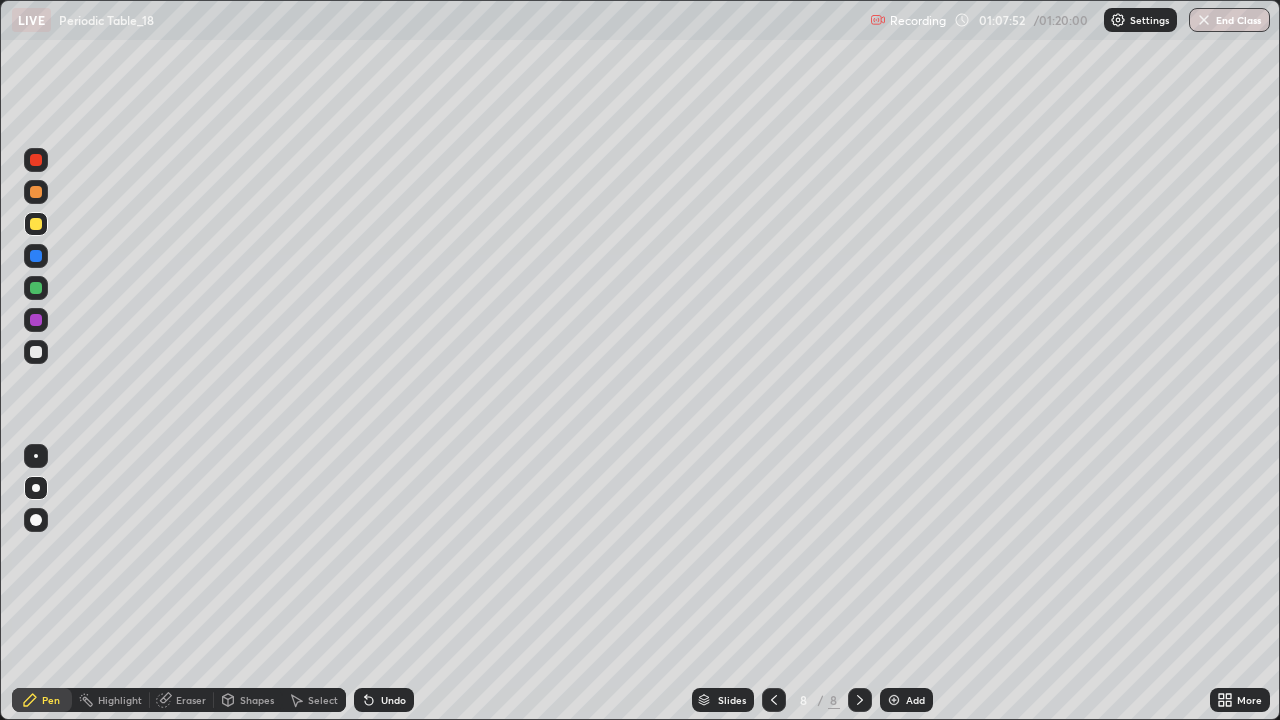 click at bounding box center [36, 224] 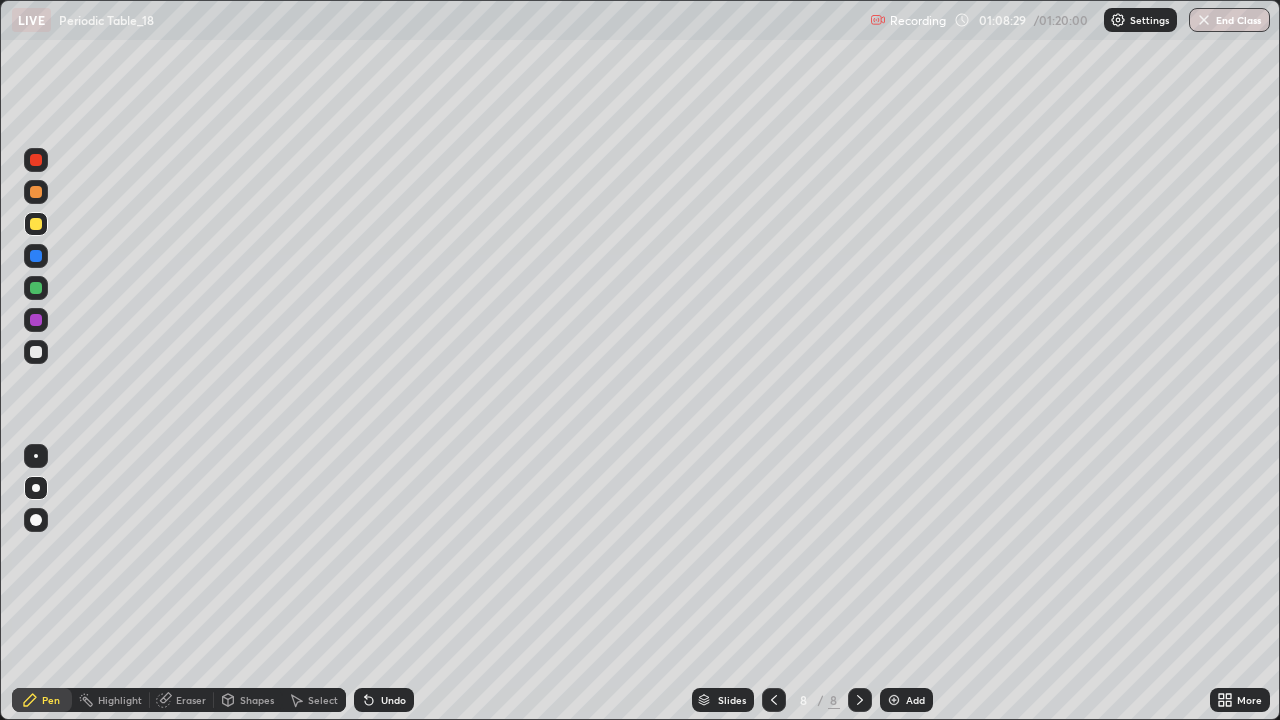 click at bounding box center (36, 352) 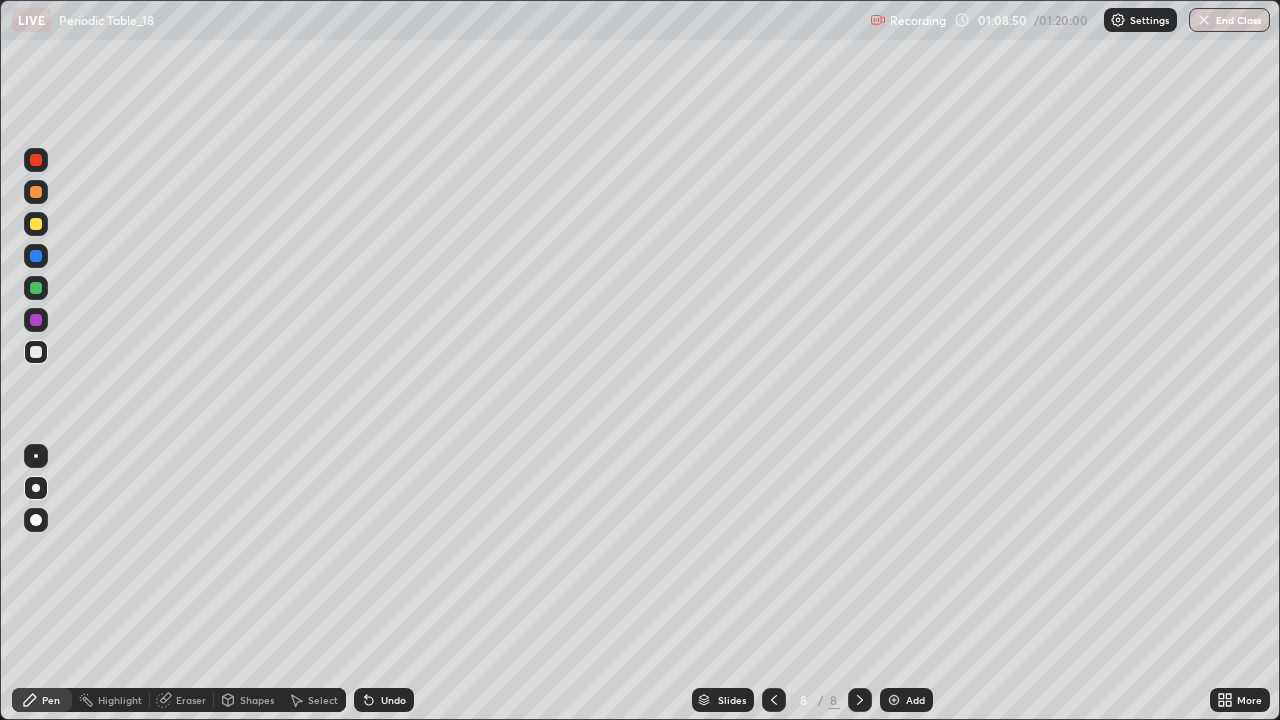 click 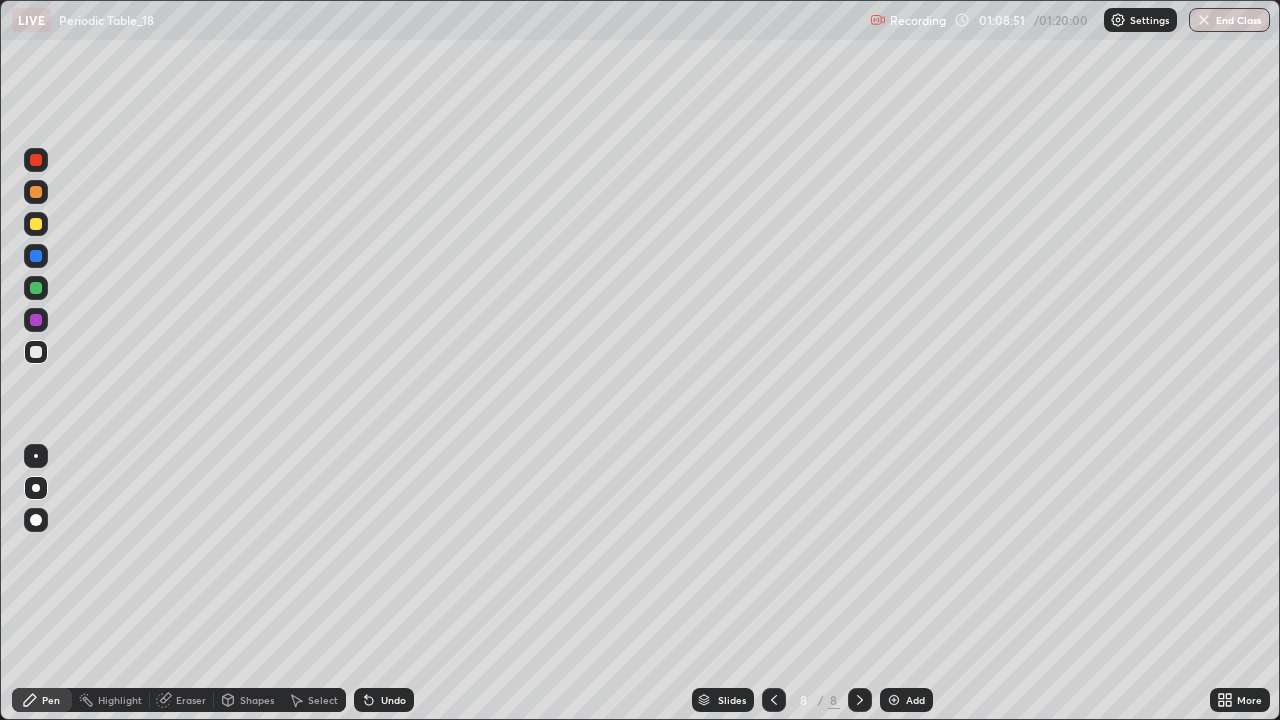 click on "Undo" at bounding box center (384, 700) 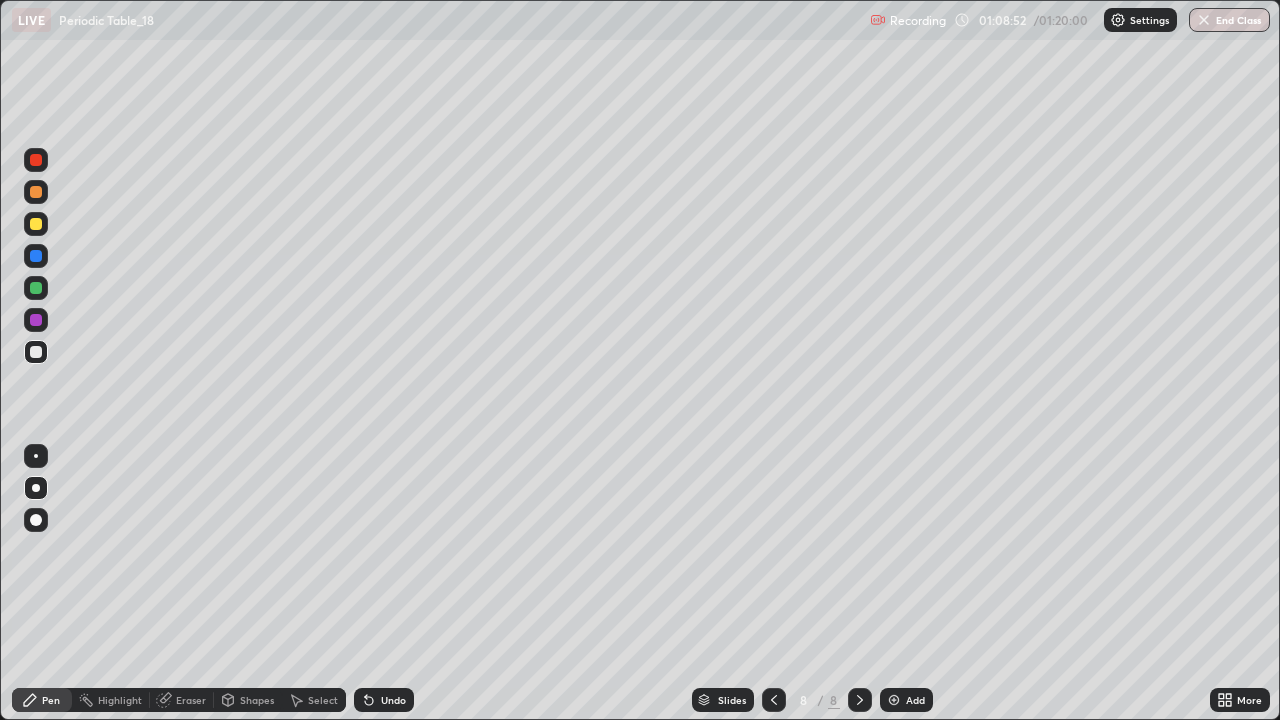 click on "Undo" at bounding box center [384, 700] 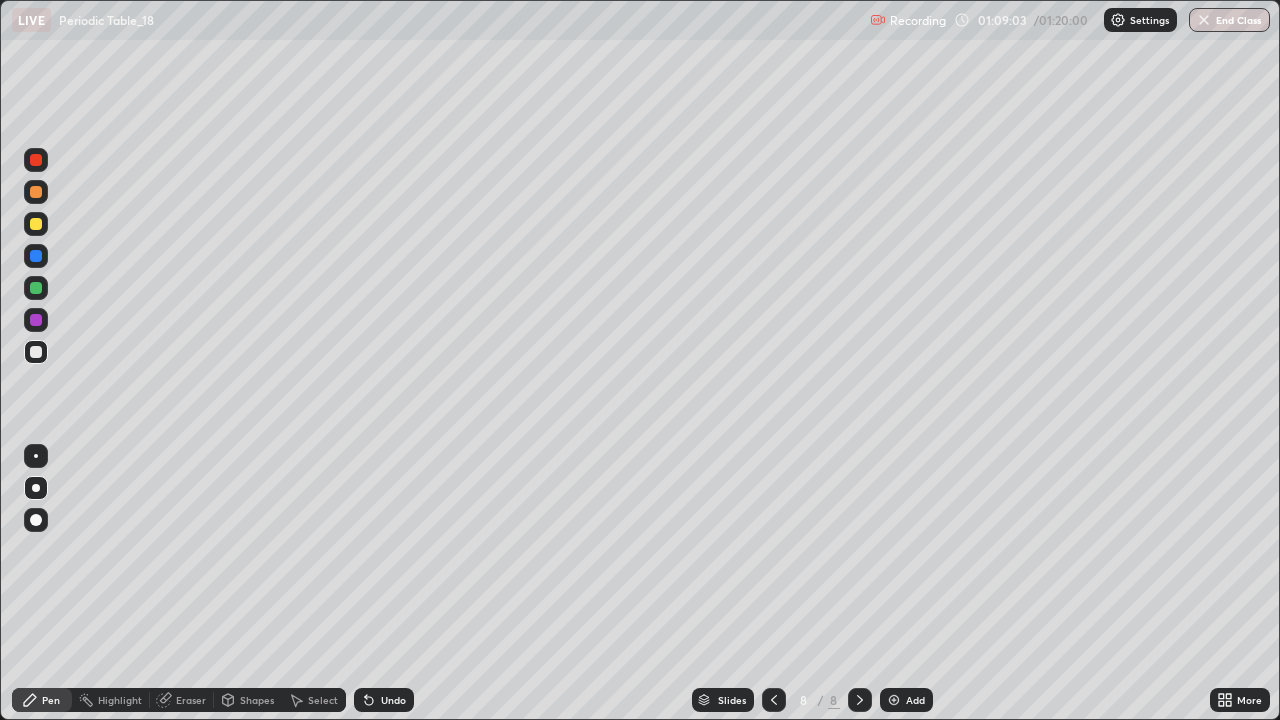 click 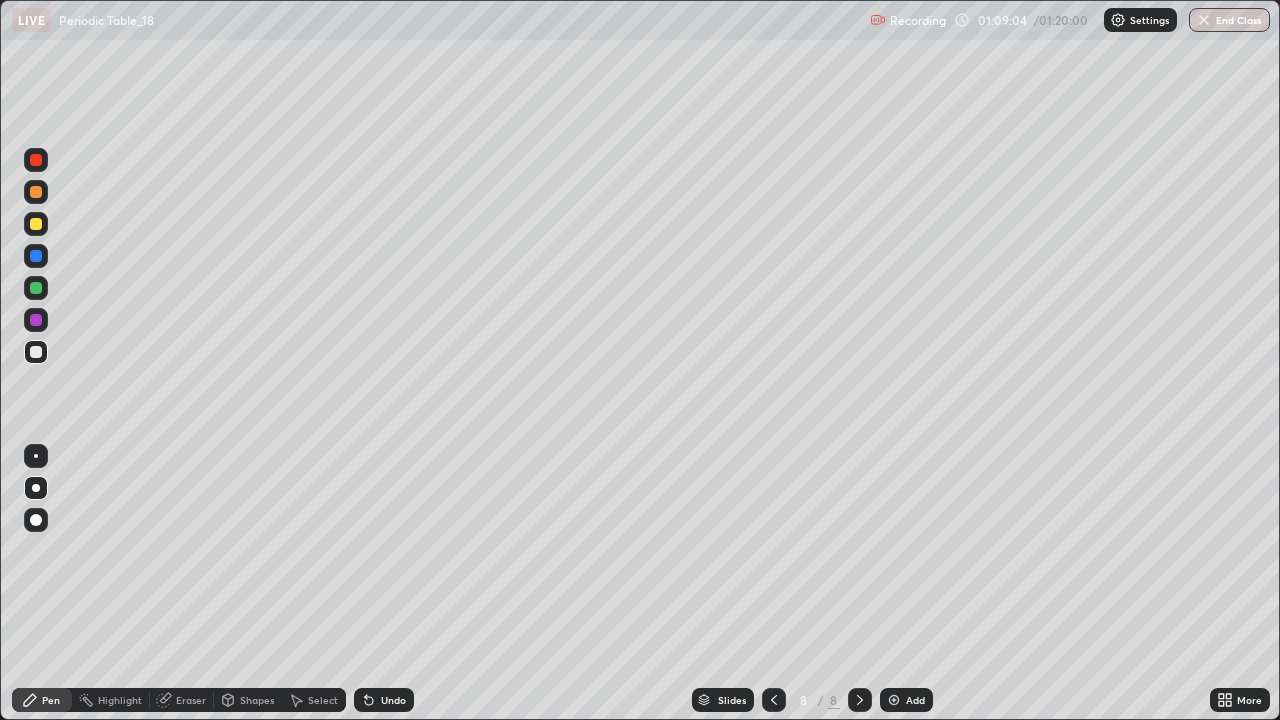 click 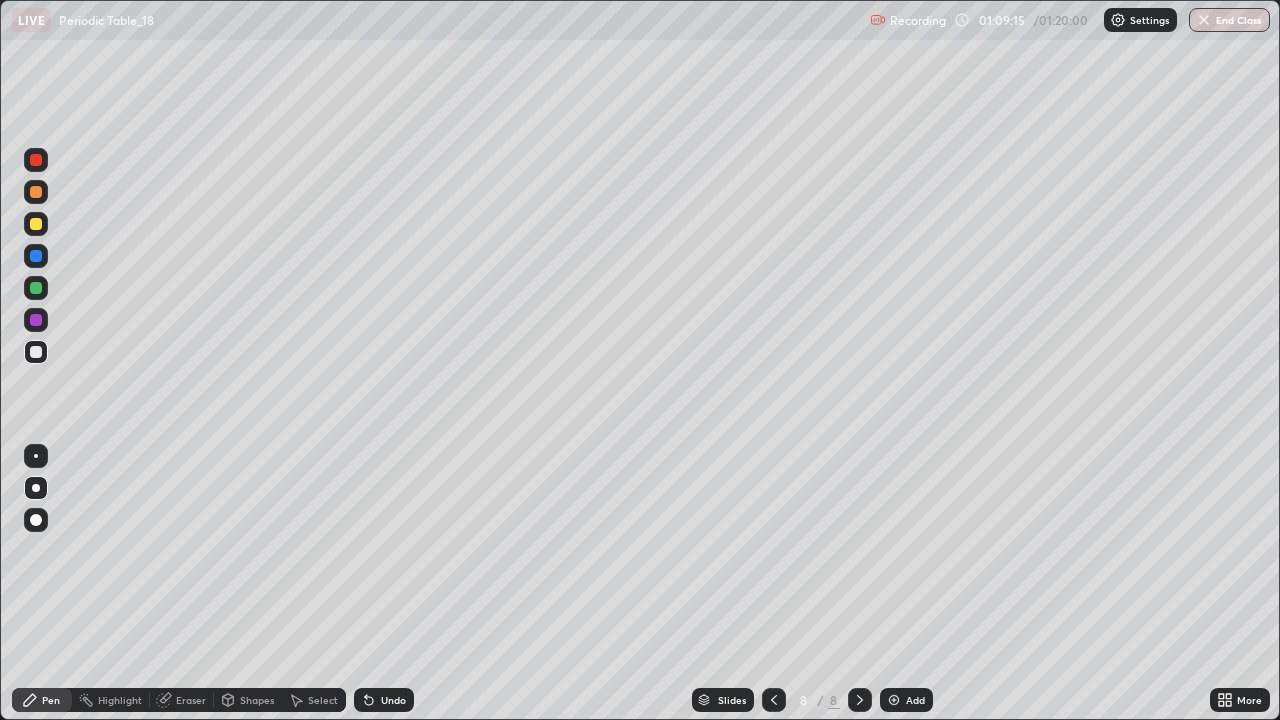 click at bounding box center (36, 224) 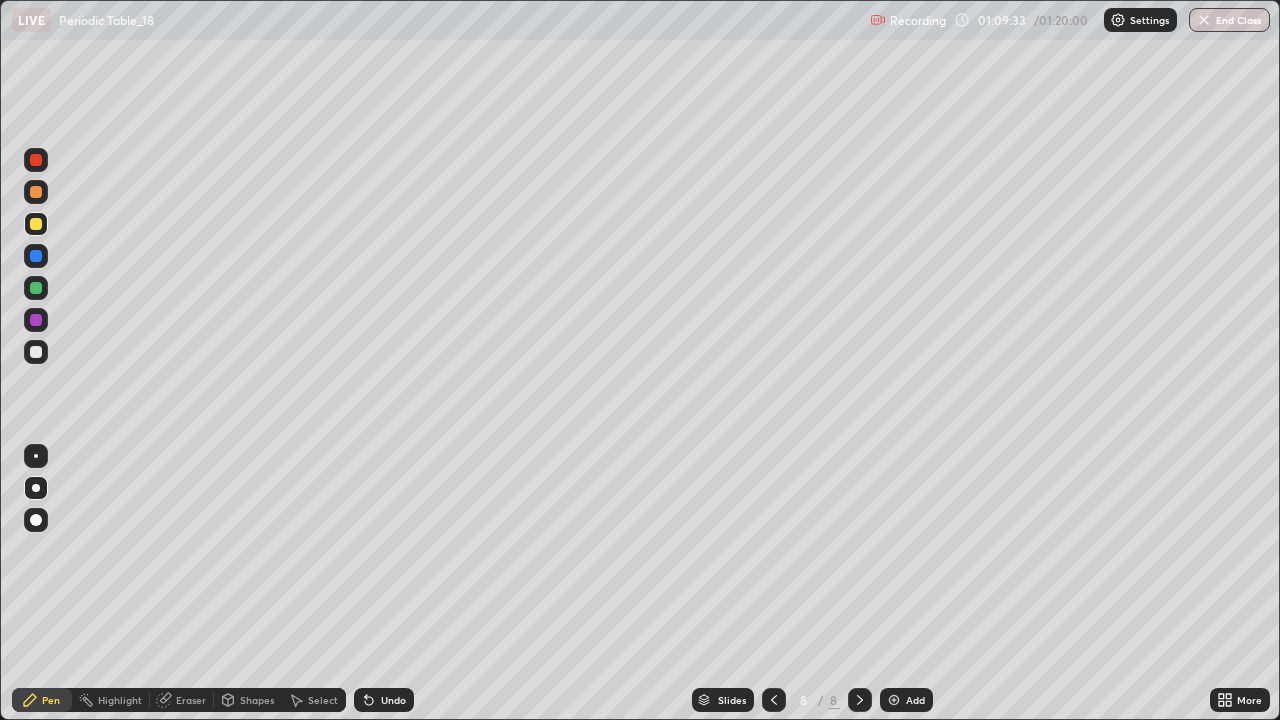 click on "Undo" at bounding box center [384, 700] 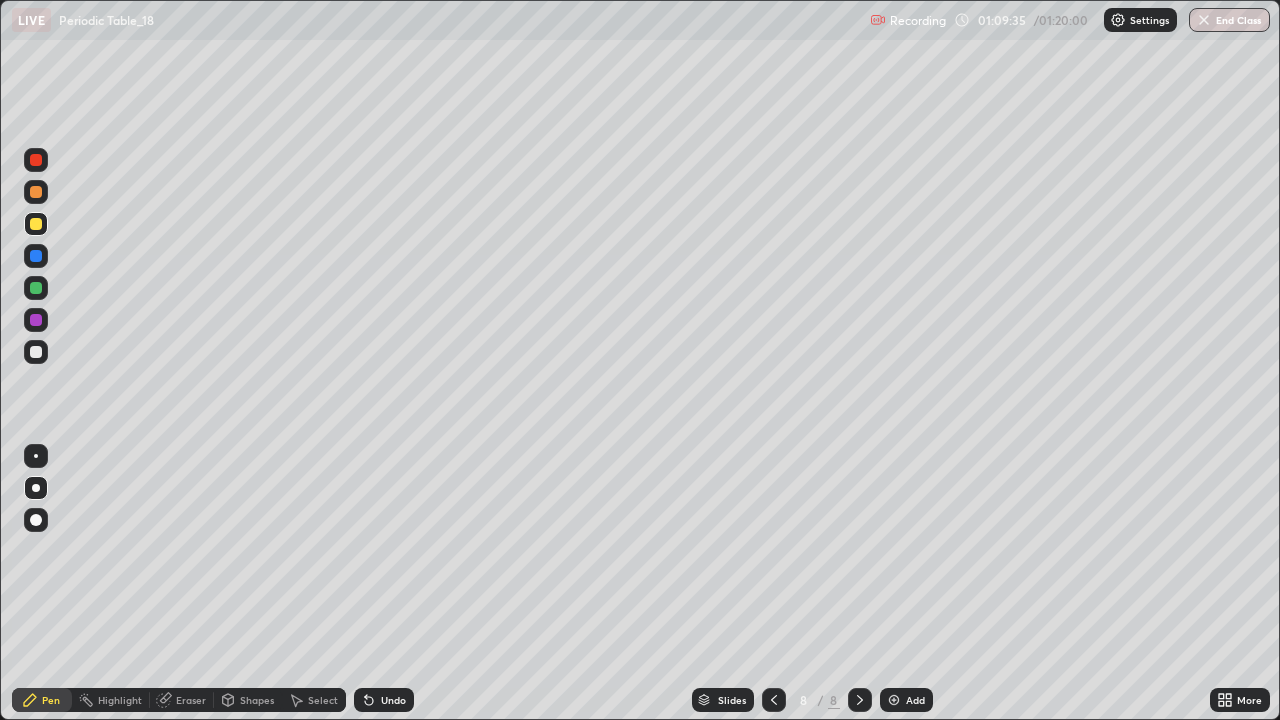 click on "Eraser" at bounding box center (182, 700) 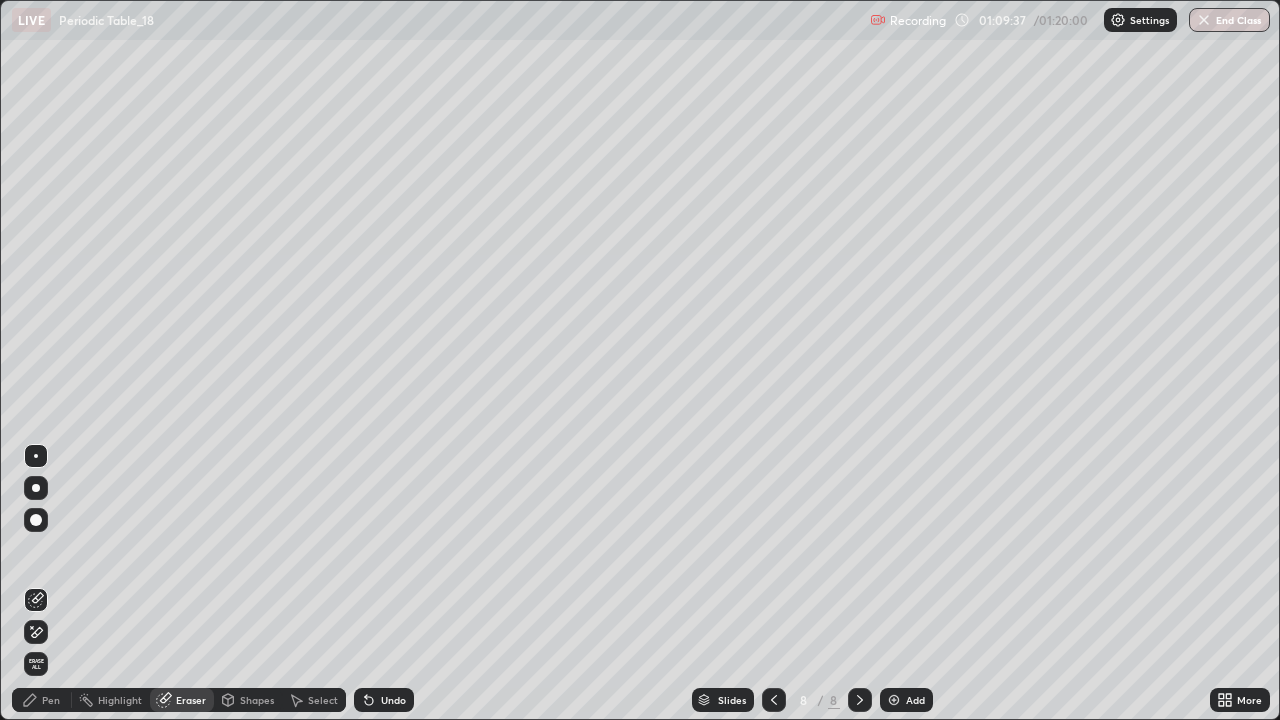 click on "Pen" at bounding box center [42, 700] 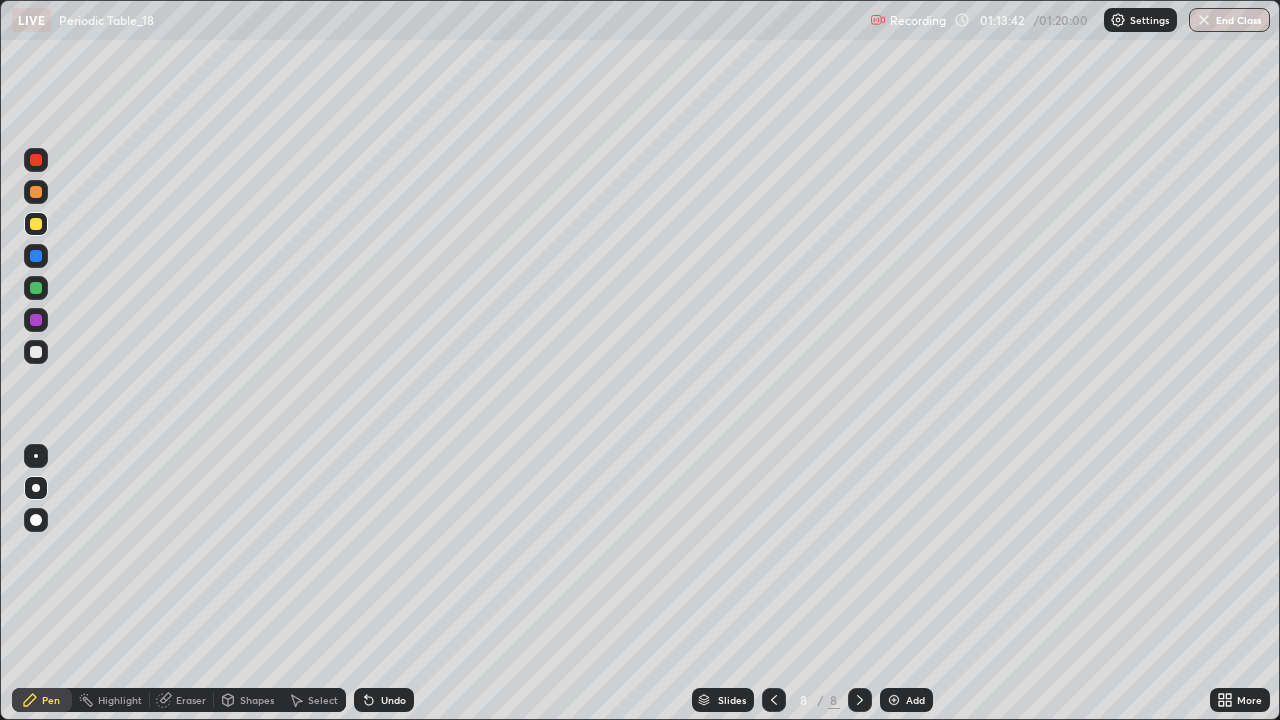 click on "Add" at bounding box center (915, 700) 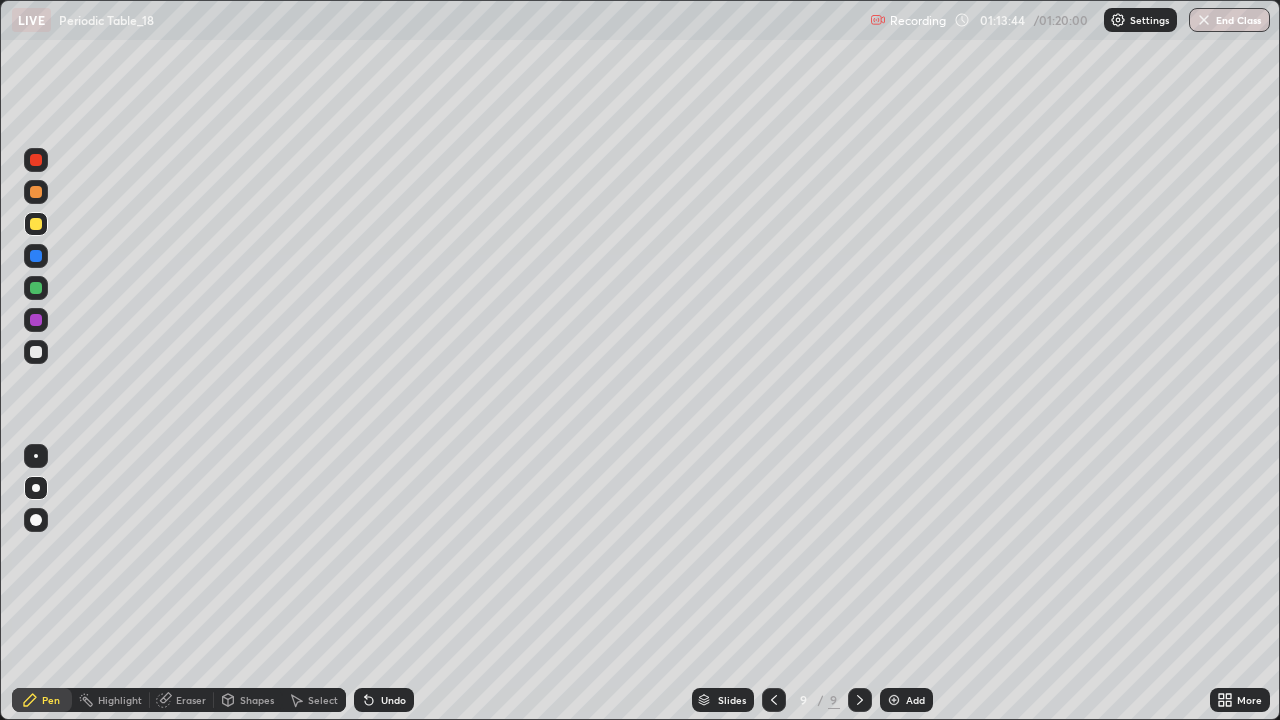 click at bounding box center [36, 224] 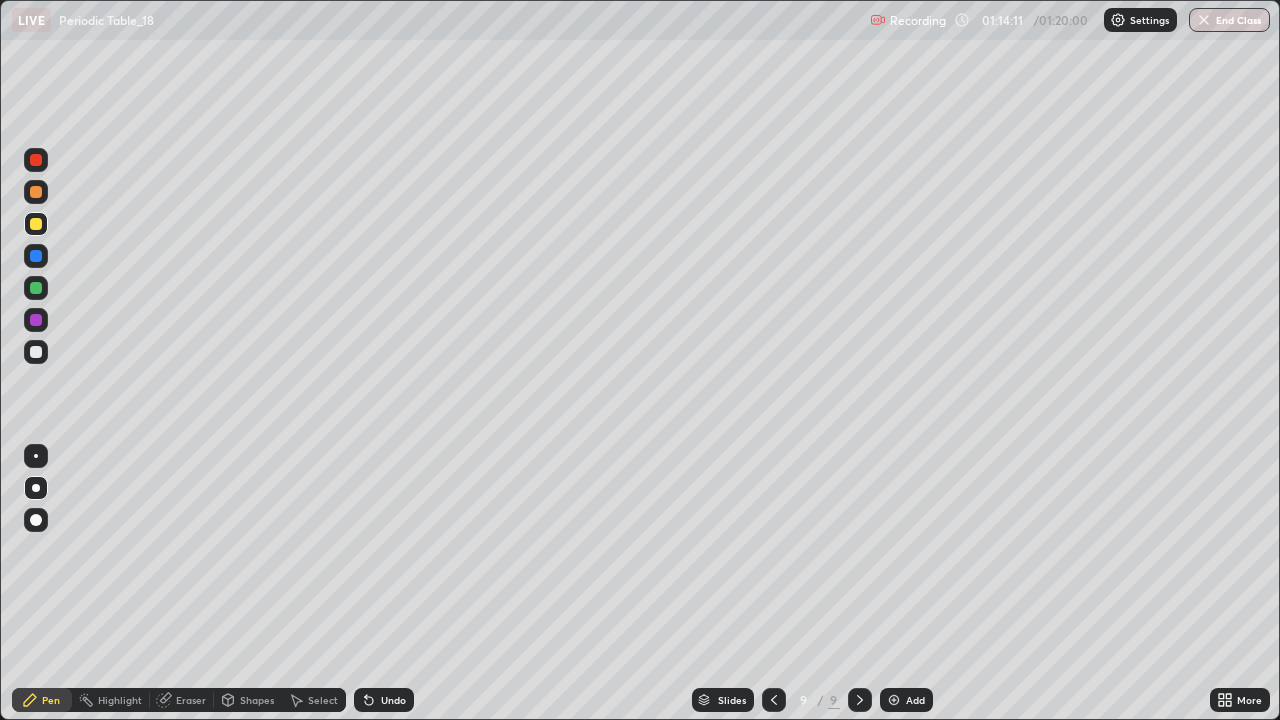 click at bounding box center (36, 256) 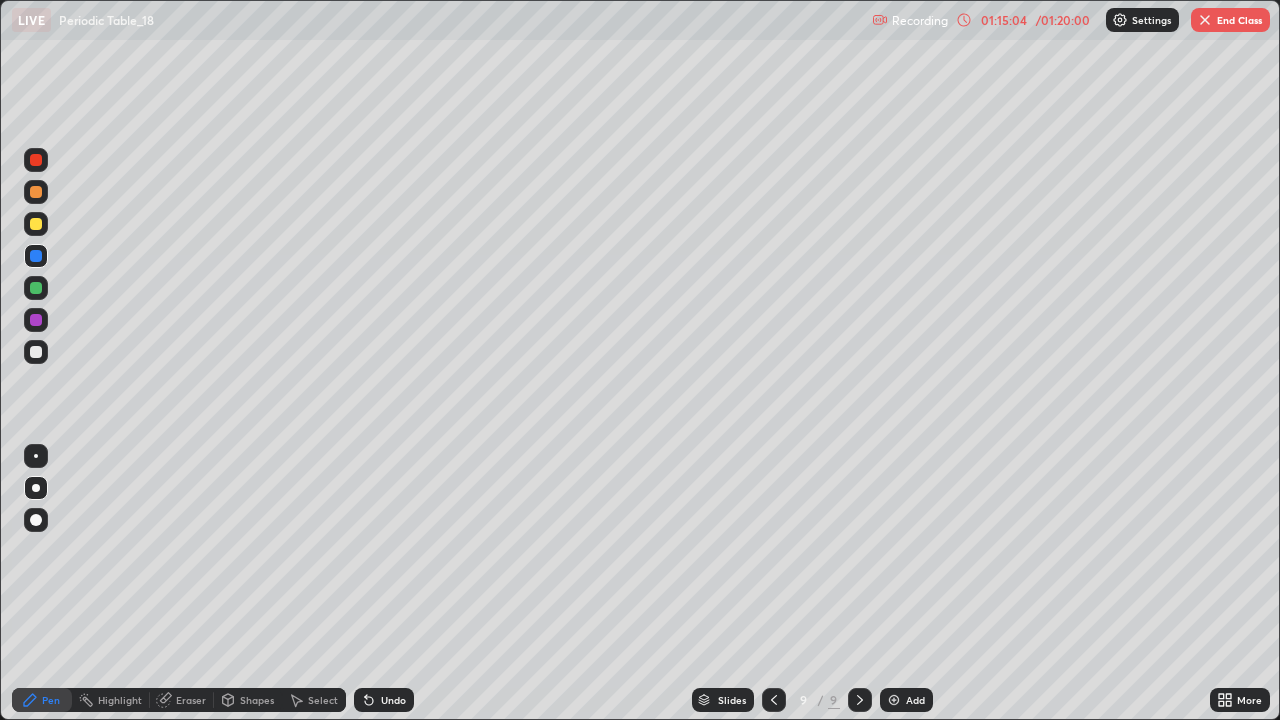 click on "Select" at bounding box center [314, 700] 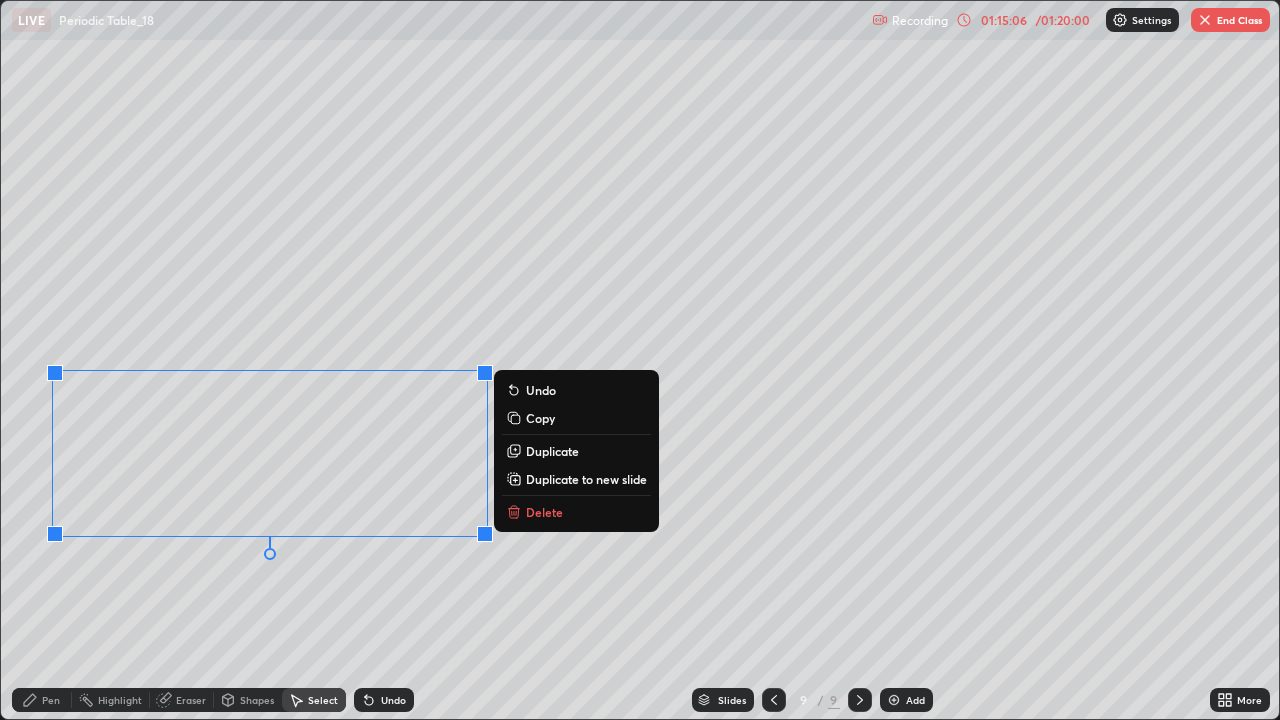 click on "Delete" at bounding box center [544, 512] 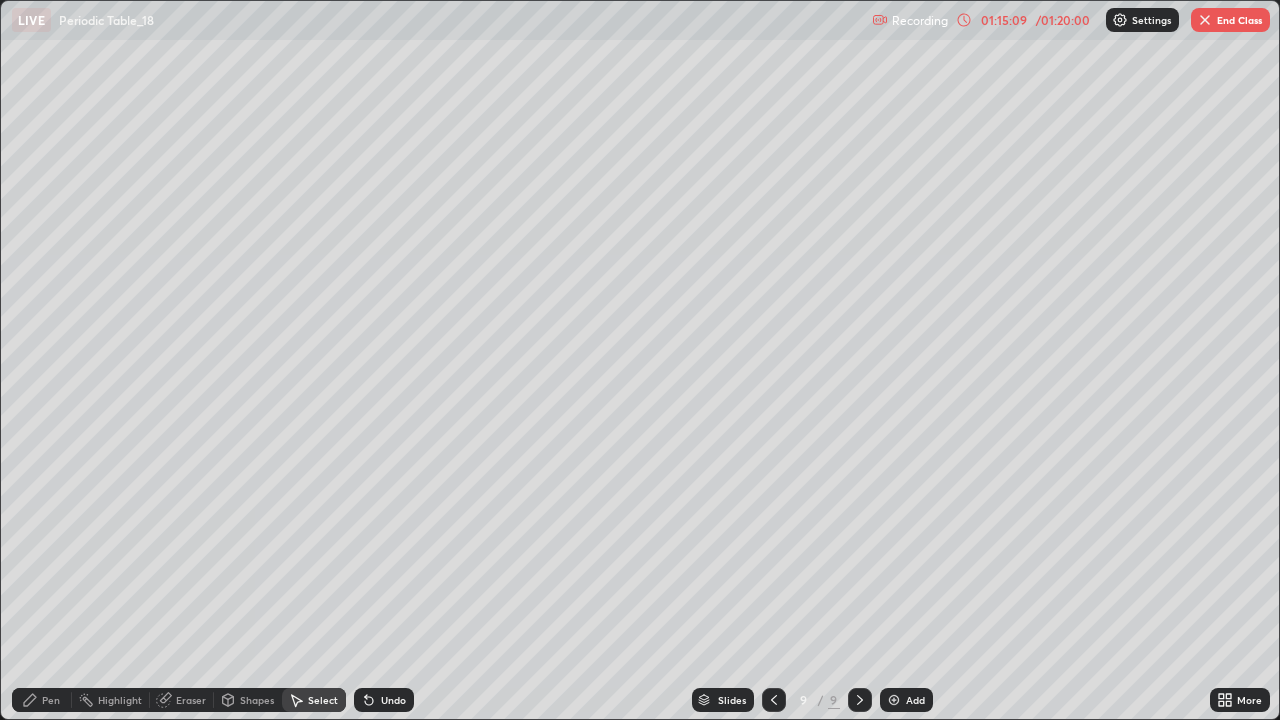 click 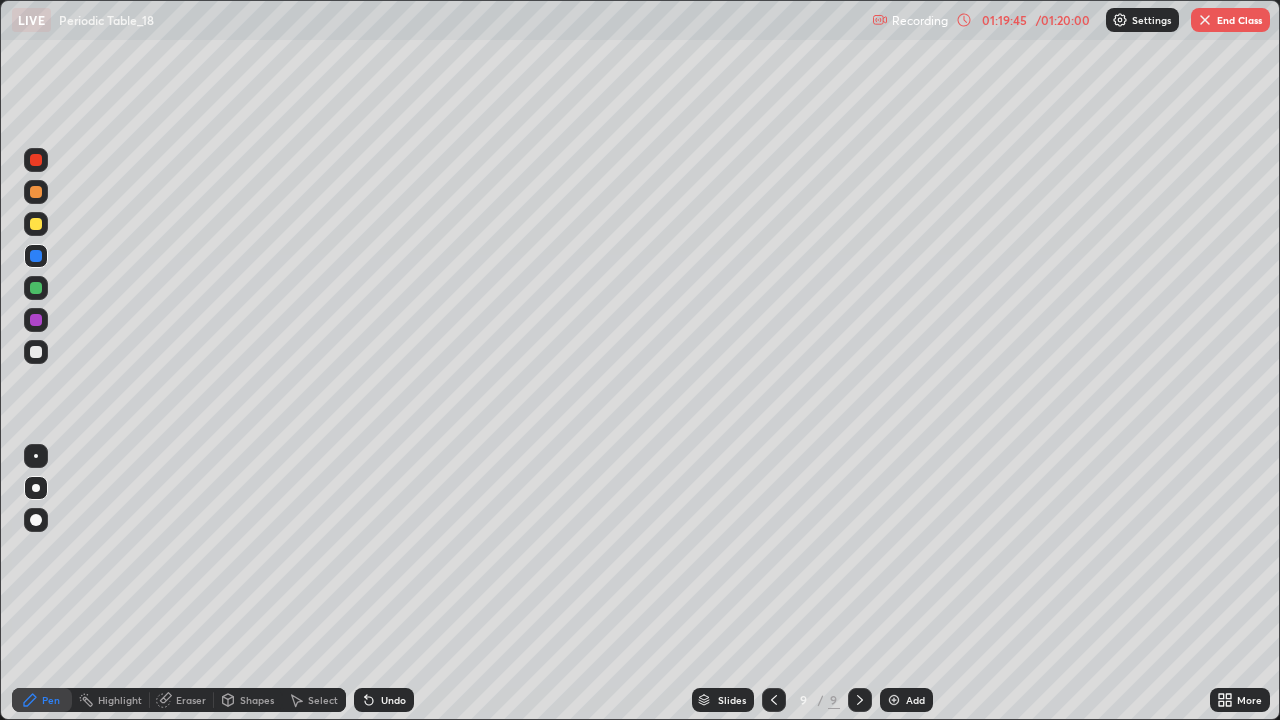 click on "End Class" at bounding box center (1230, 20) 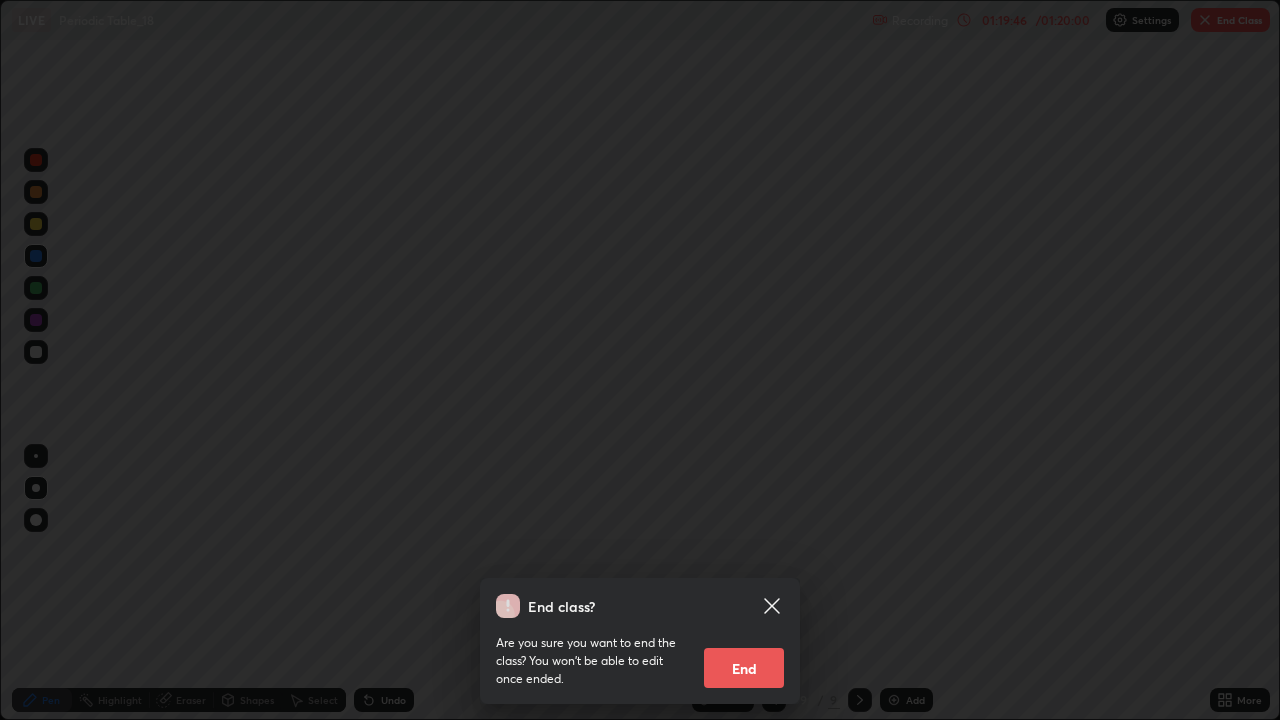 click on "End class? Are you sure you want to end the class? You won’t be able to edit once ended. End" at bounding box center (640, 360) 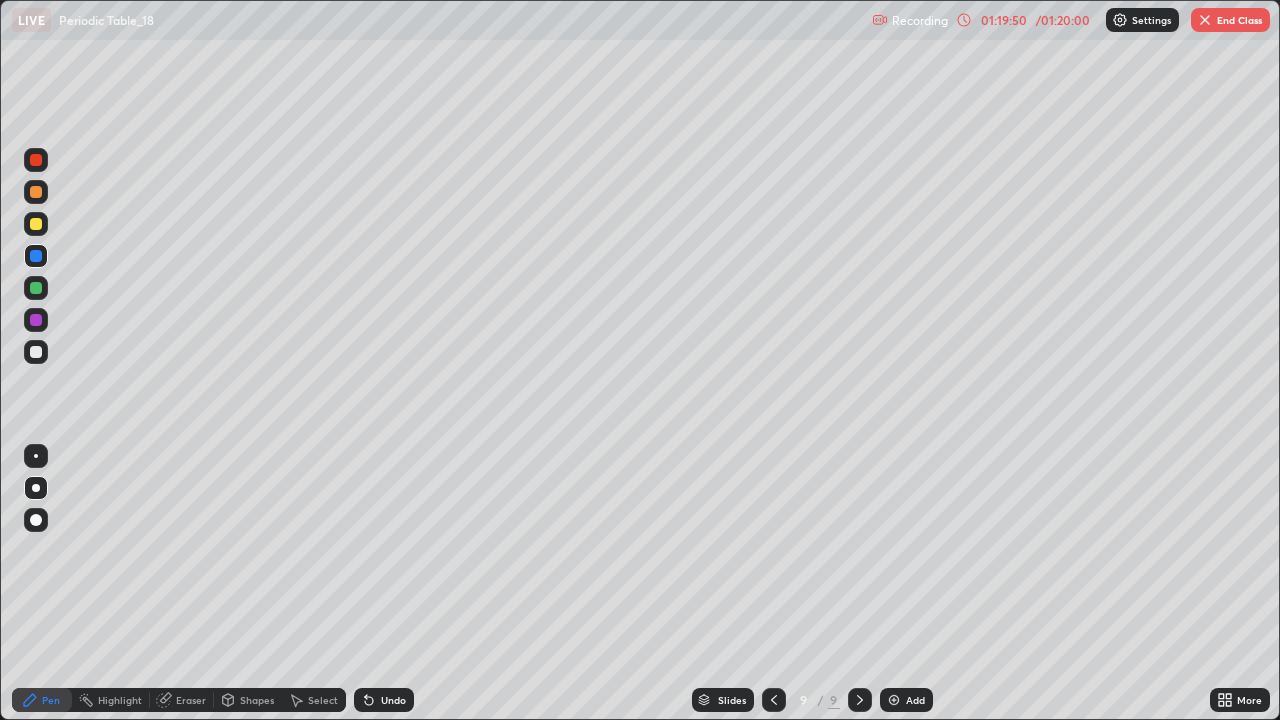click on "End Class" at bounding box center [1230, 20] 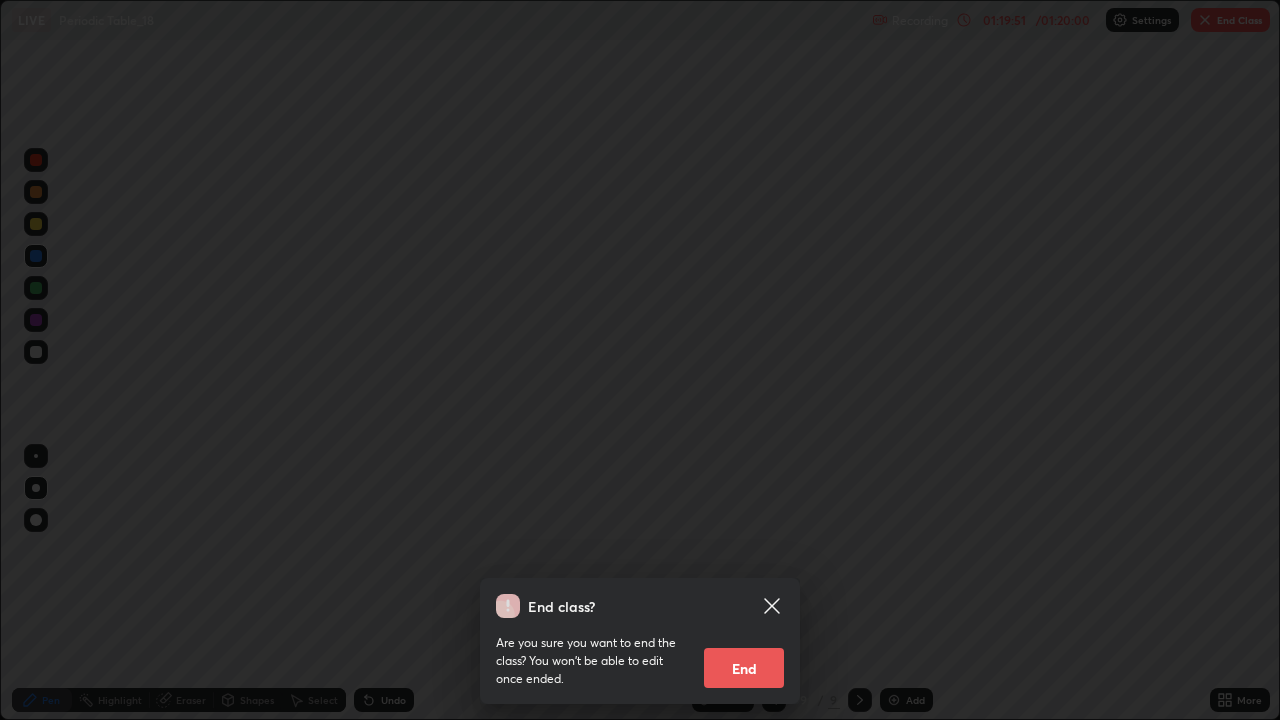 click on "End" at bounding box center (744, 668) 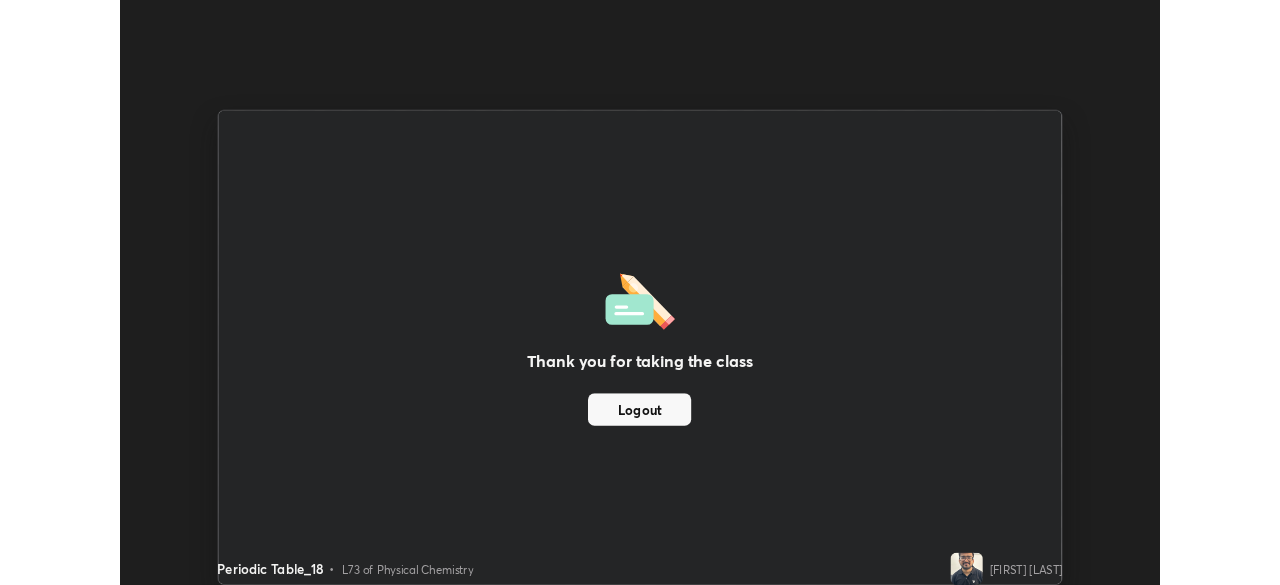 scroll, scrollTop: 585, scrollLeft: 1280, axis: both 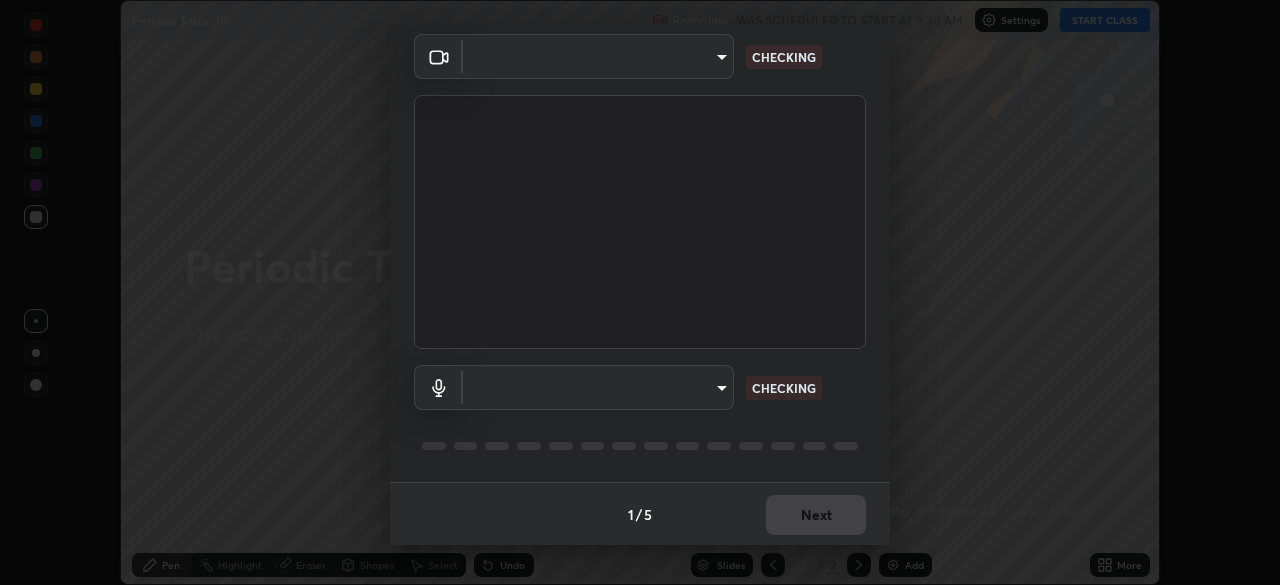 type on "e935e90e6c1ab5daa0dcc92e8481b2929d3357ce8b6dafce0a80e6d5474c7f03" 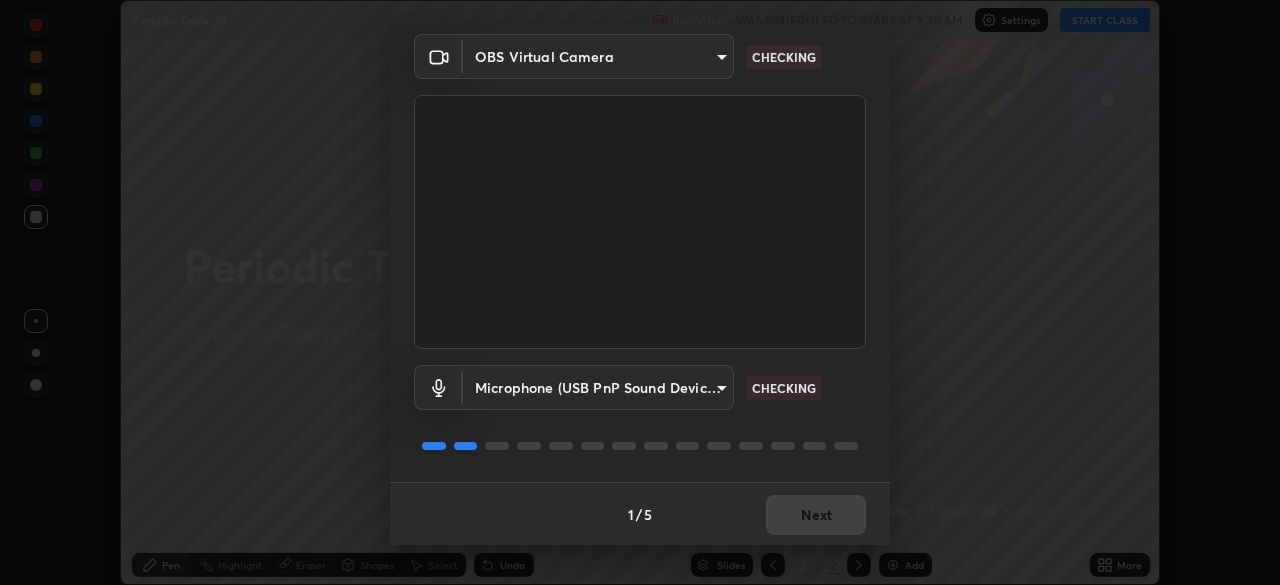 click on "1 / 5 Next" at bounding box center (640, 514) 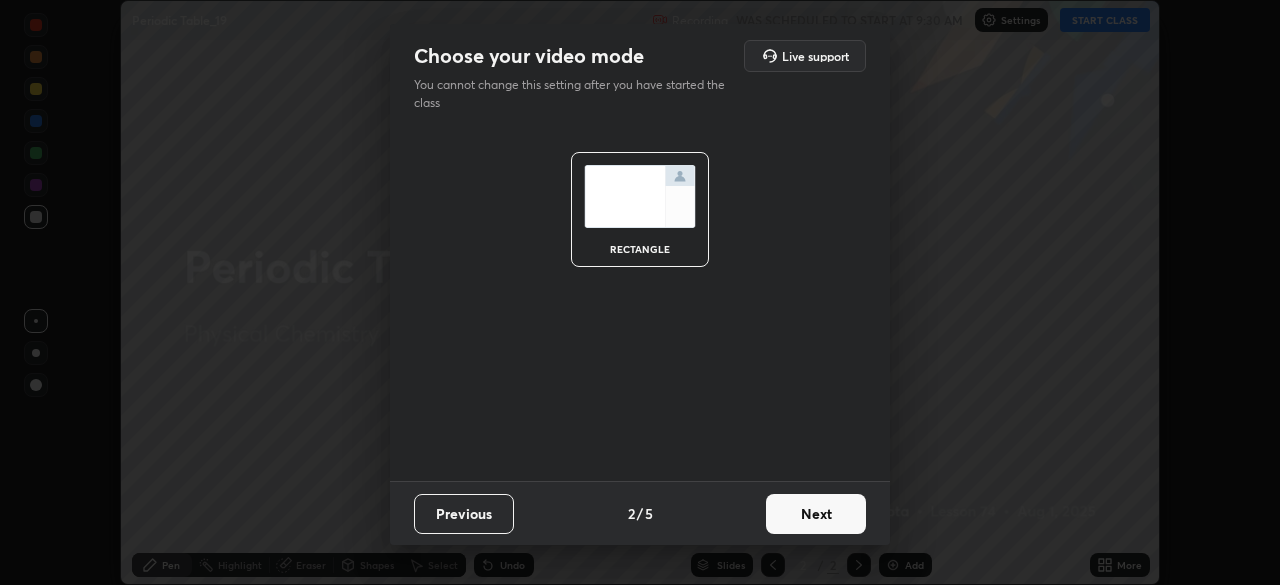 scroll, scrollTop: 0, scrollLeft: 0, axis: both 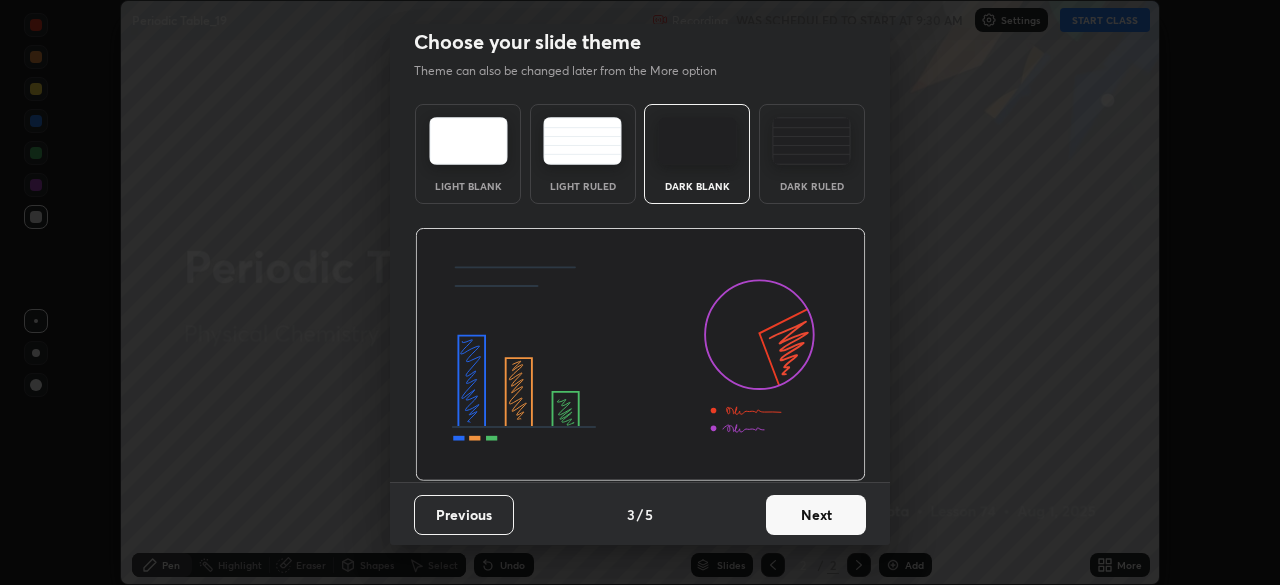 click on "Next" at bounding box center [816, 515] 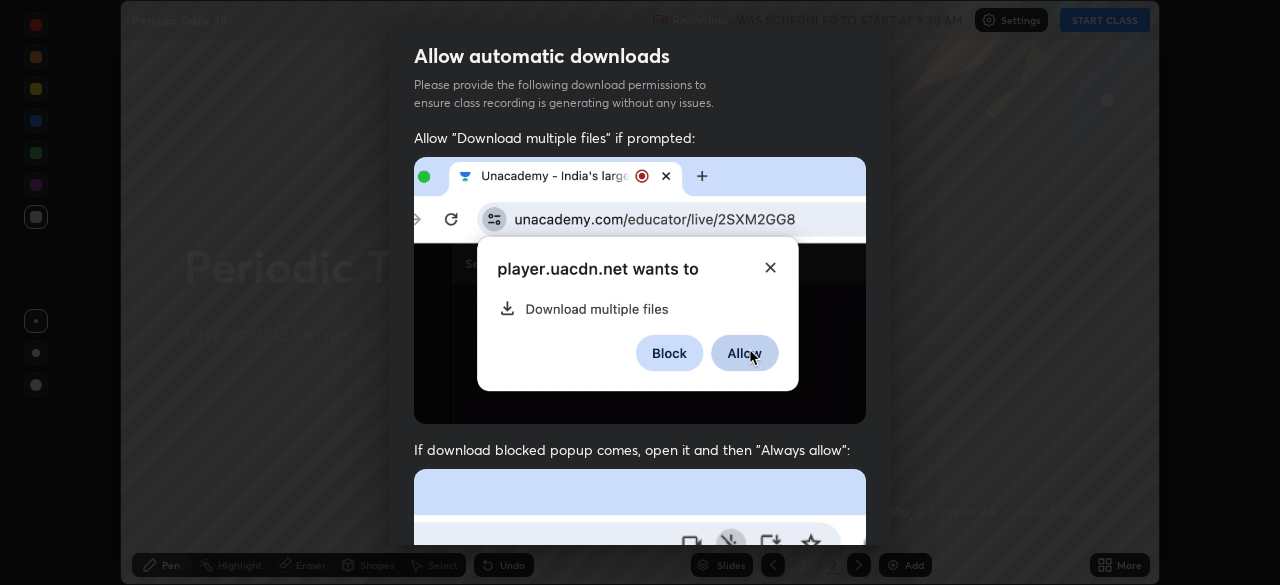 click at bounding box center (640, 687) 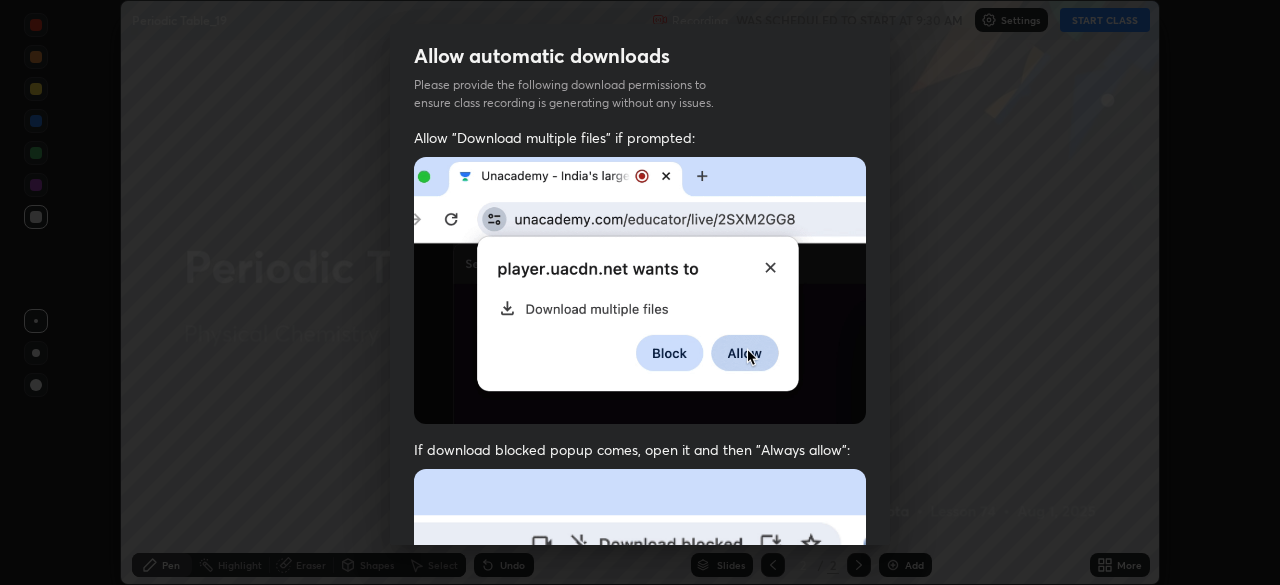 click at bounding box center [640, 687] 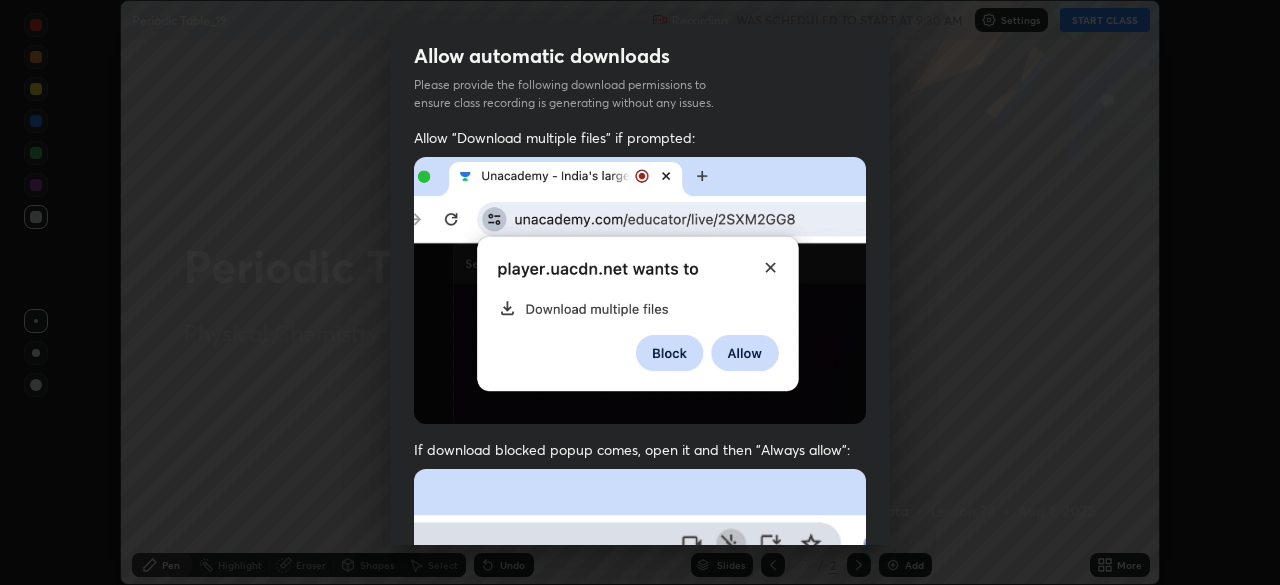 click at bounding box center (640, 687) 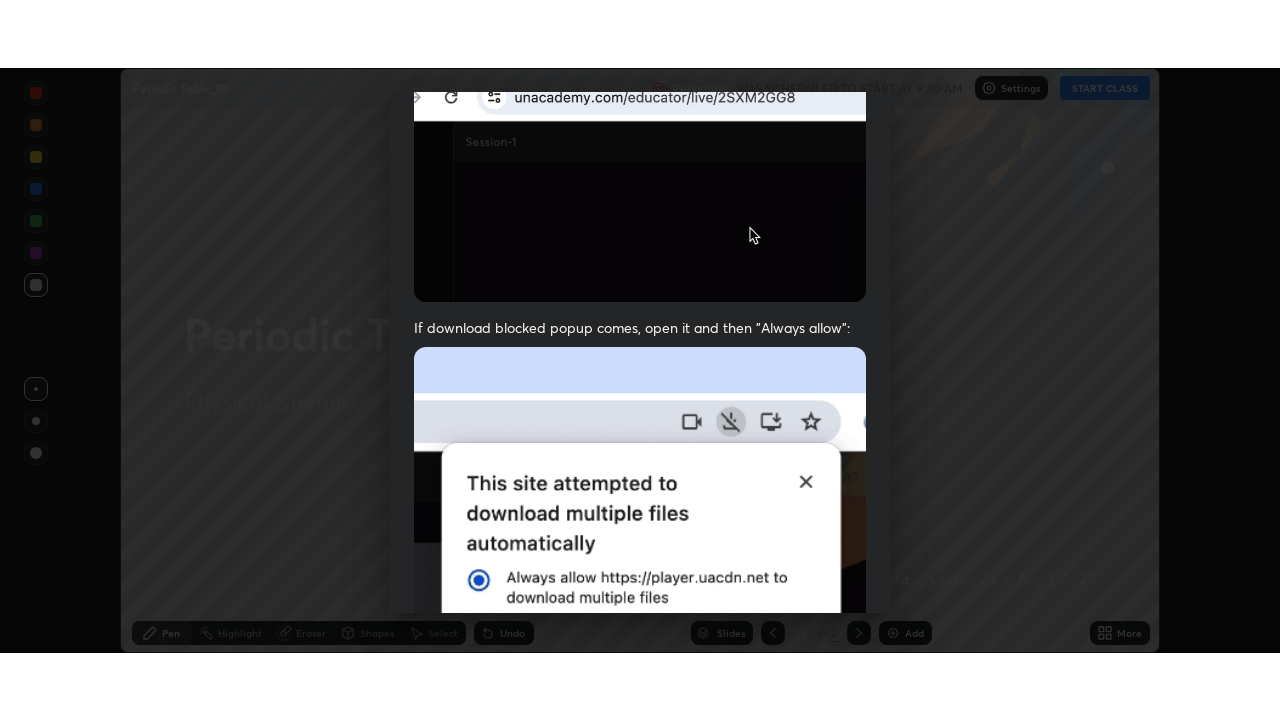 scroll, scrollTop: 478, scrollLeft: 0, axis: vertical 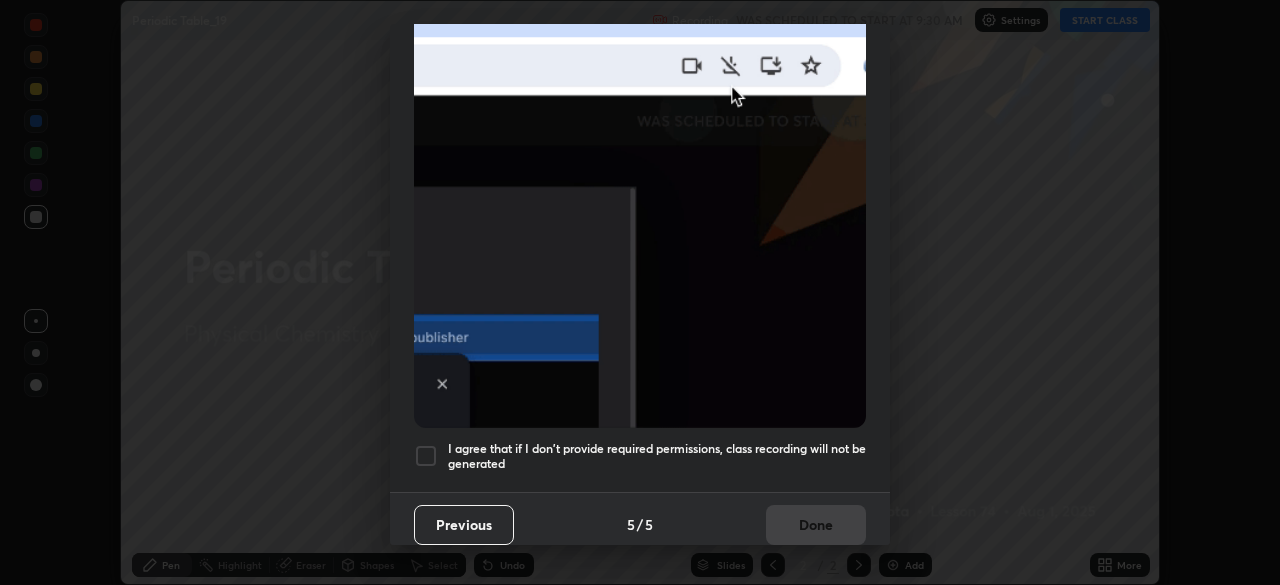 click at bounding box center [426, 456] 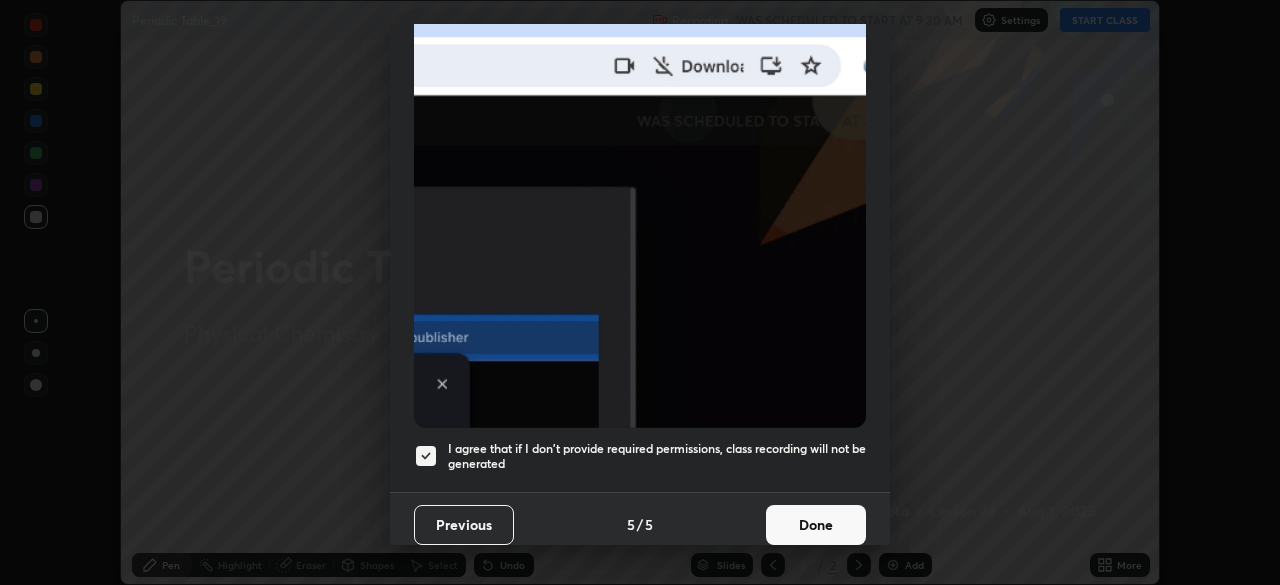 click on "Done" at bounding box center (816, 525) 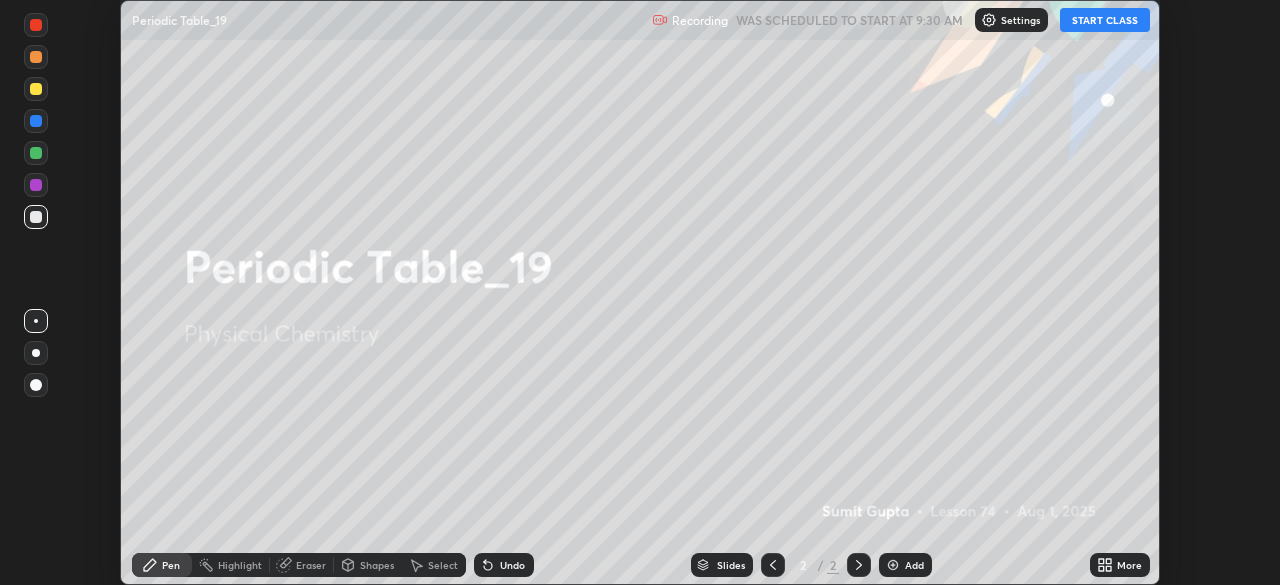 click on "START CLASS" at bounding box center [1105, 20] 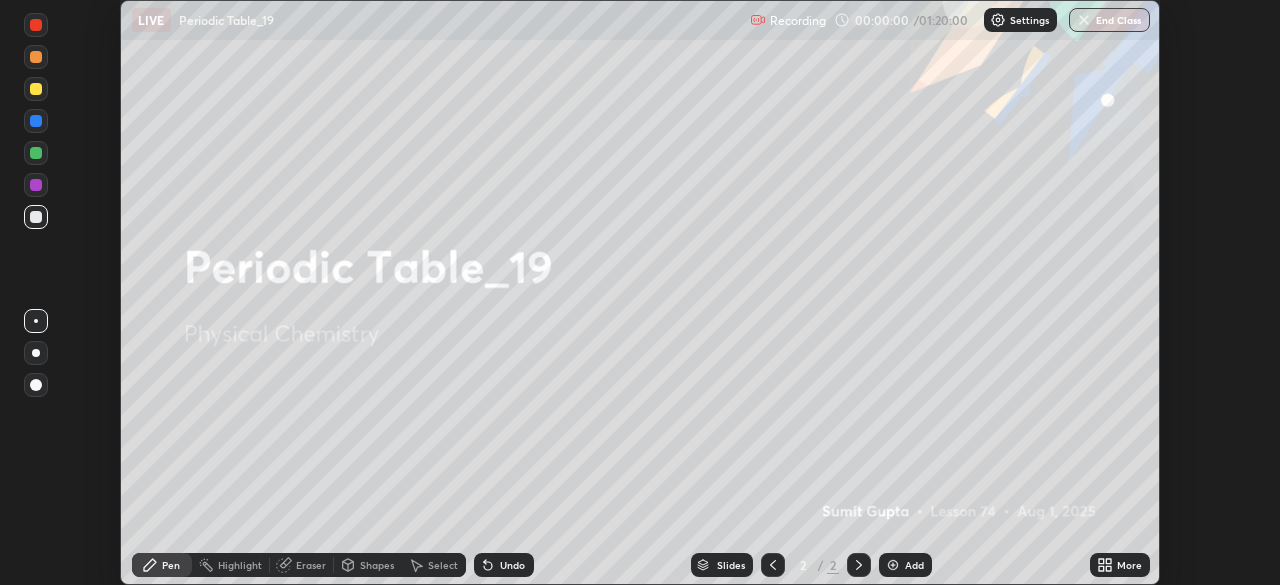 click 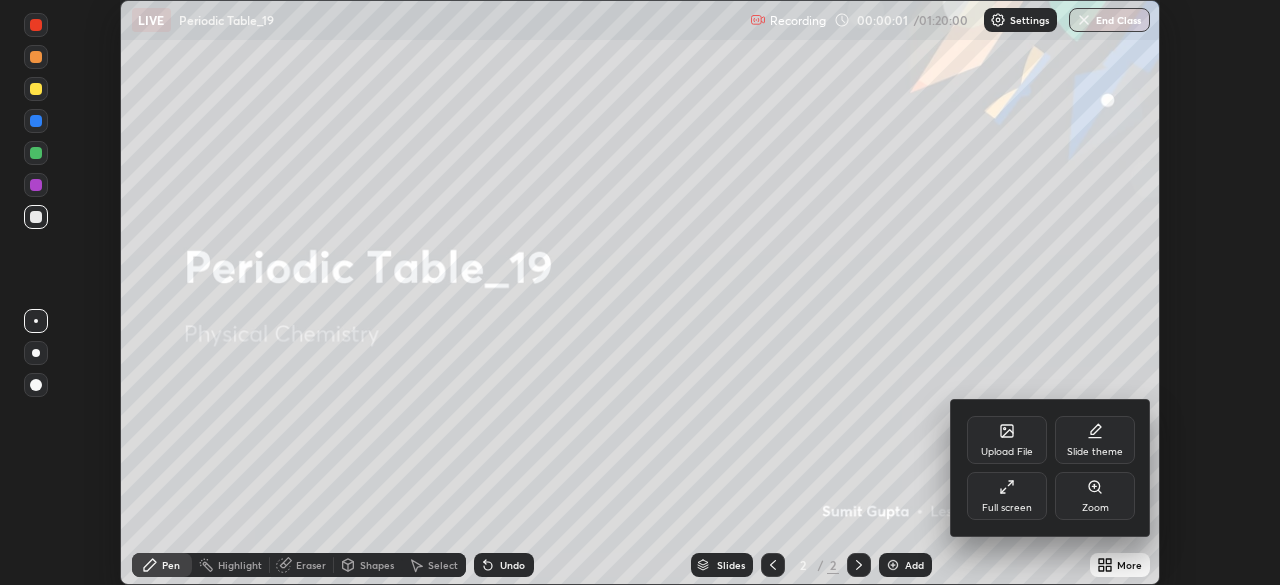 click on "Full screen" at bounding box center [1007, 496] 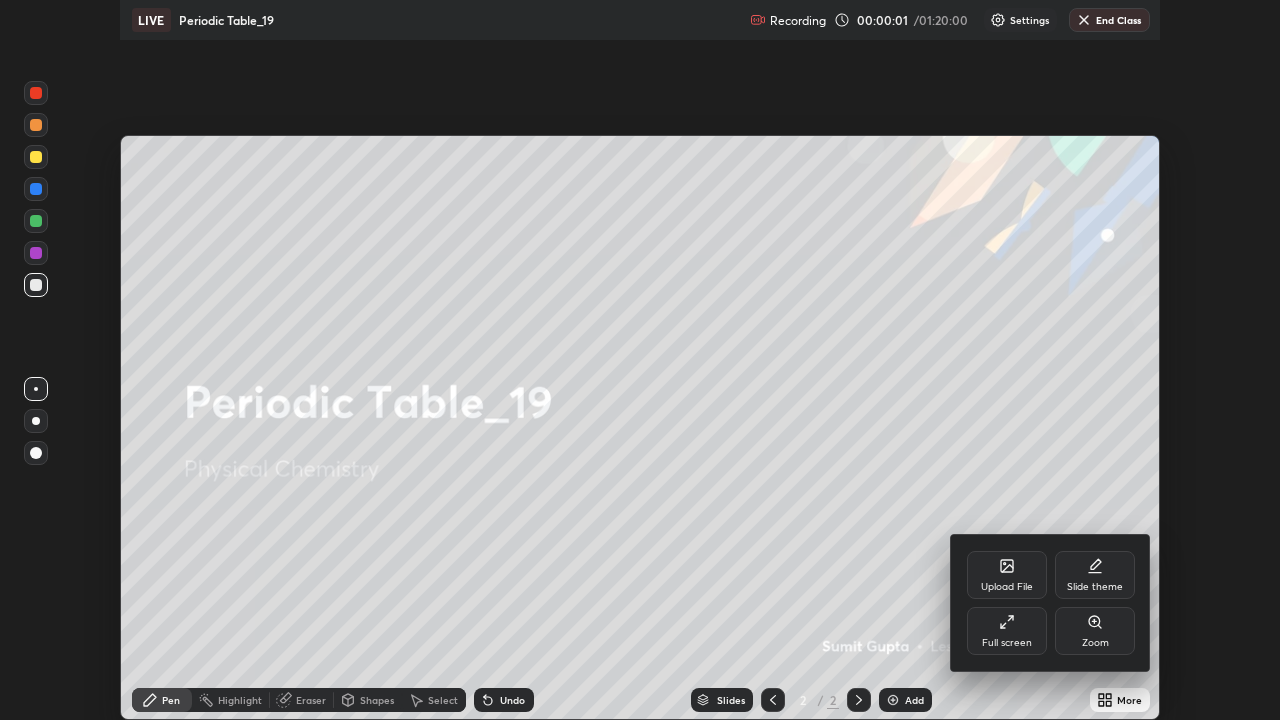 scroll, scrollTop: 99280, scrollLeft: 98720, axis: both 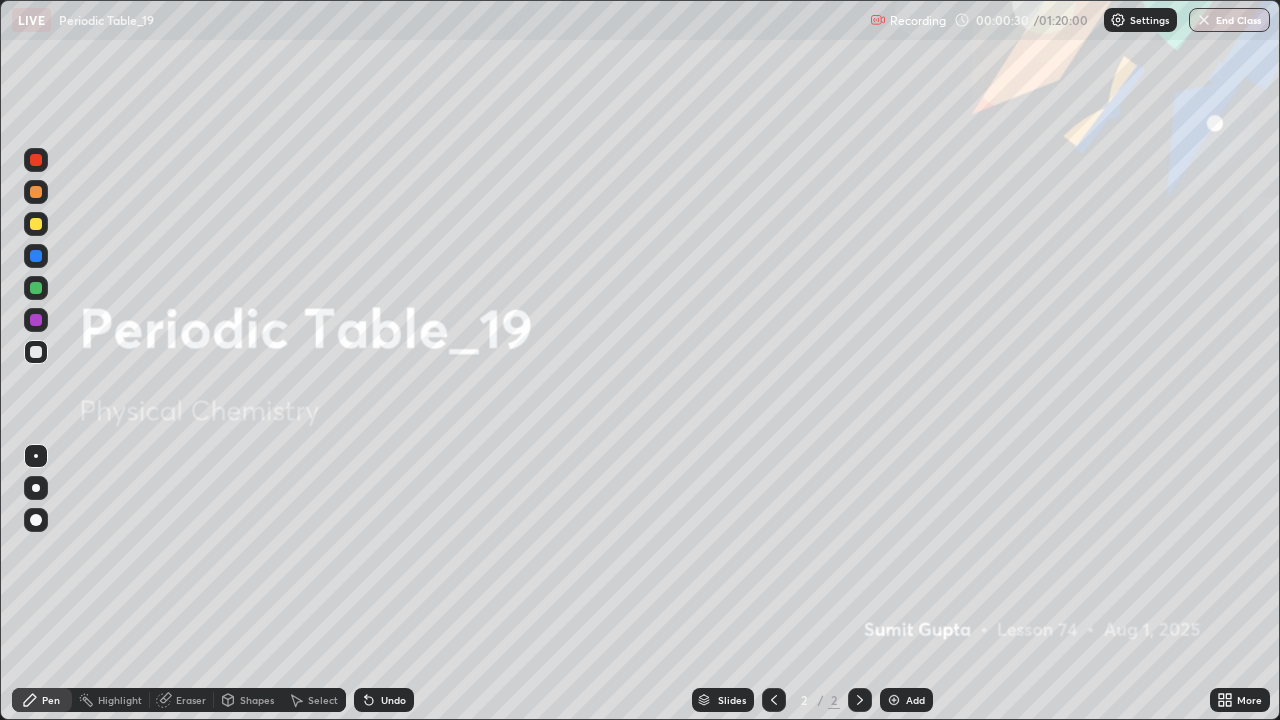 click at bounding box center (894, 700) 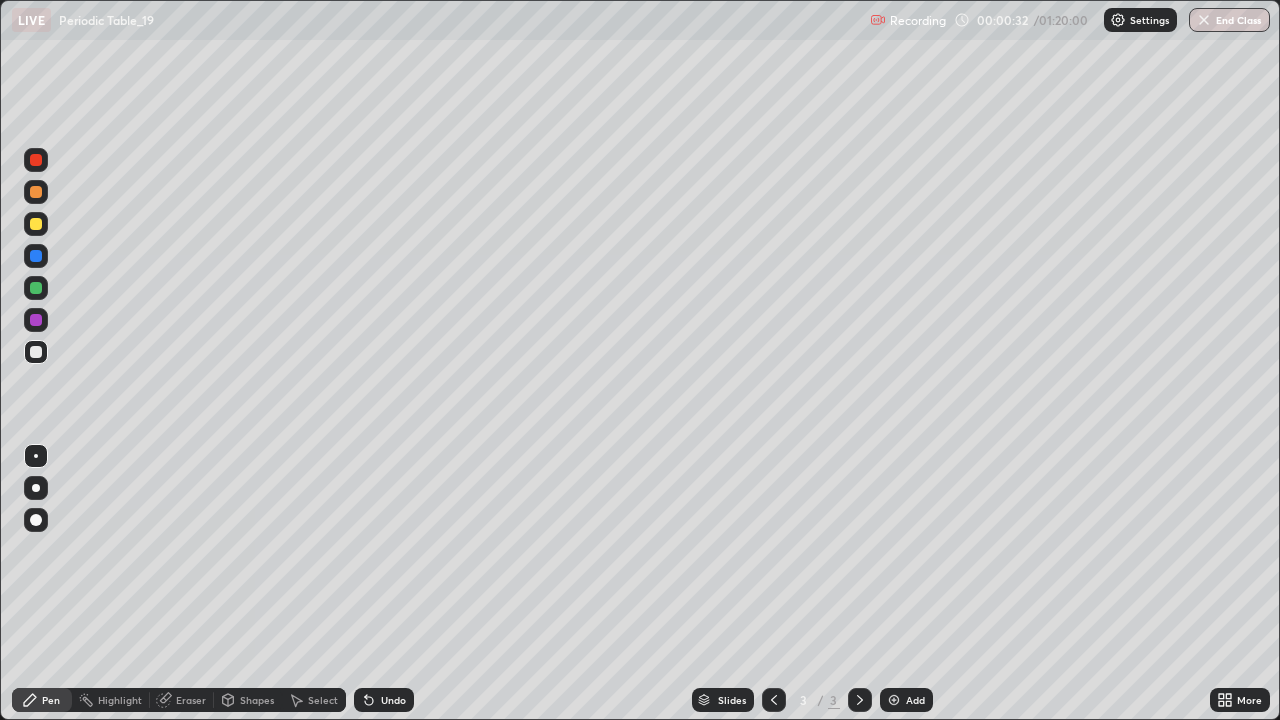click at bounding box center [36, 224] 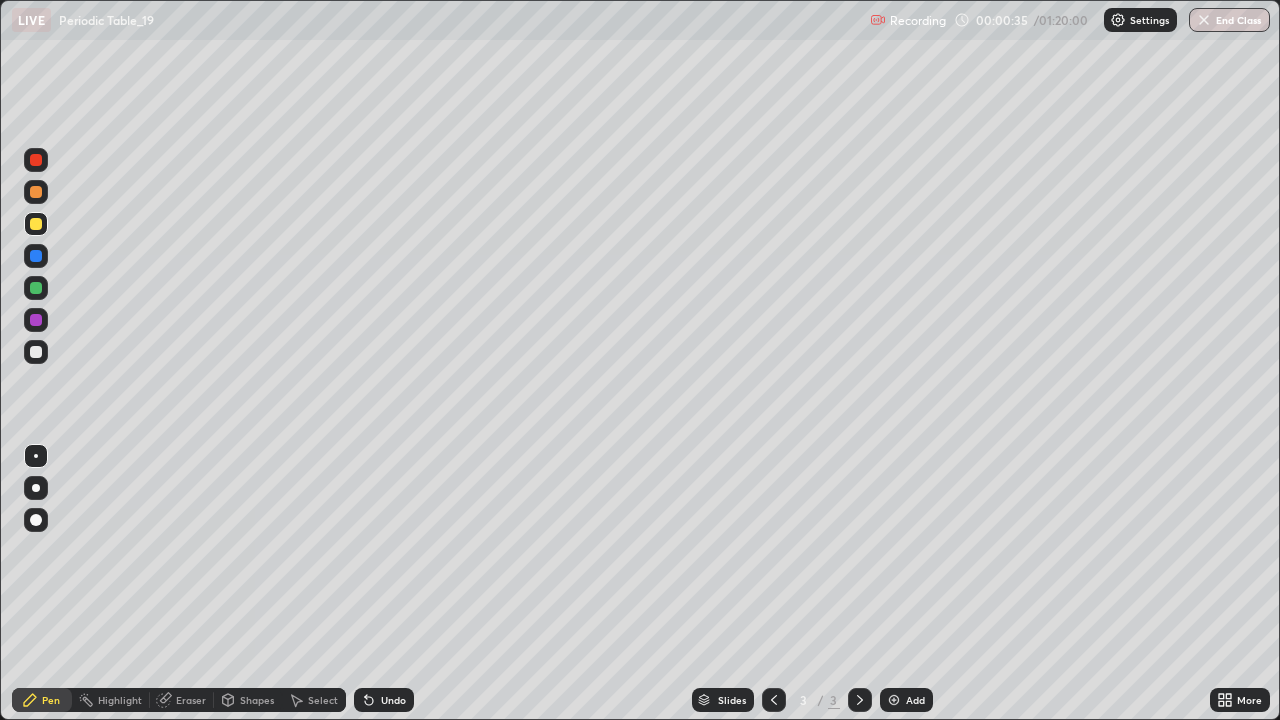click at bounding box center [36, 488] 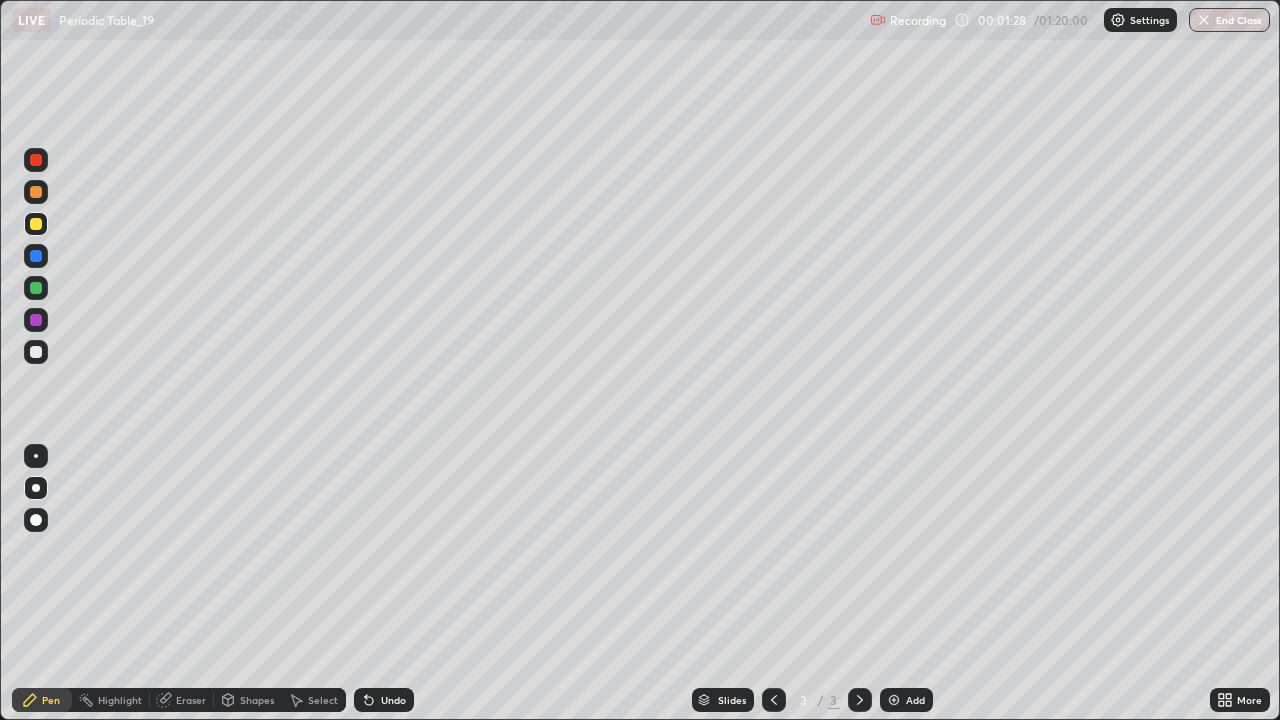 click at bounding box center (36, 320) 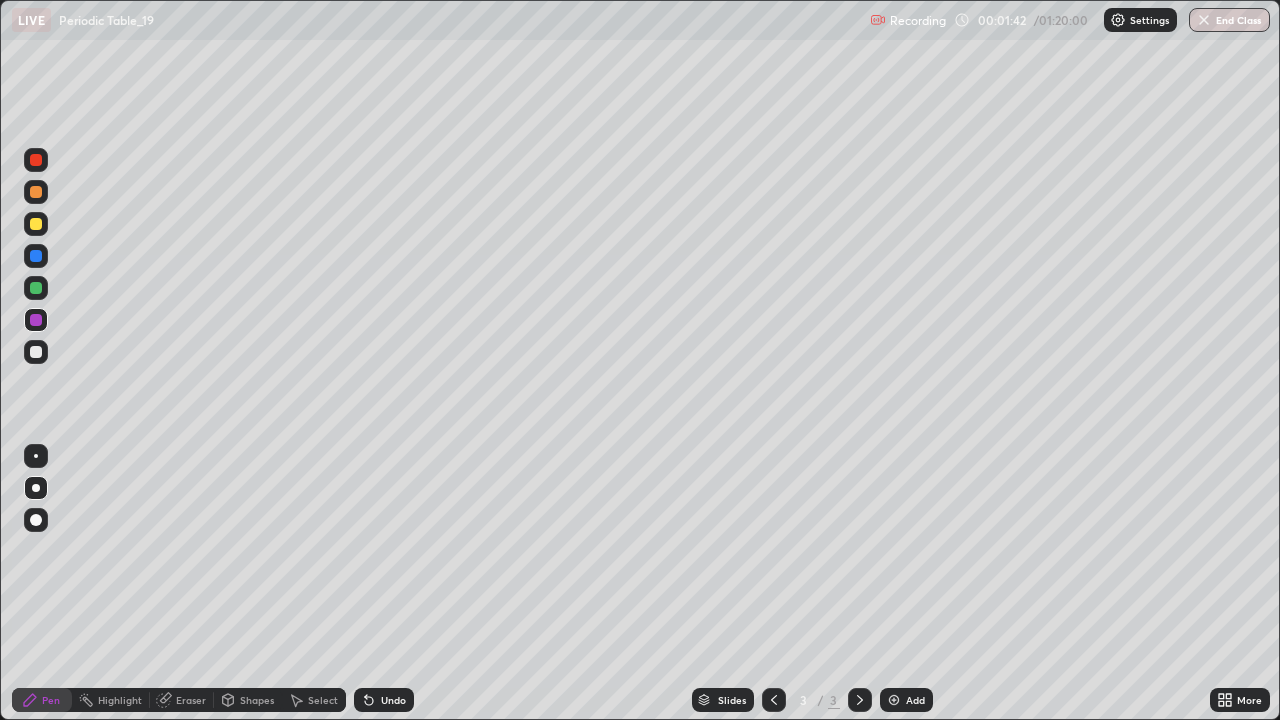 click 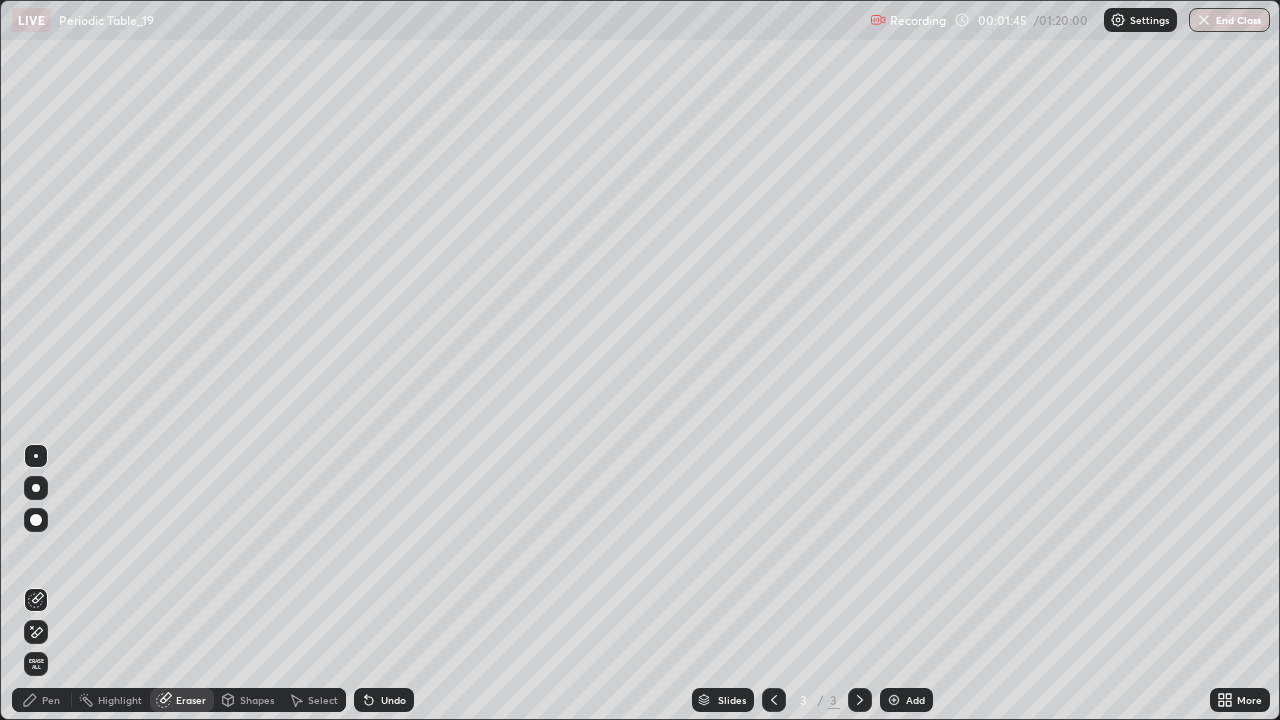 click on "Pen" at bounding box center (51, 700) 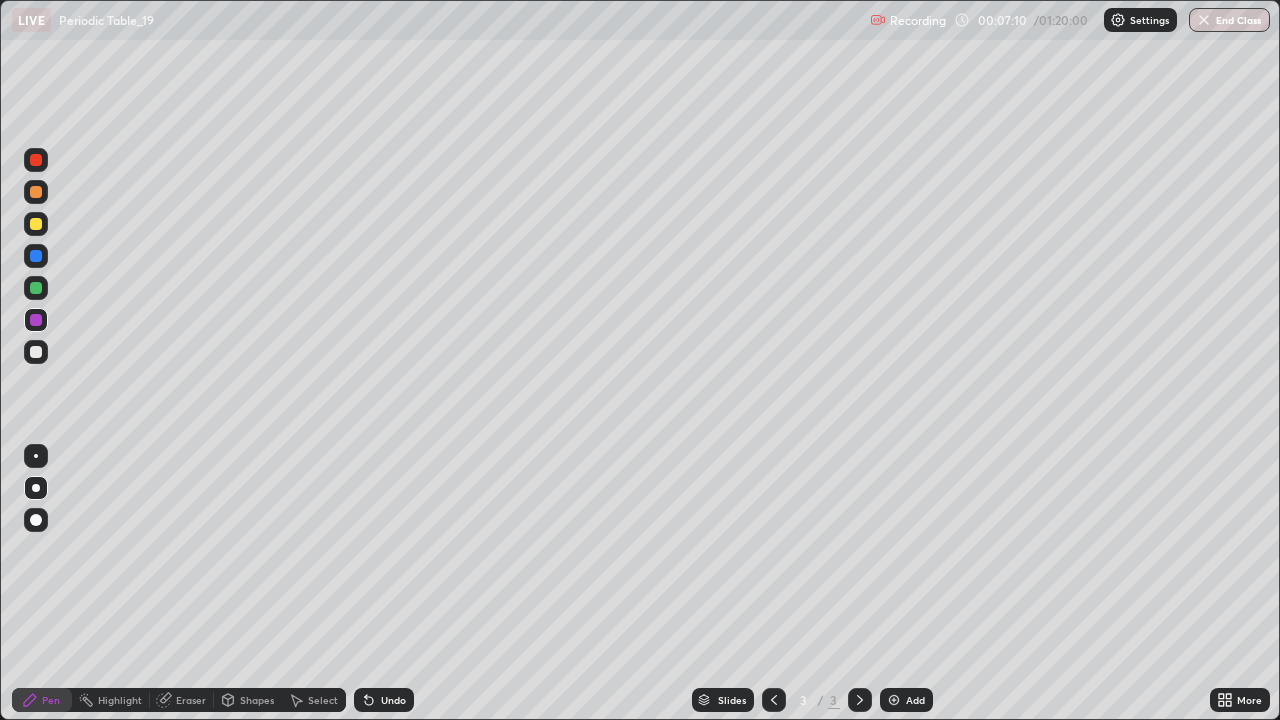 click at bounding box center [894, 700] 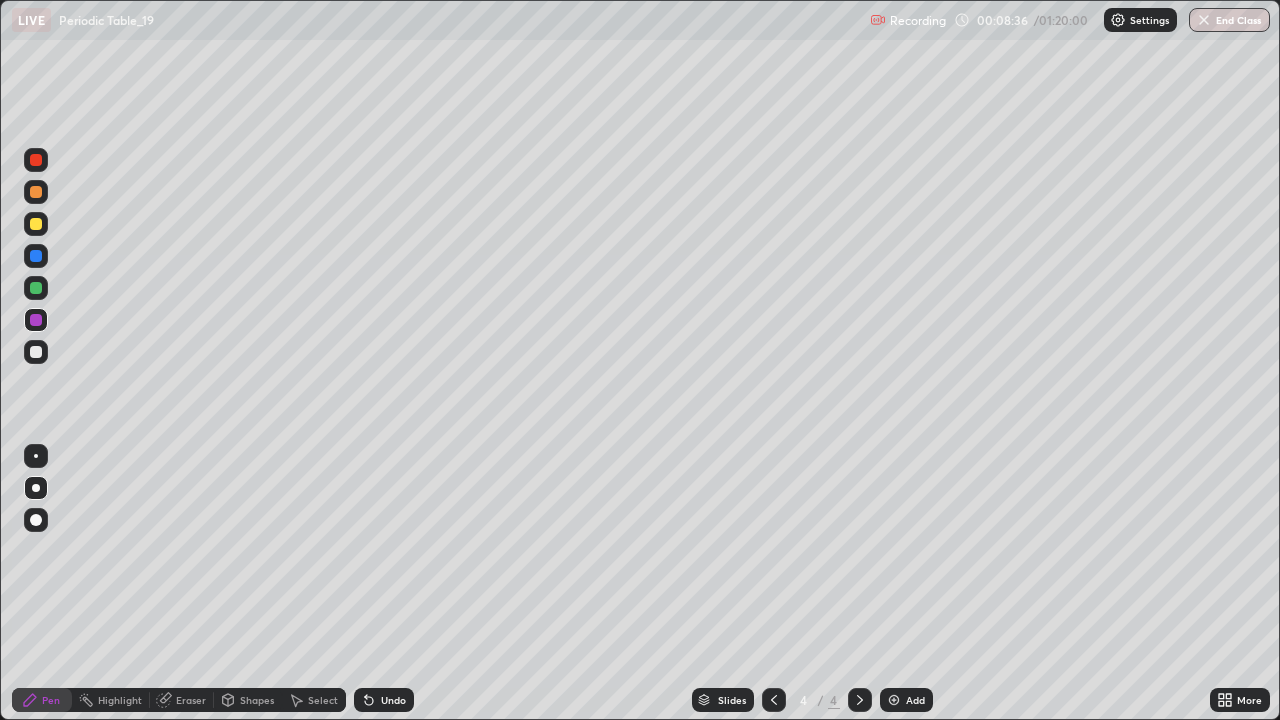 click at bounding box center [894, 700] 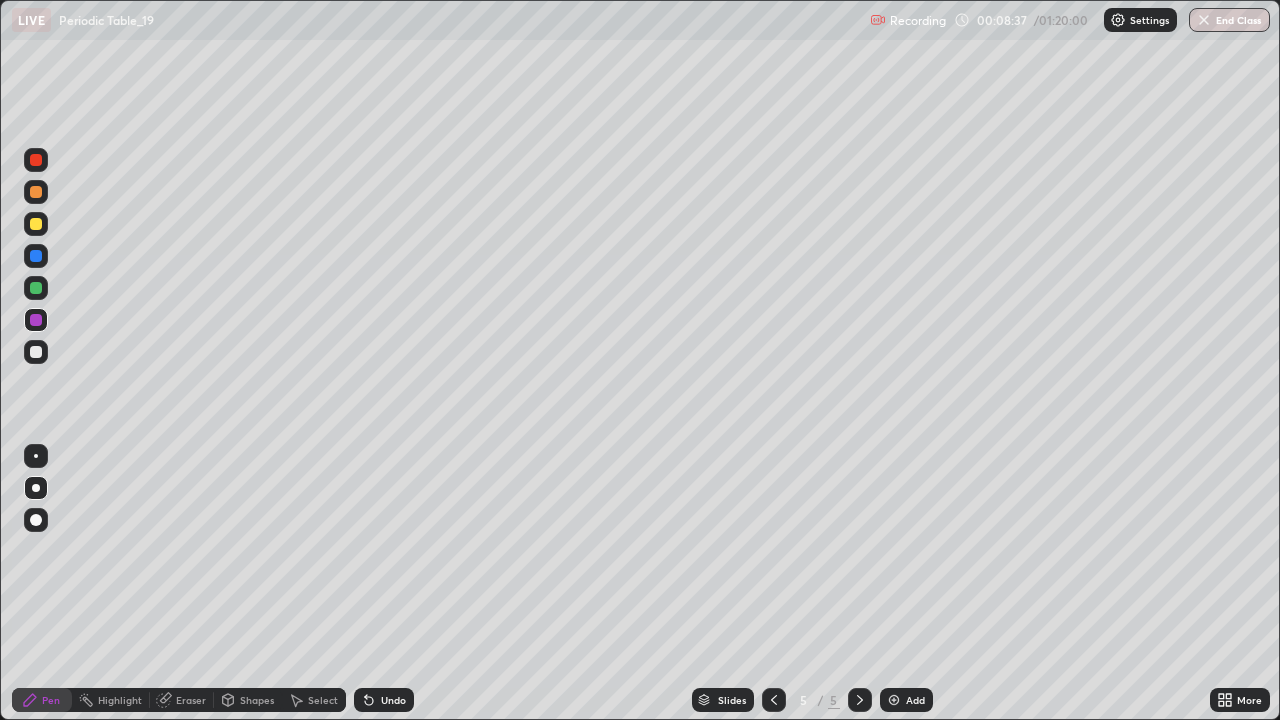 click at bounding box center (36, 352) 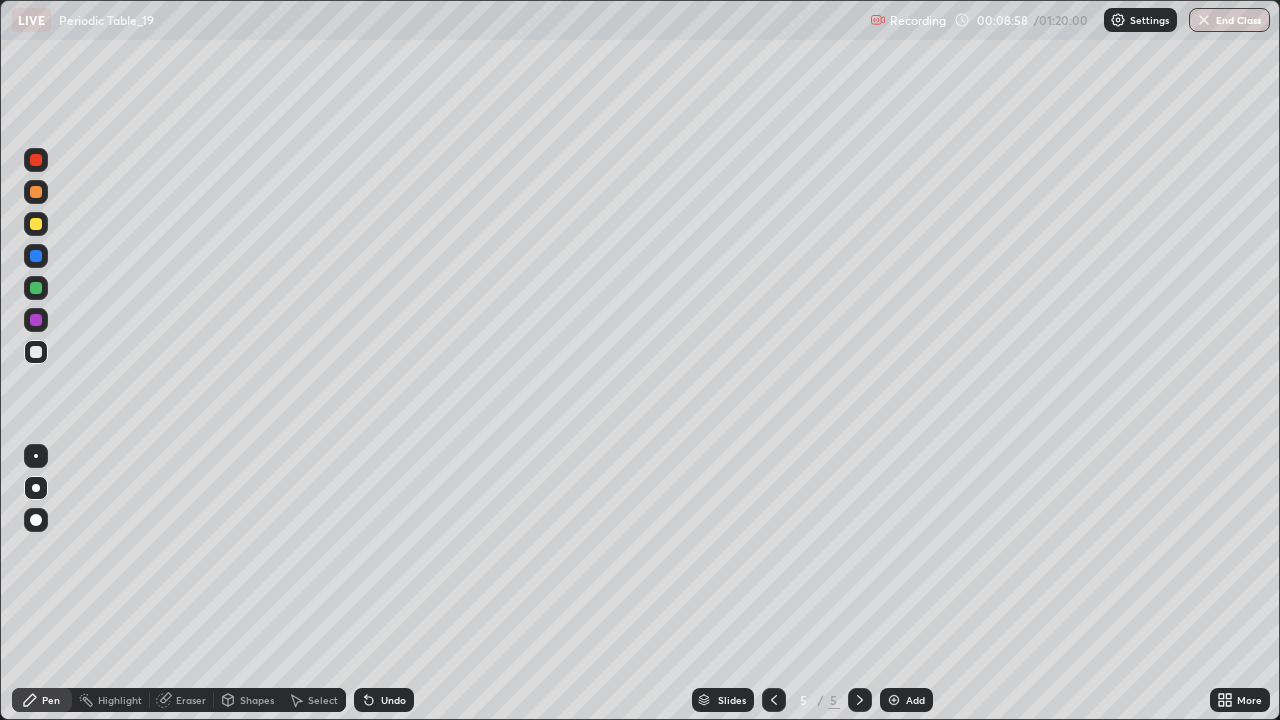 click at bounding box center [36, 288] 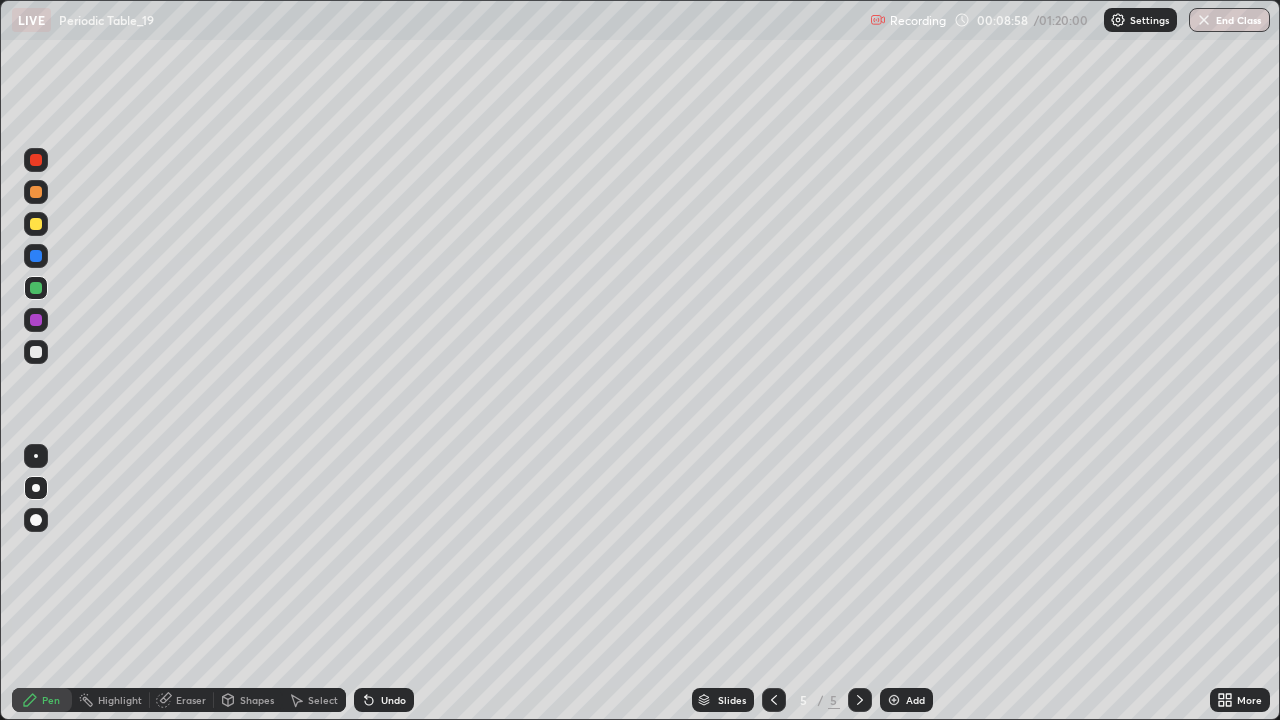 click at bounding box center (36, 256) 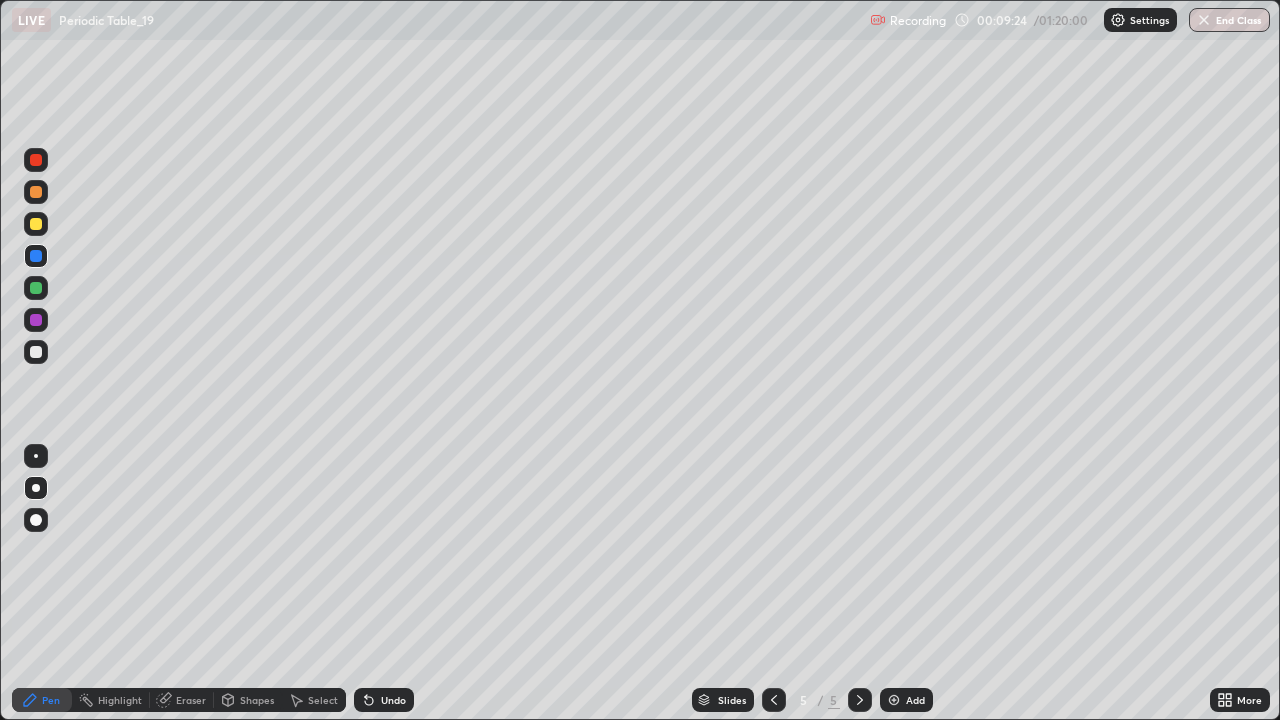click at bounding box center [36, 352] 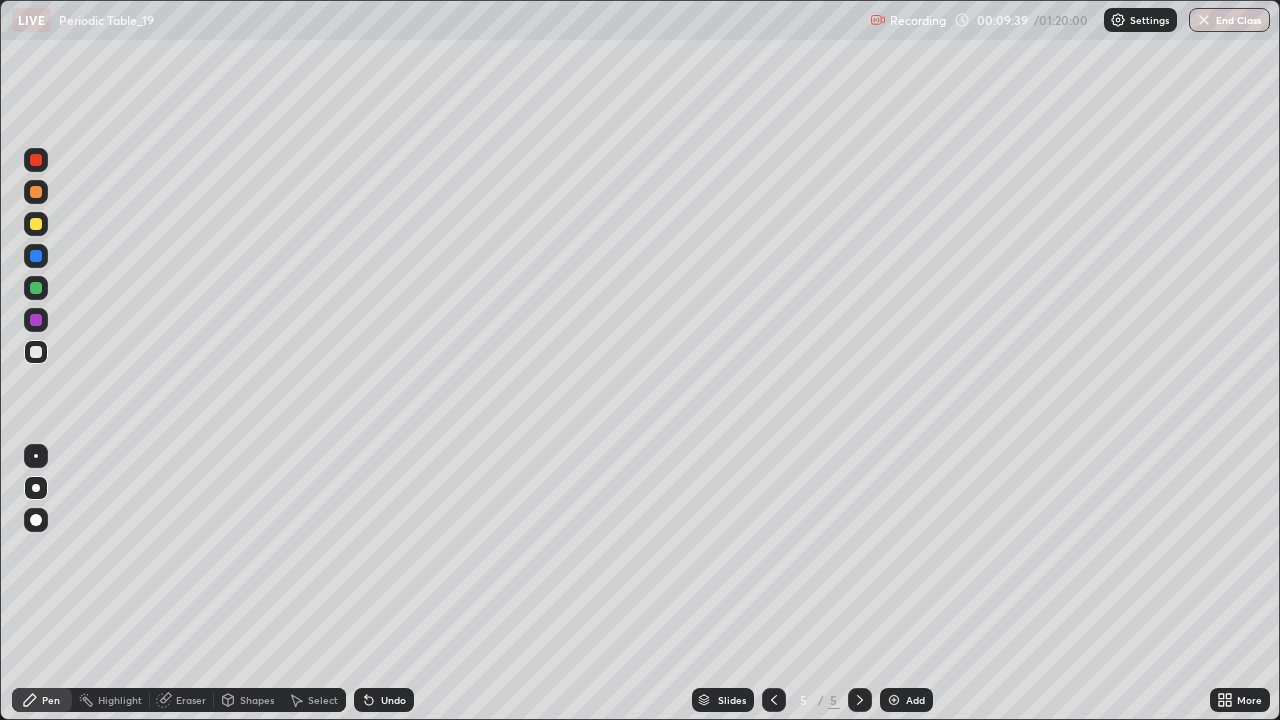 click on "Undo" at bounding box center (393, 700) 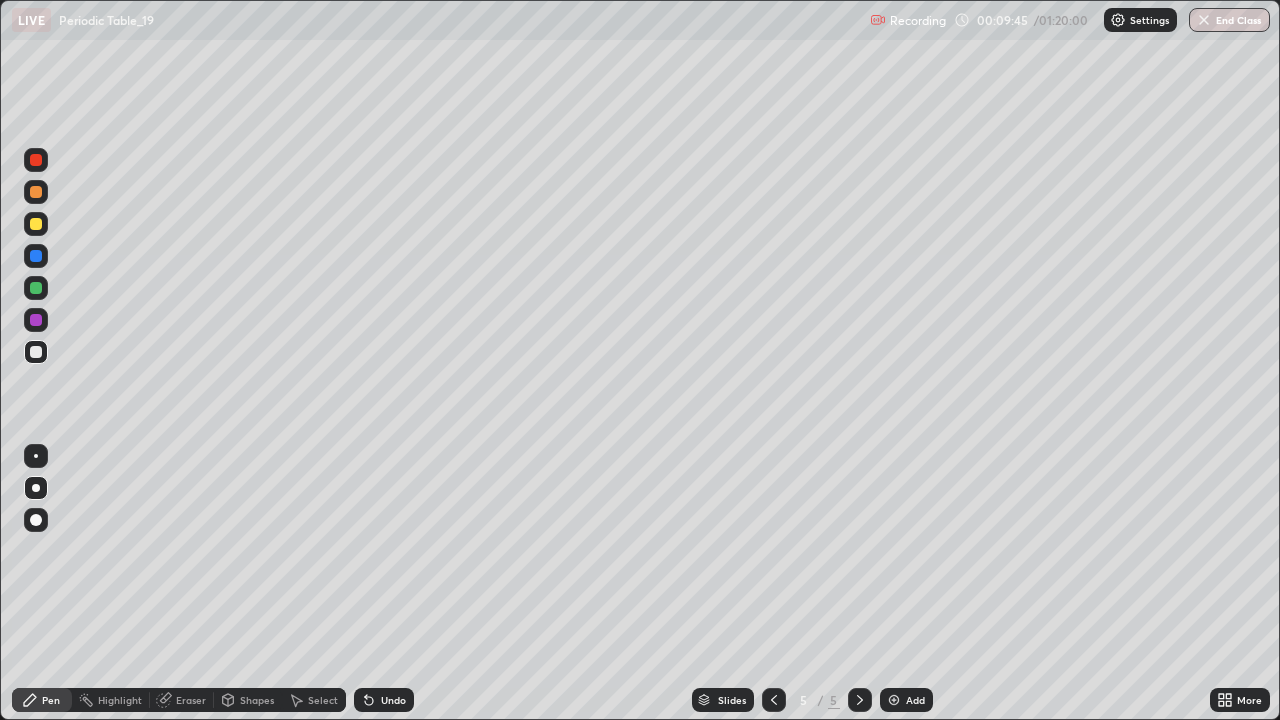 click at bounding box center [36, 320] 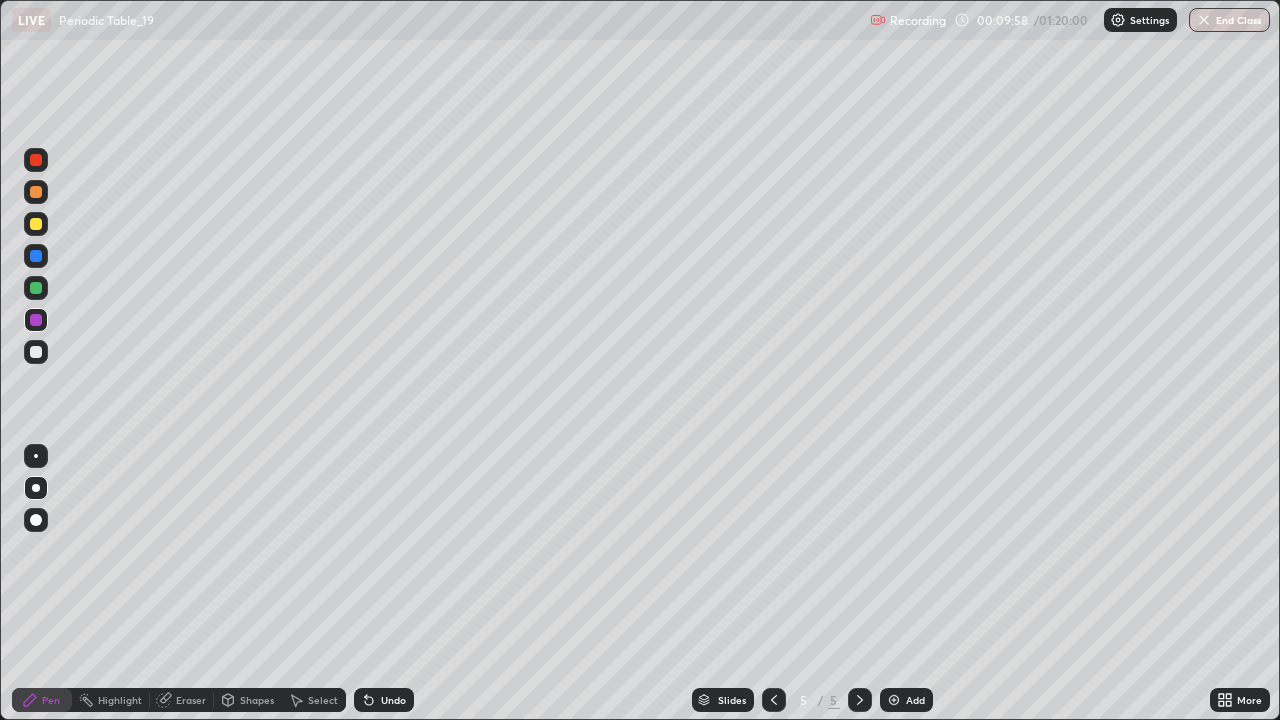 click at bounding box center [36, 352] 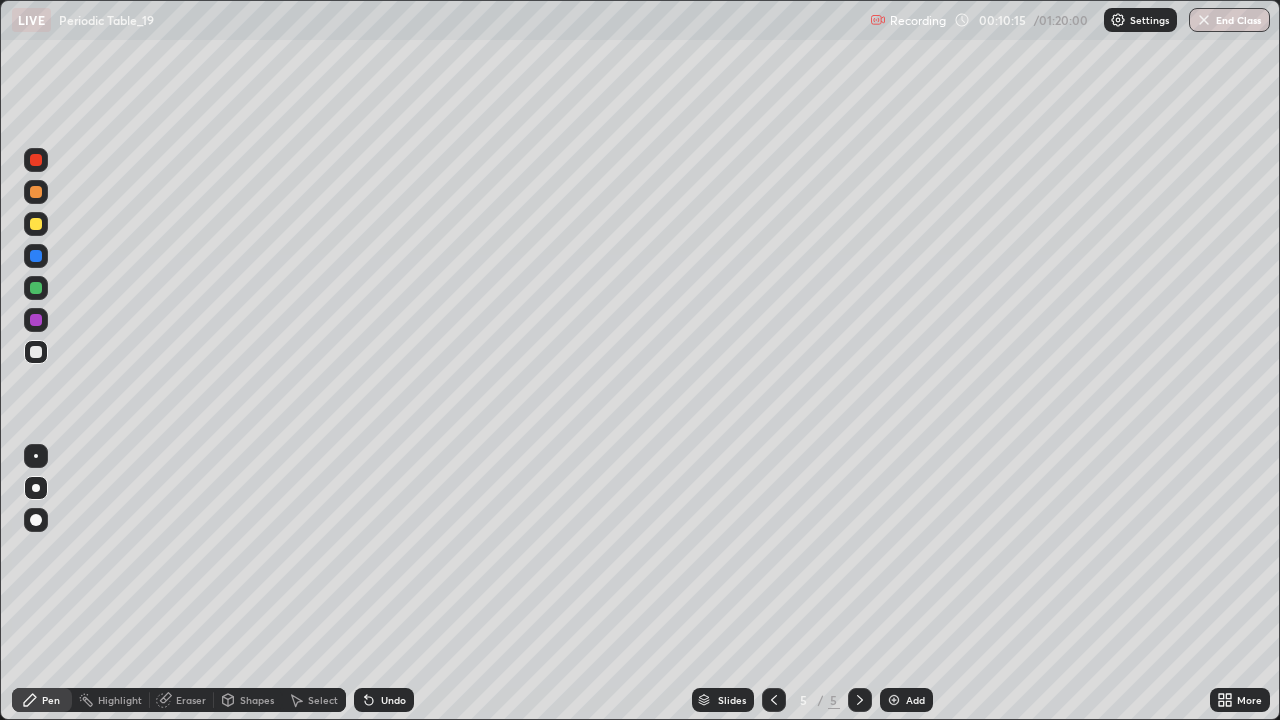 click at bounding box center (36, 320) 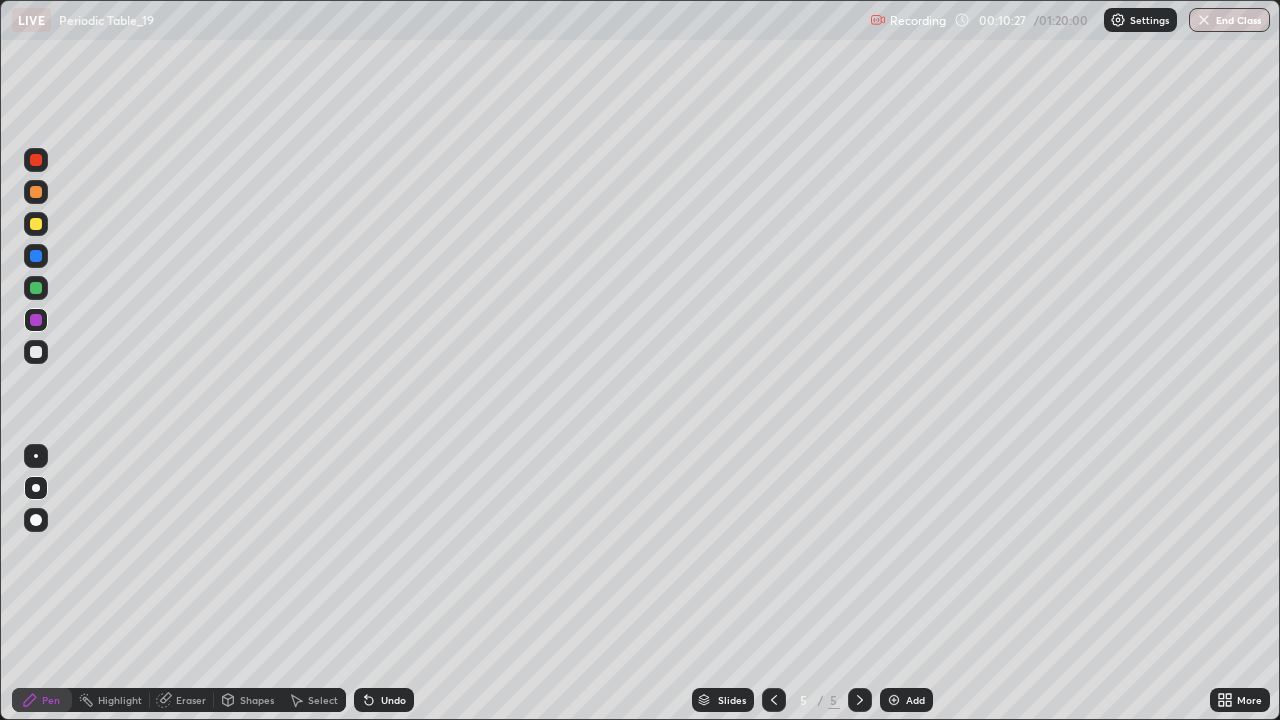 click at bounding box center [36, 288] 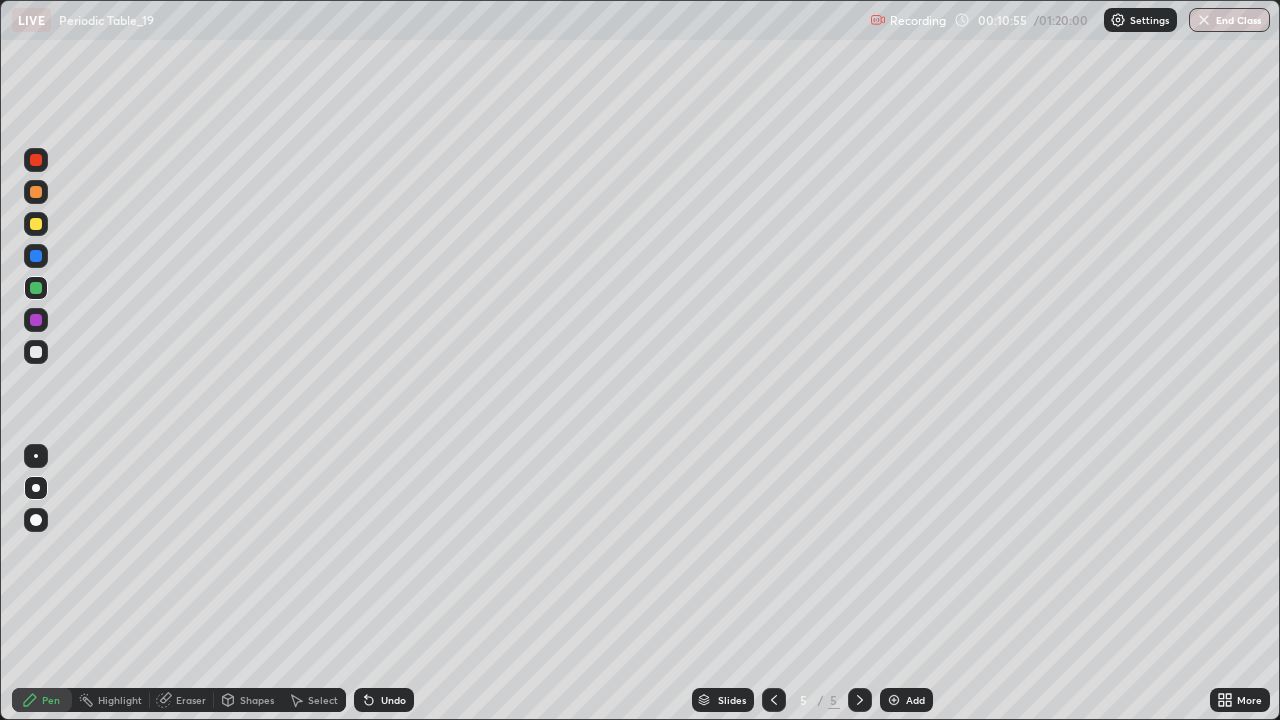 click at bounding box center (36, 256) 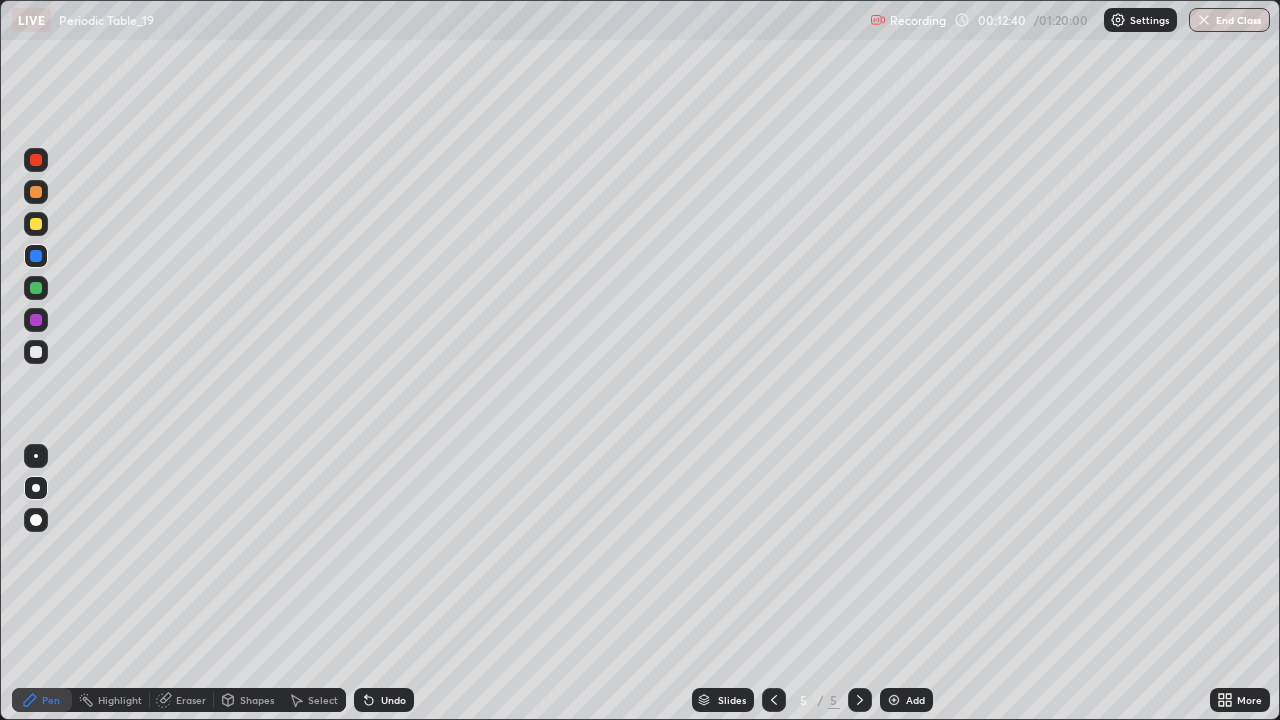 click at bounding box center (36, 224) 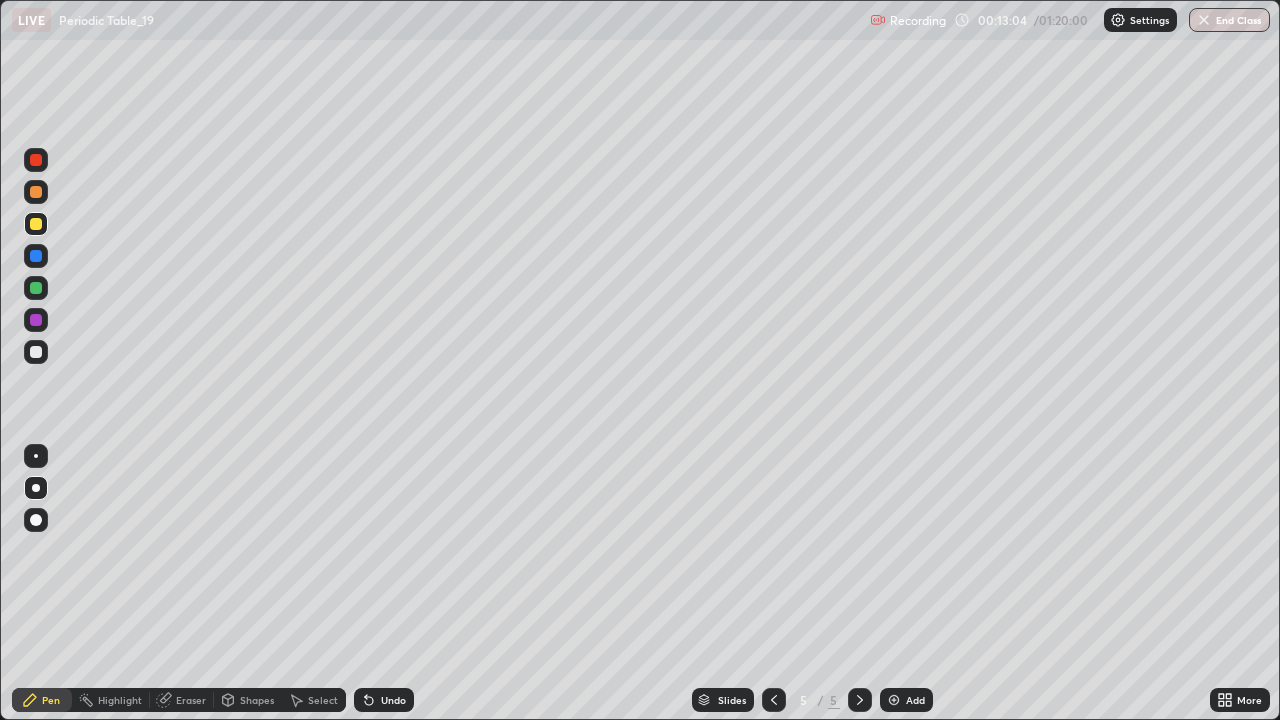 click at bounding box center [36, 352] 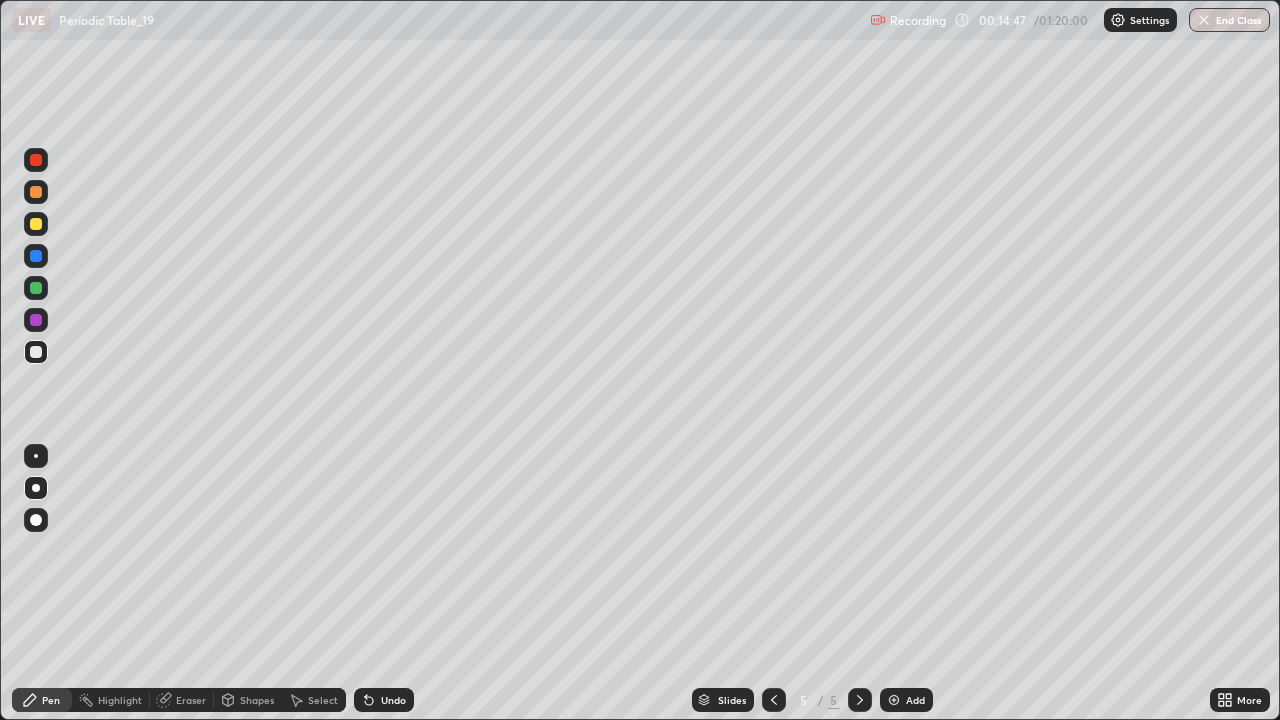 click at bounding box center [36, 320] 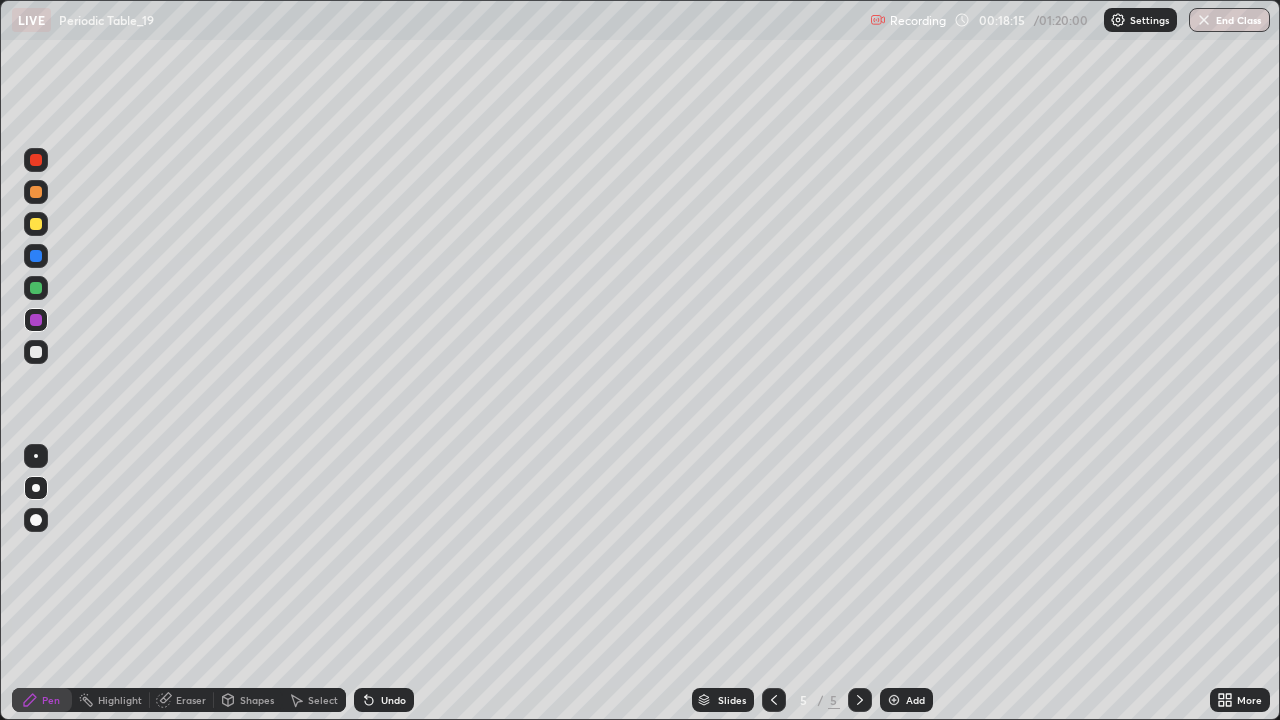 click on "Add" at bounding box center [906, 700] 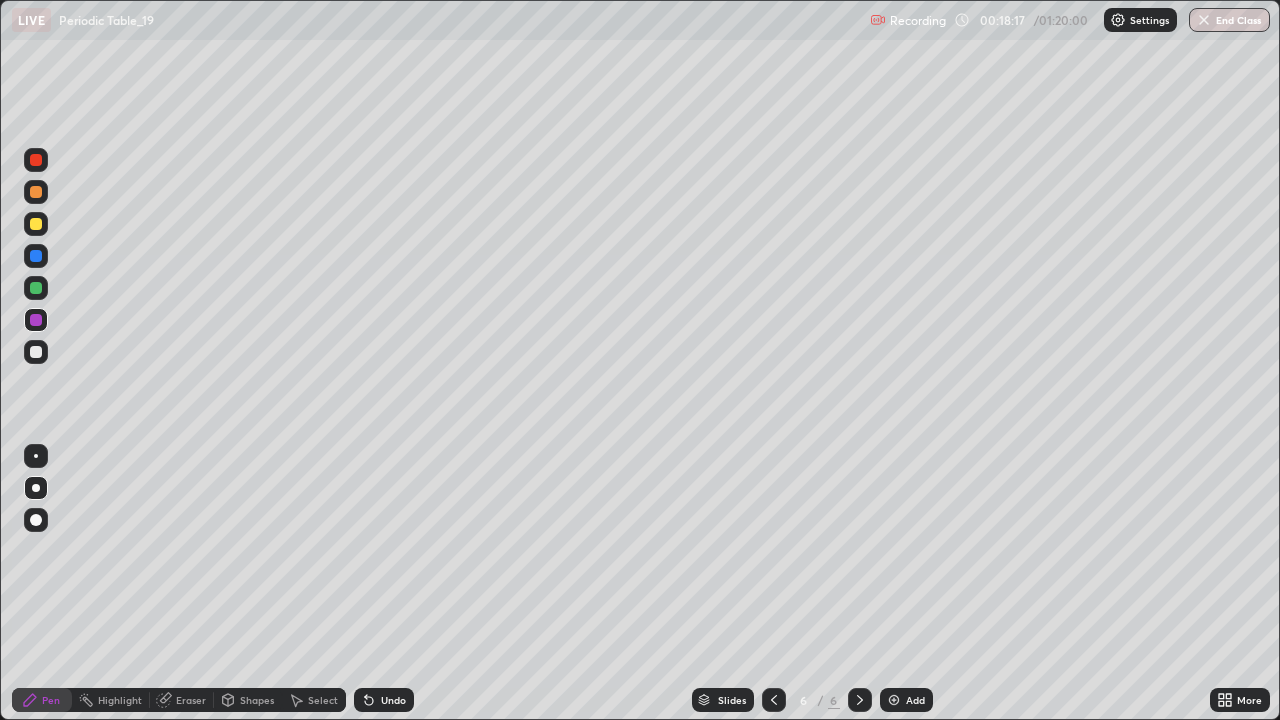 click 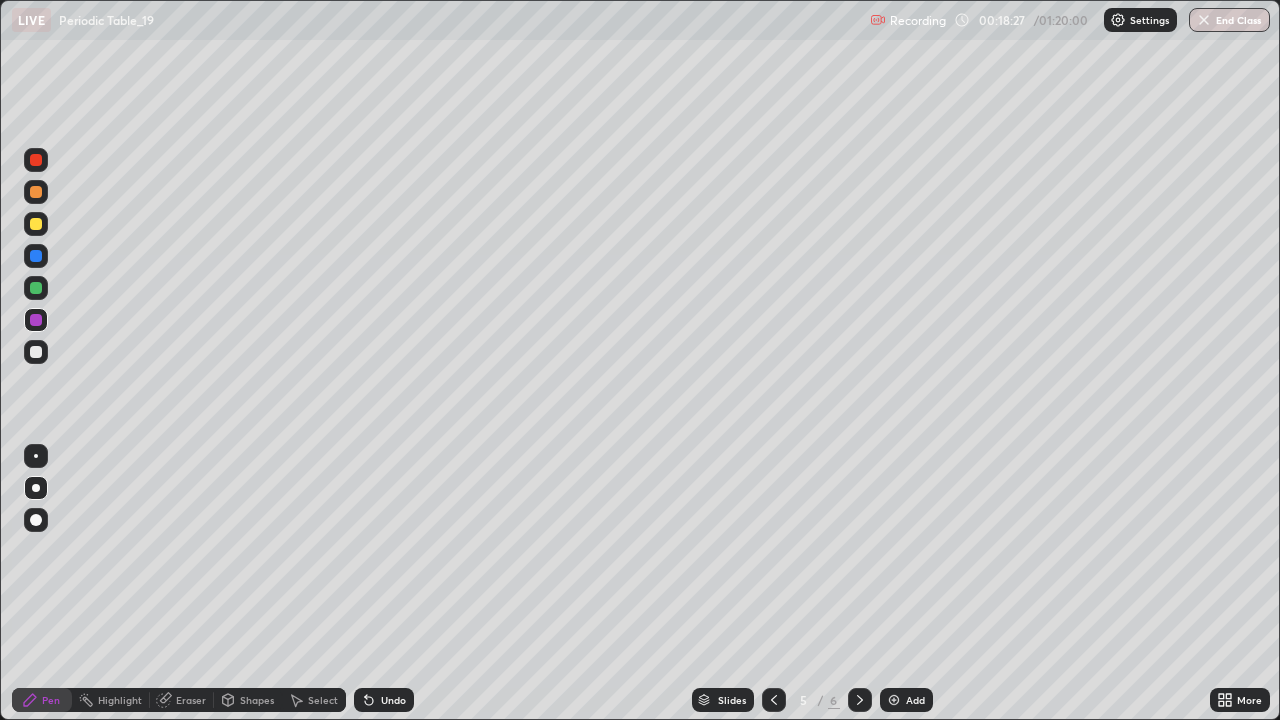 click 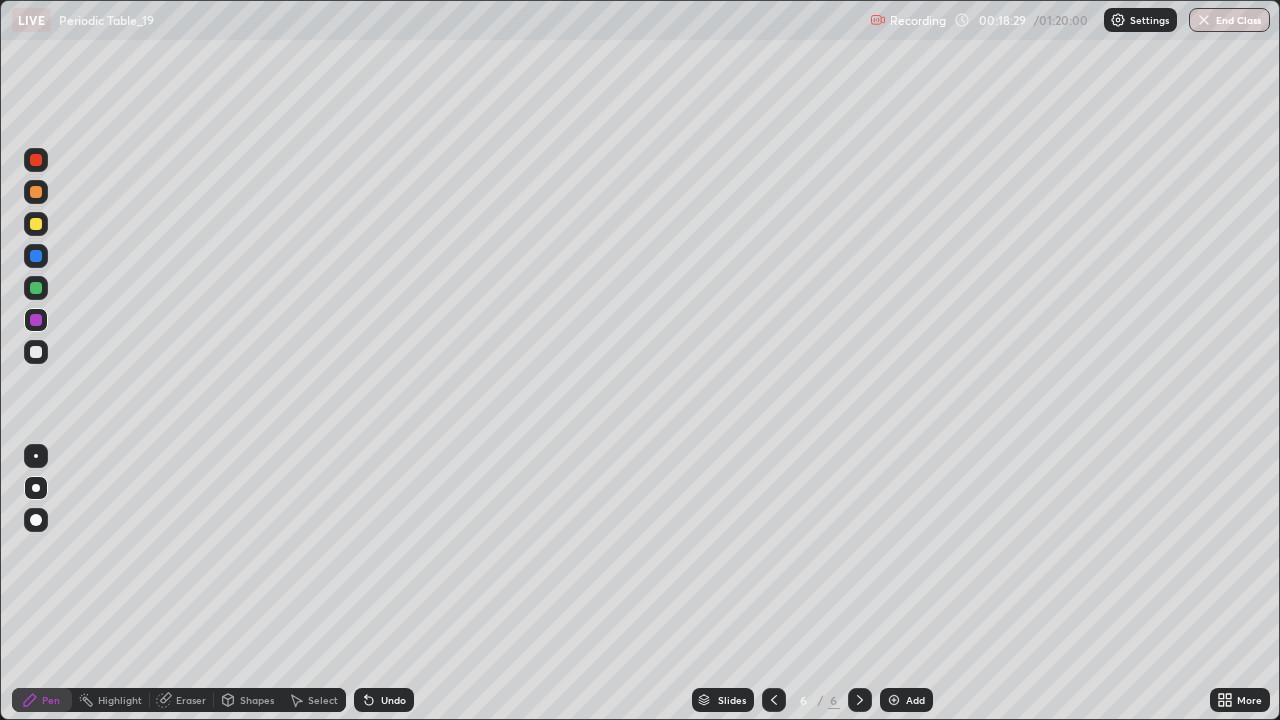 click at bounding box center [36, 224] 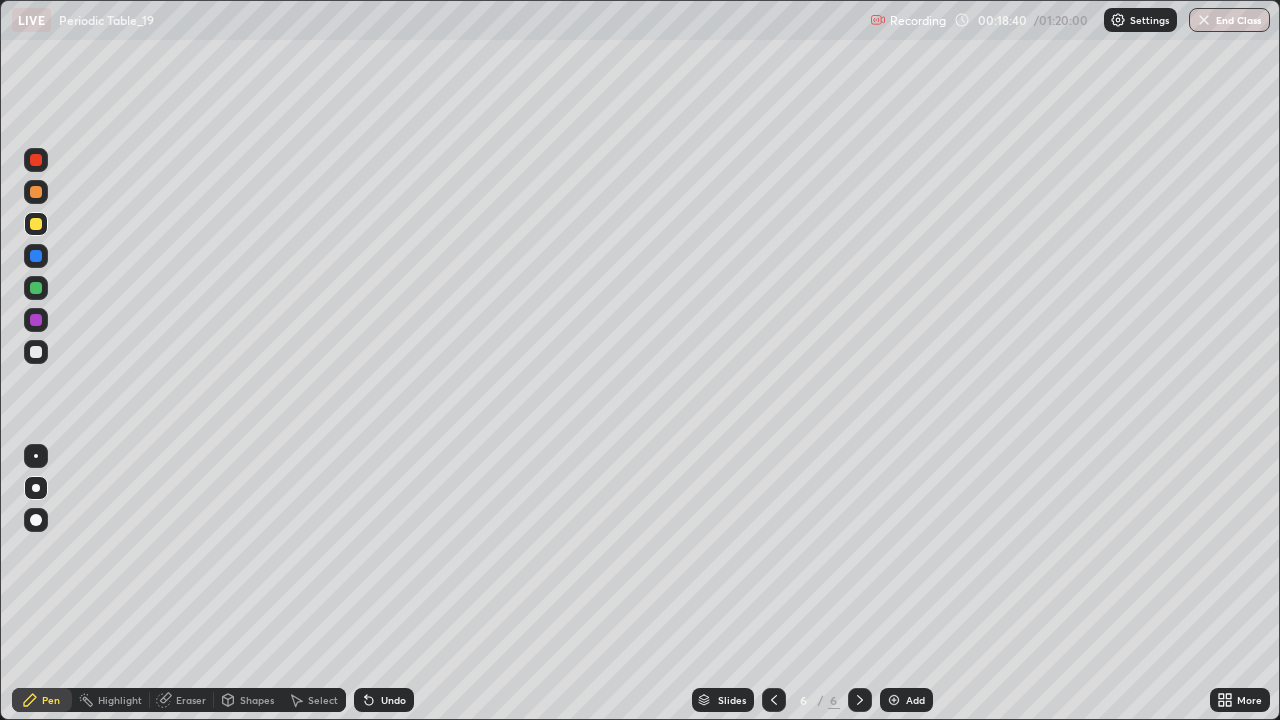 click at bounding box center [36, 256] 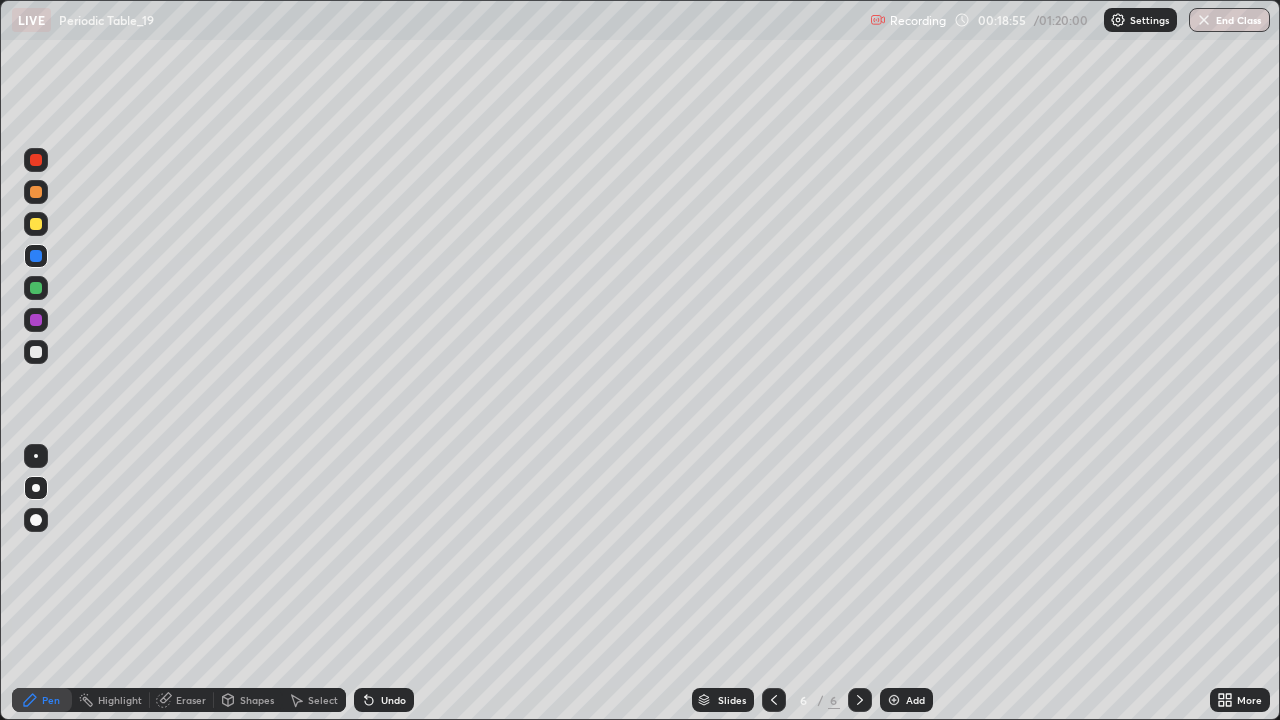 click at bounding box center (36, 256) 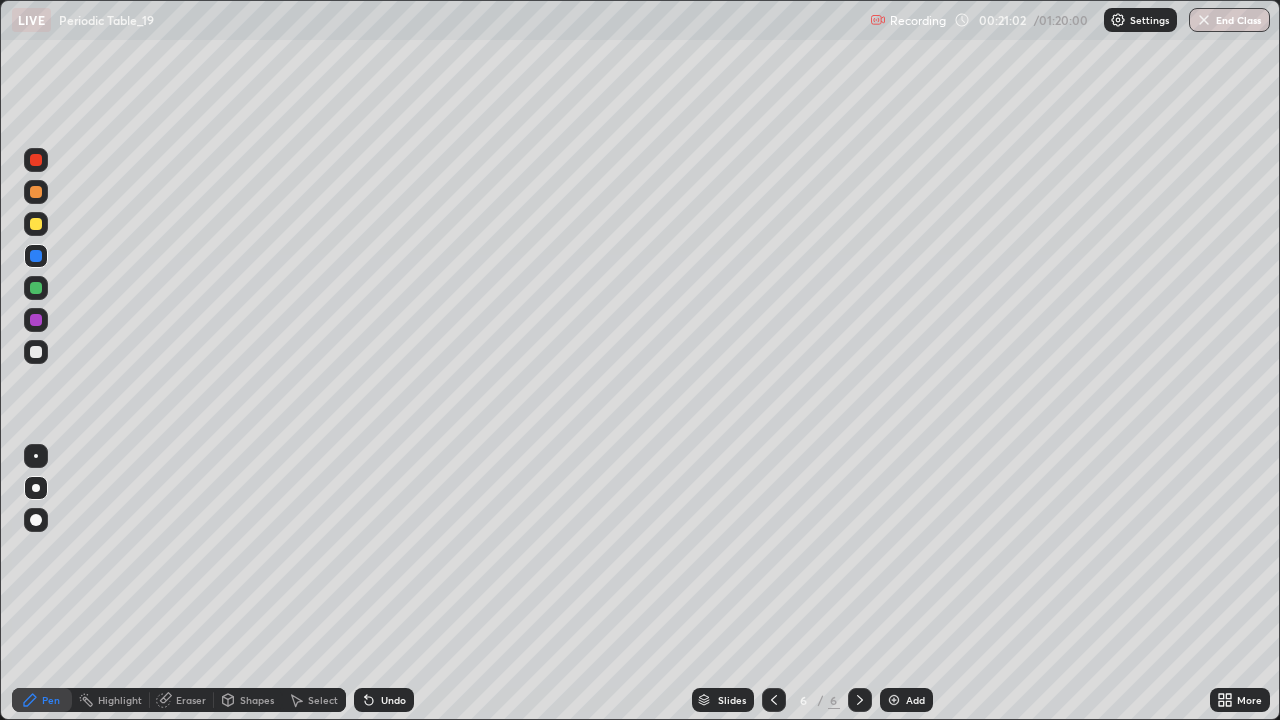 click at bounding box center (36, 224) 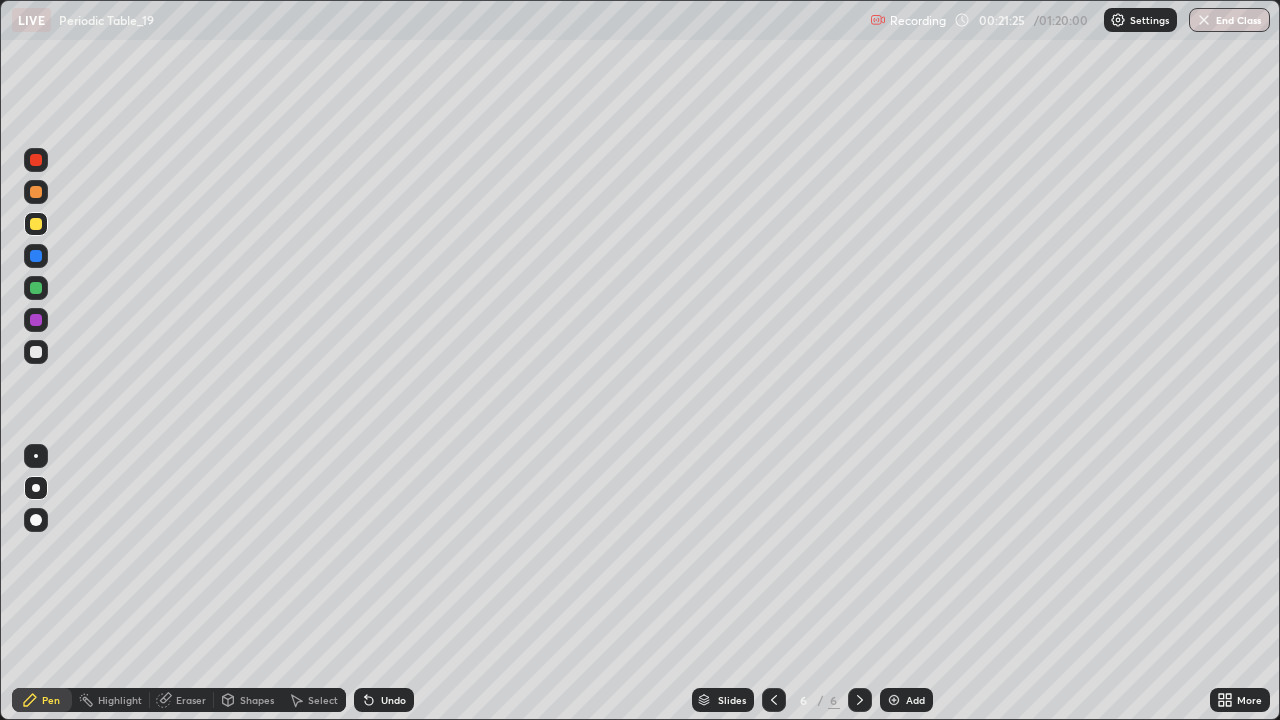 click at bounding box center (36, 288) 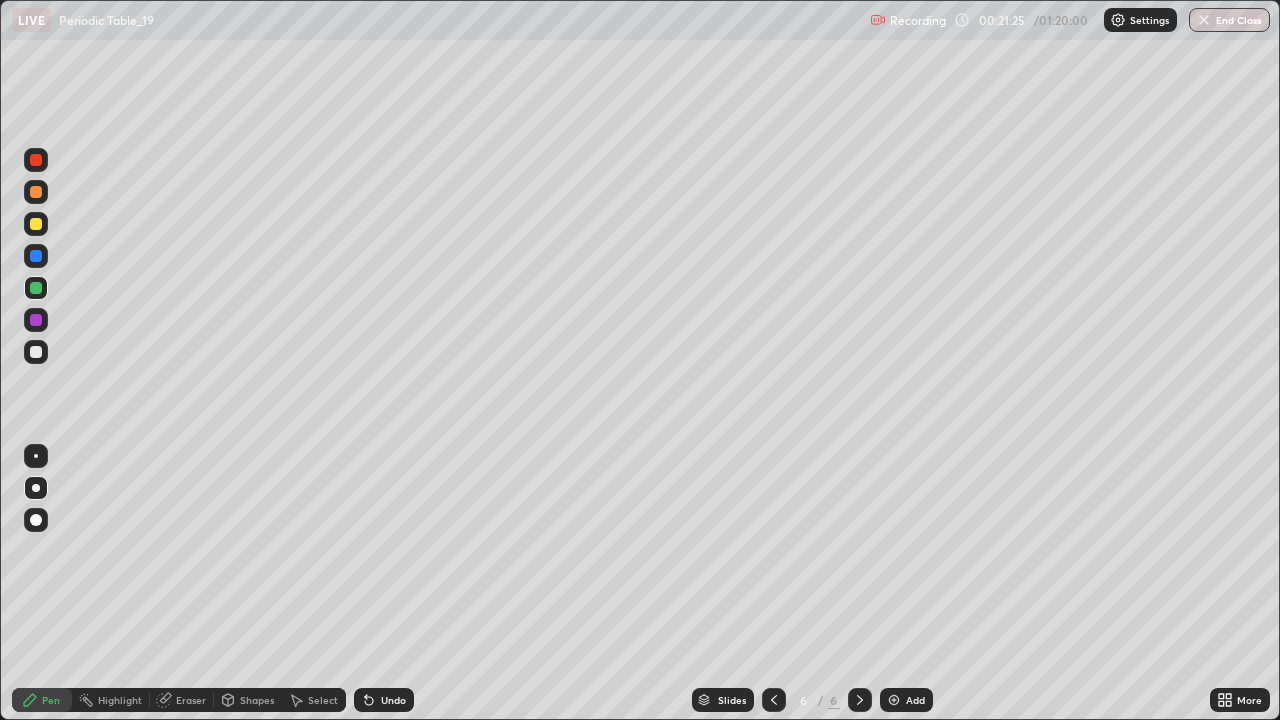 click at bounding box center (36, 224) 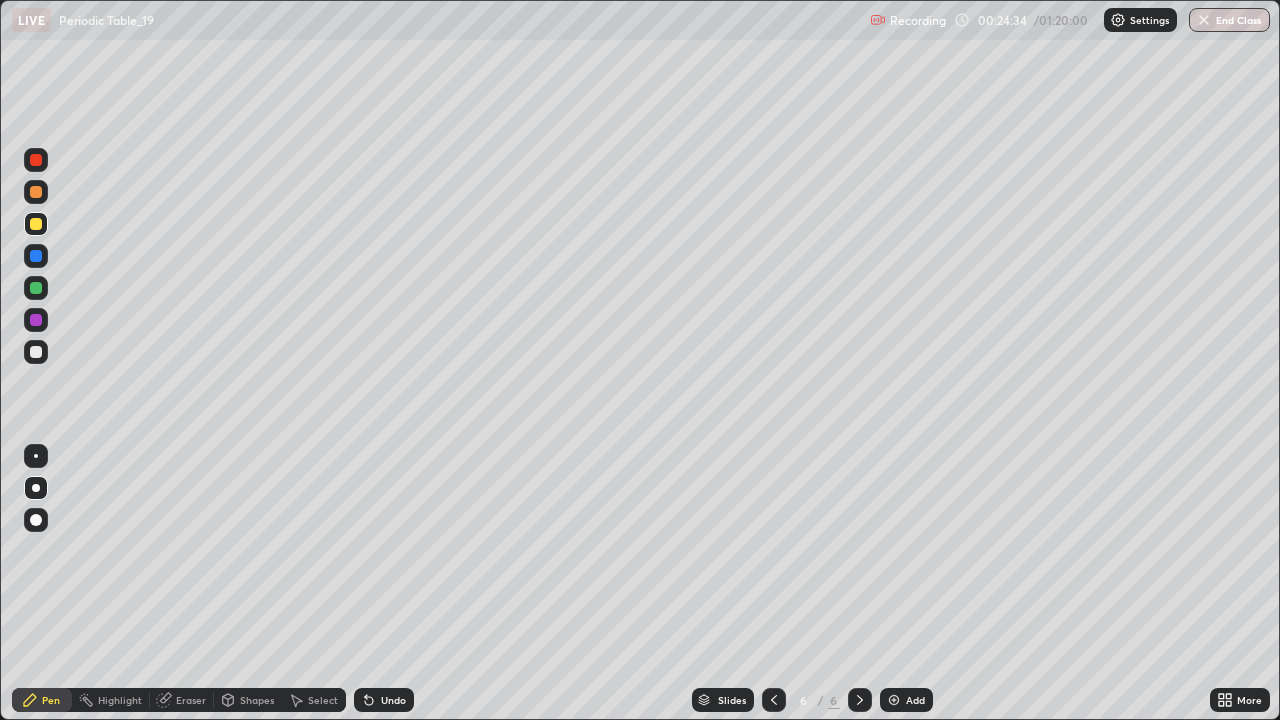 click at bounding box center [36, 256] 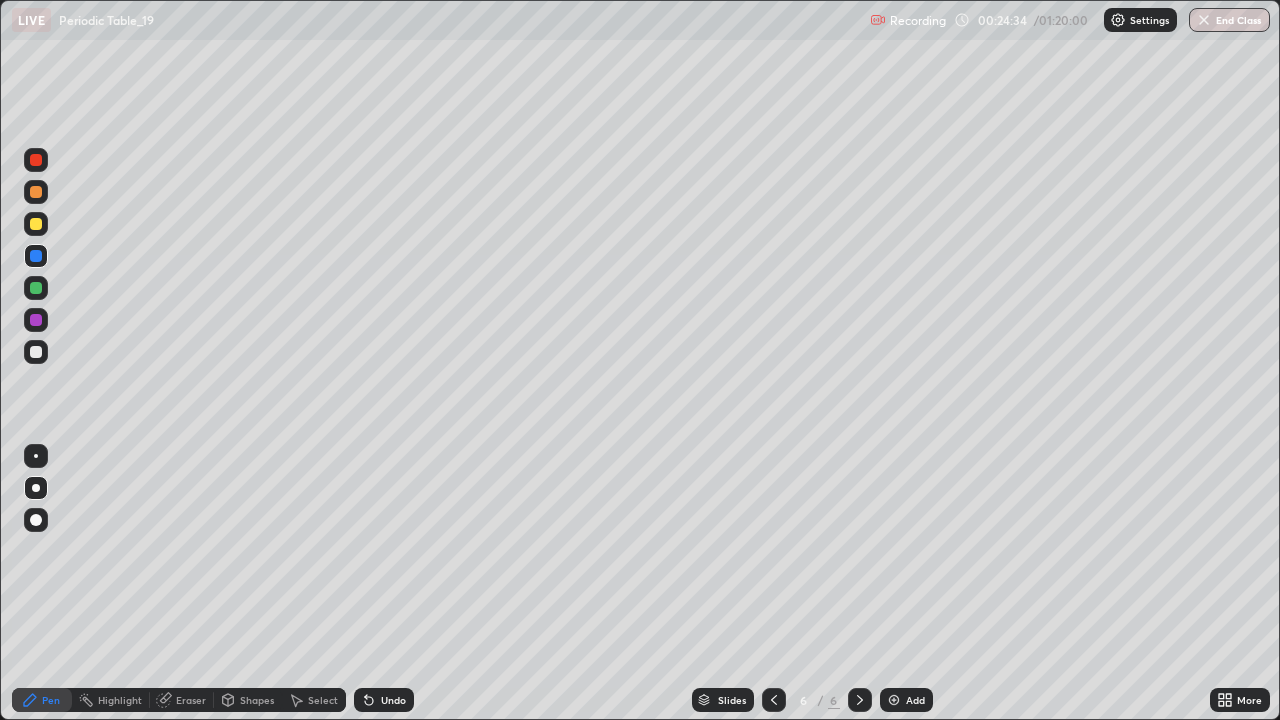 click at bounding box center (36, 288) 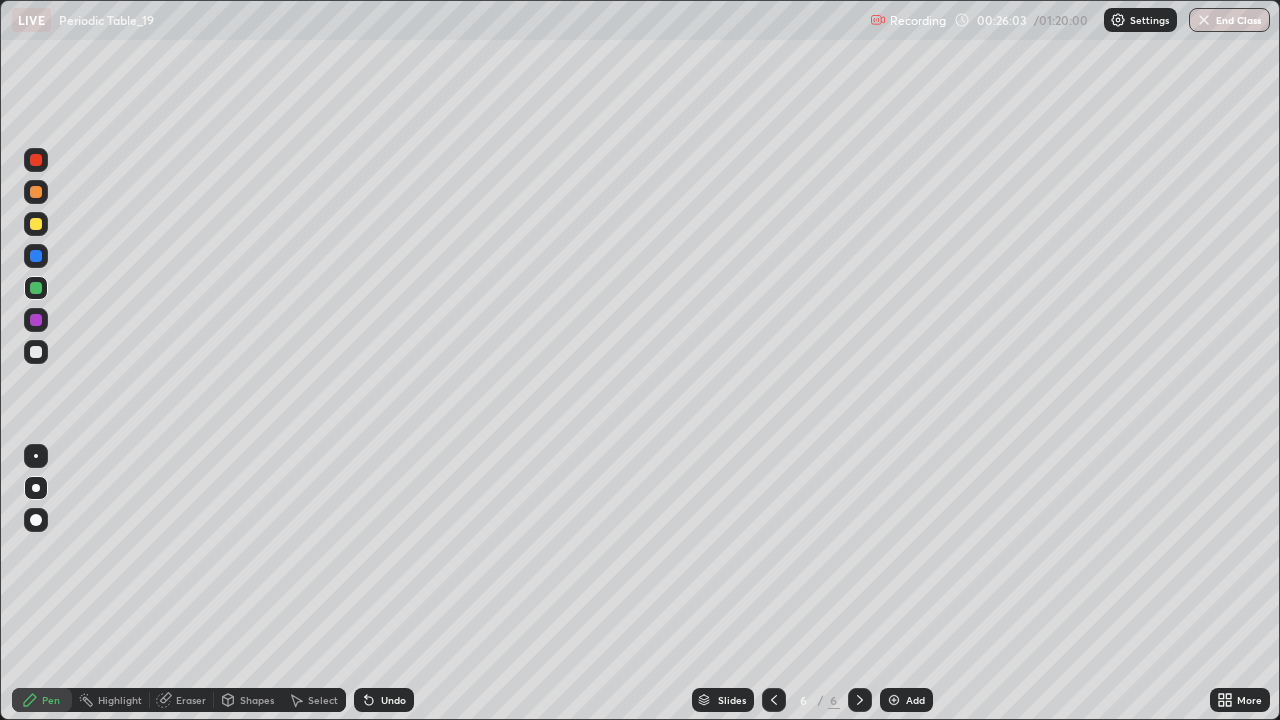 click at bounding box center (36, 320) 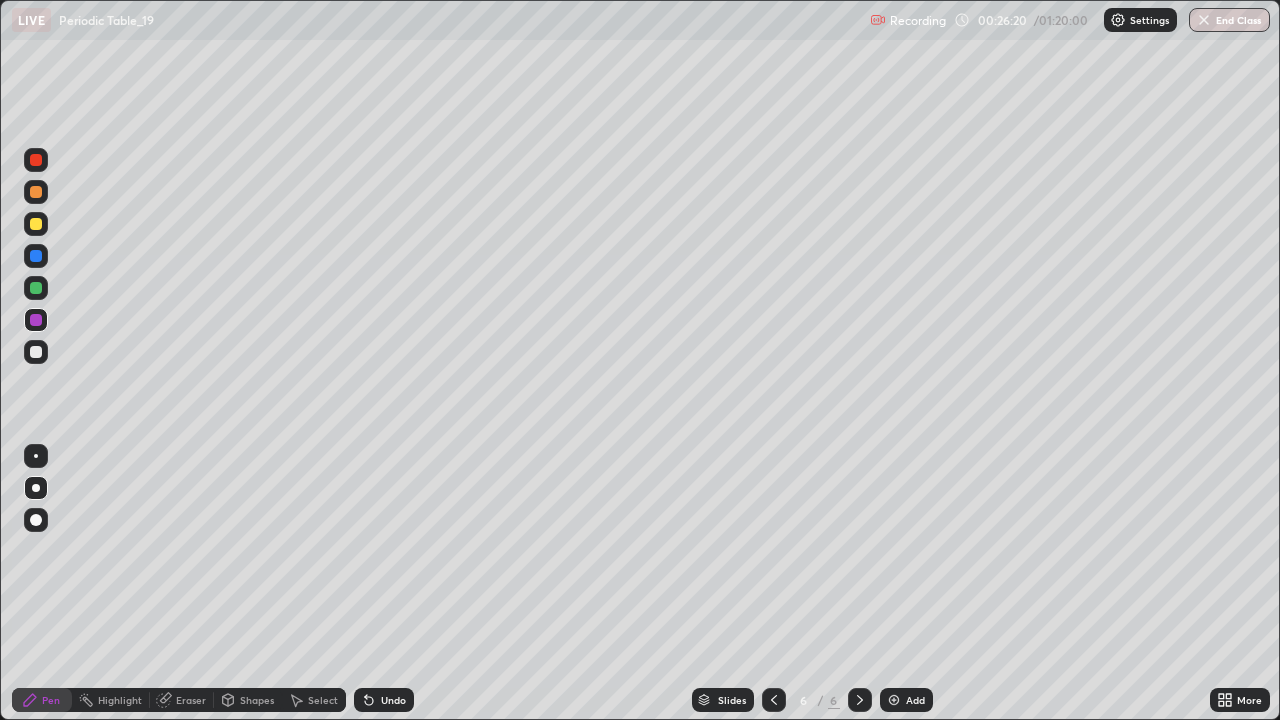 click on "Undo" at bounding box center (393, 700) 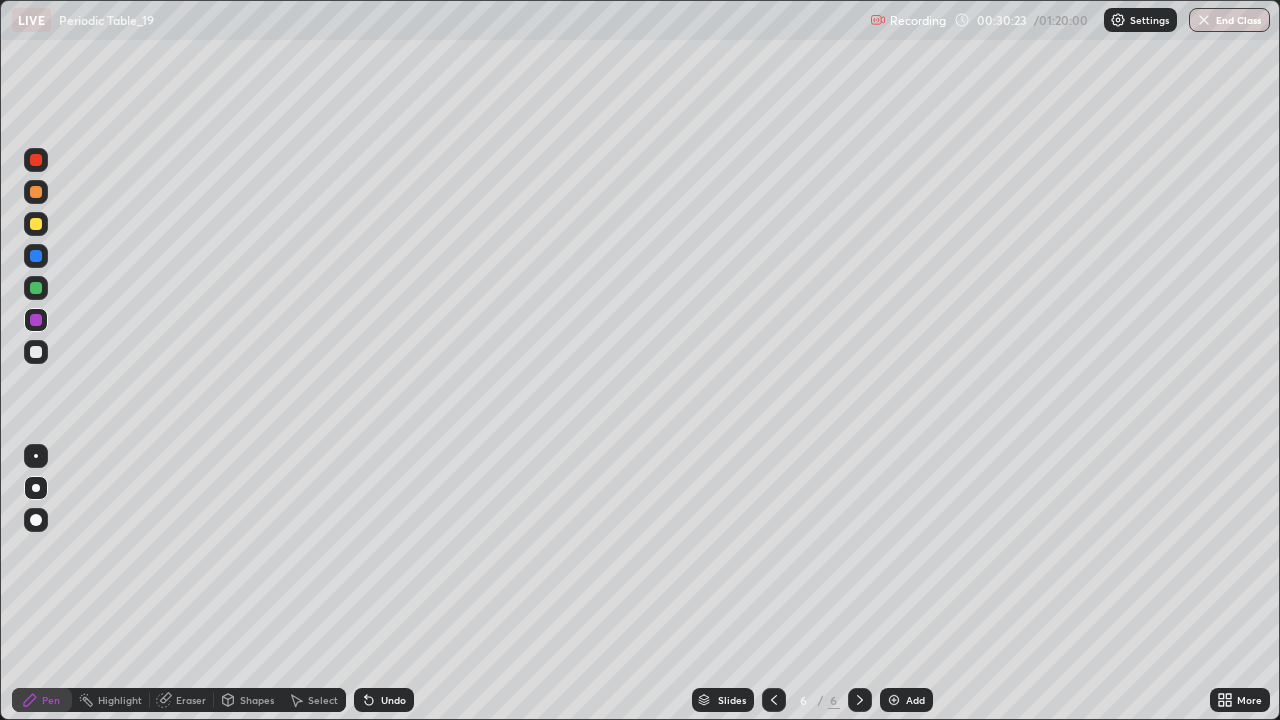 click at bounding box center (894, 700) 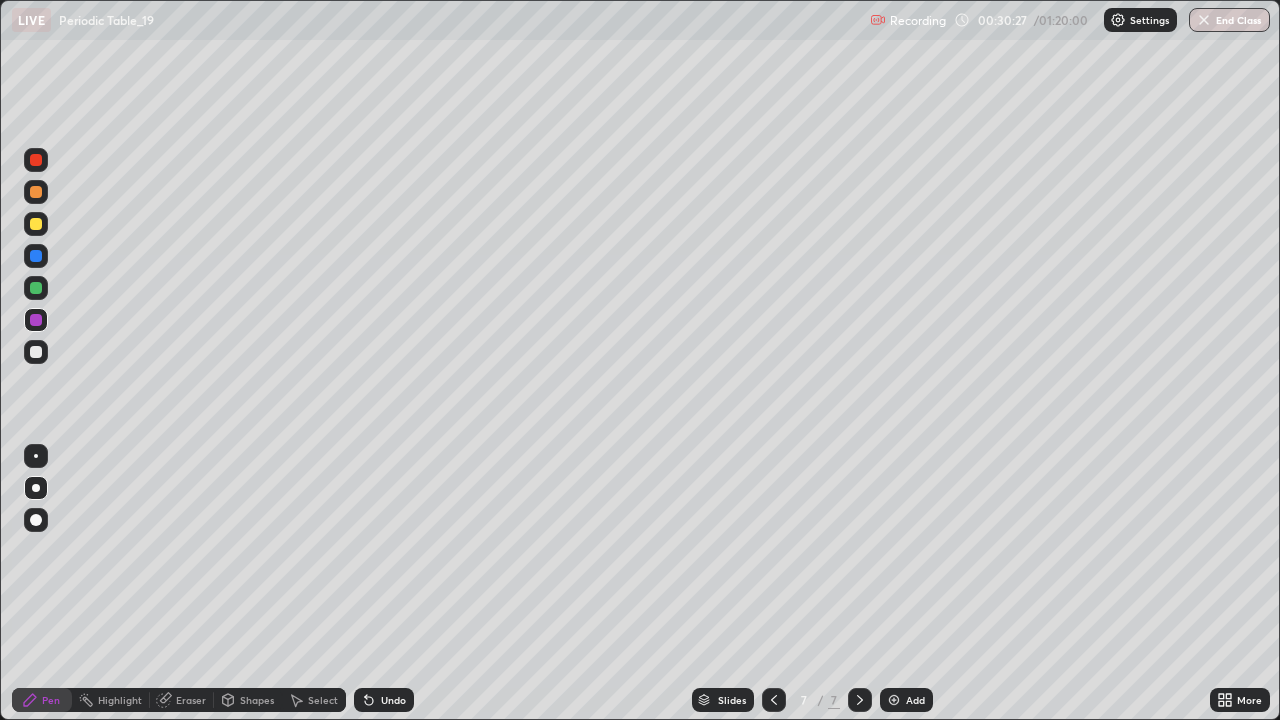 click at bounding box center (36, 224) 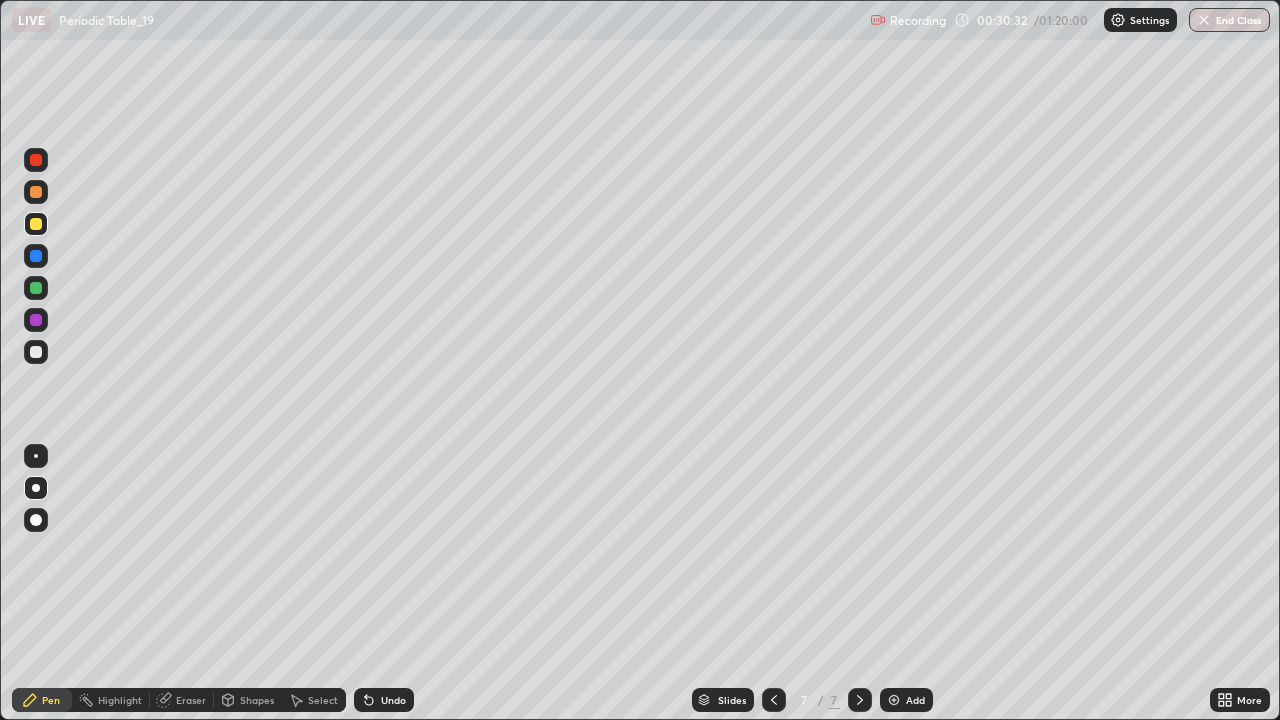 click on "Undo" at bounding box center [384, 700] 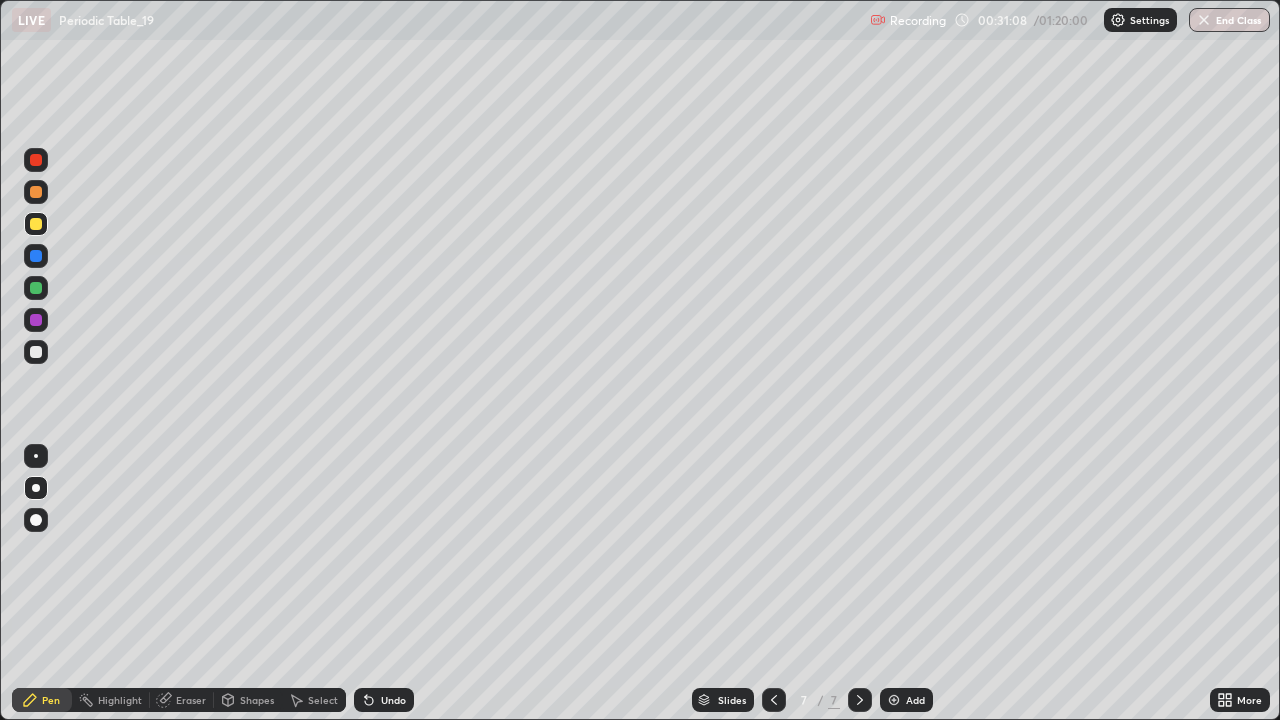 click on "Select" at bounding box center [314, 700] 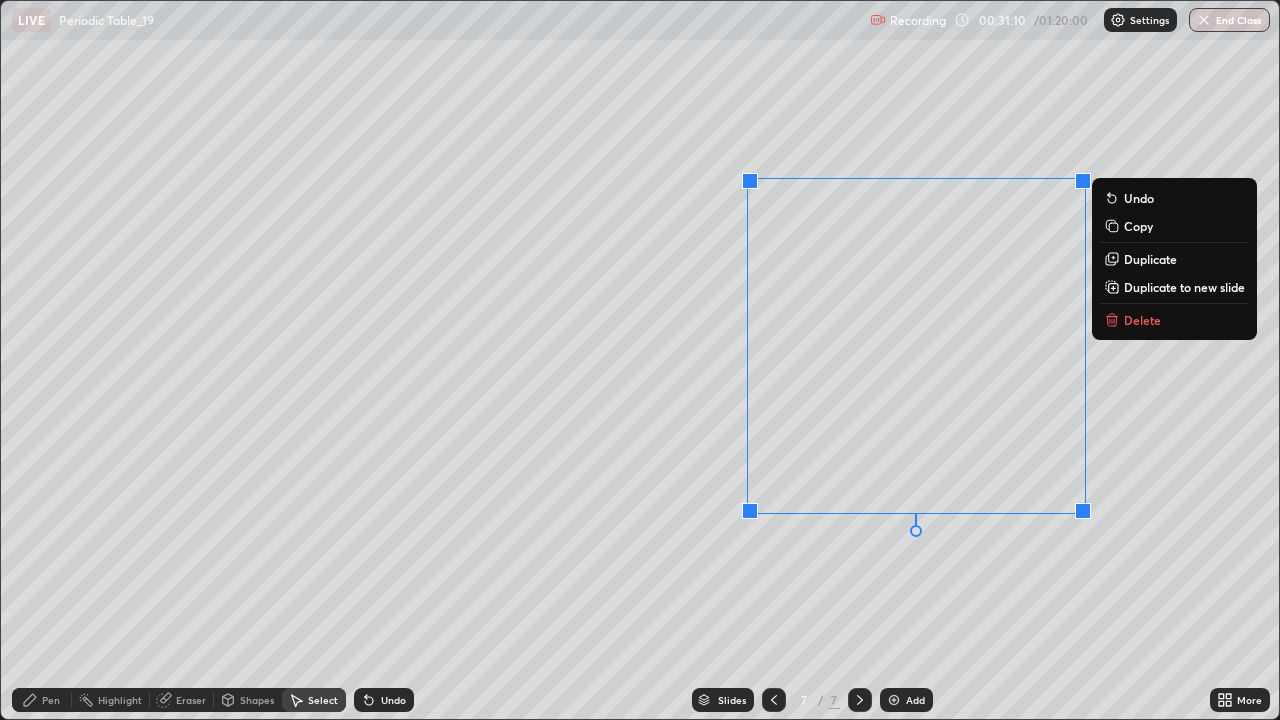 click on "Delete" at bounding box center [1142, 320] 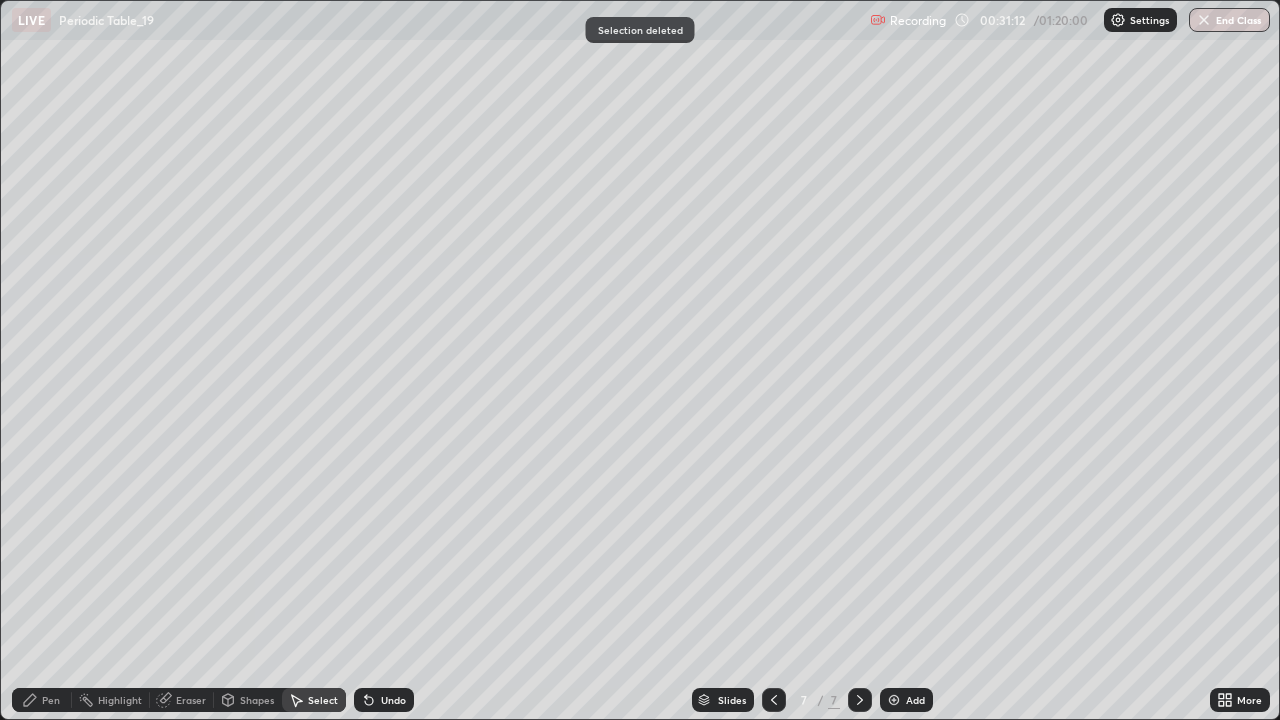 click 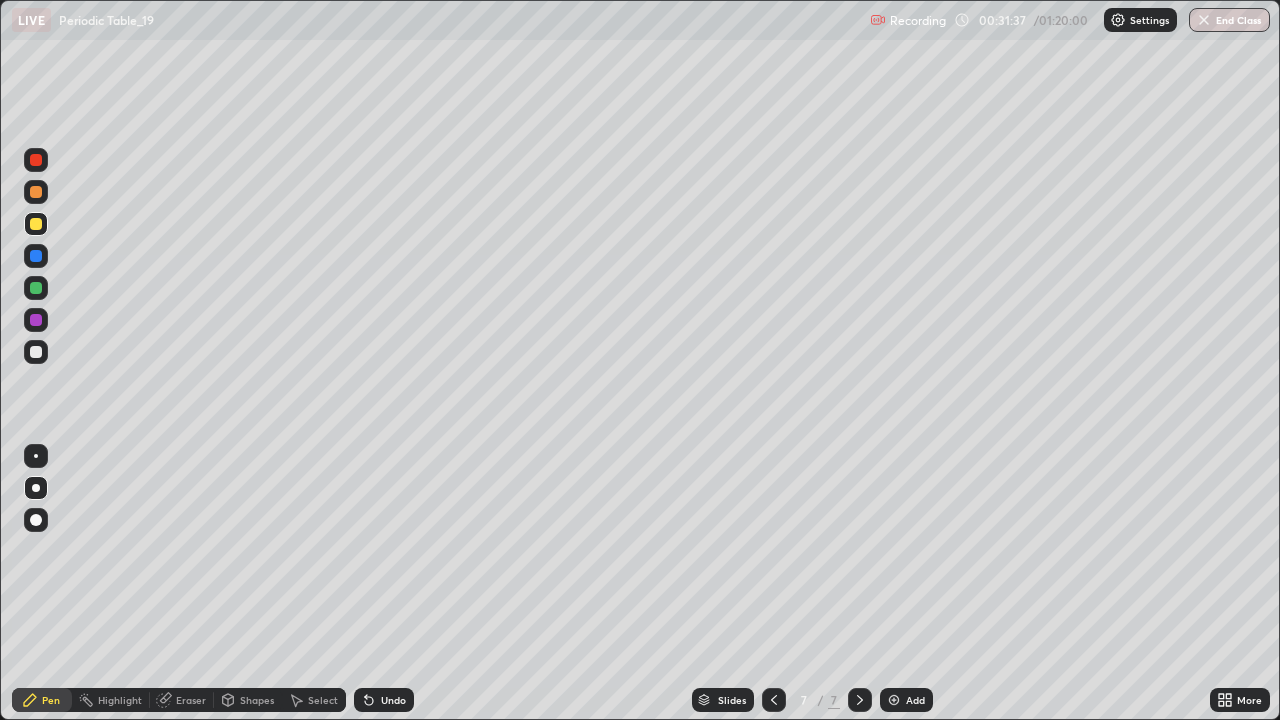 click 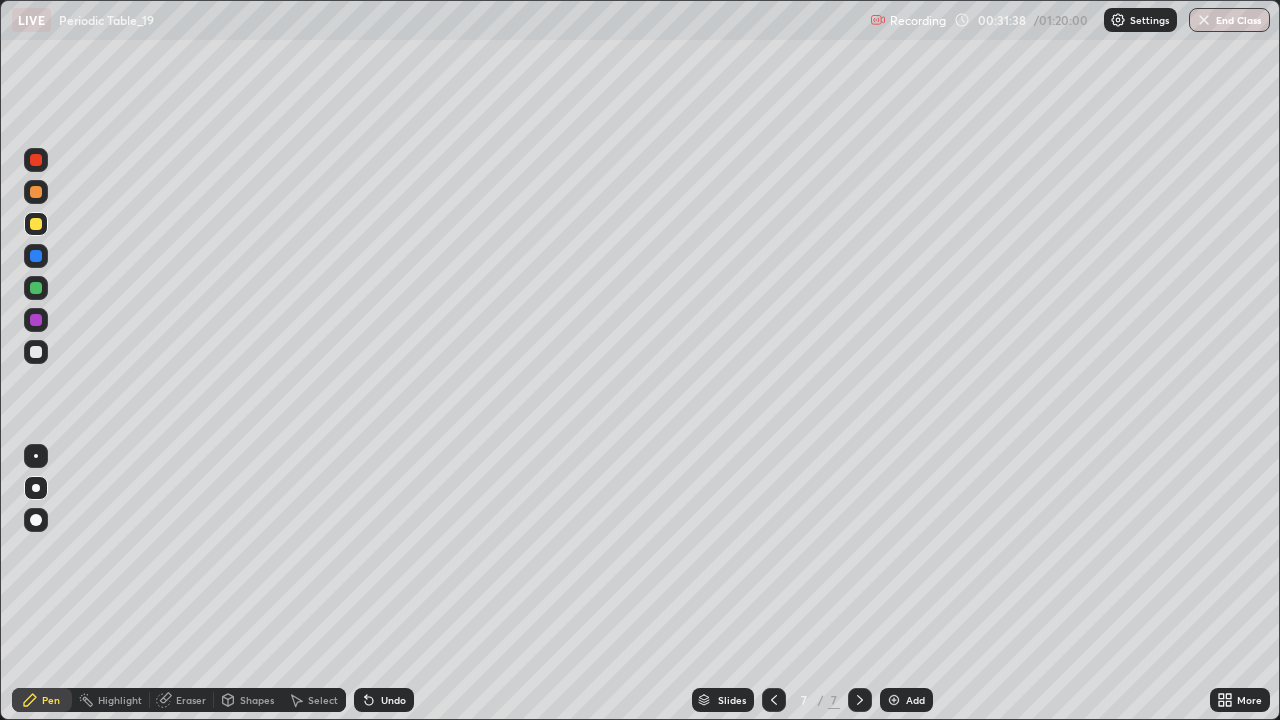 click on "Undo" at bounding box center (384, 700) 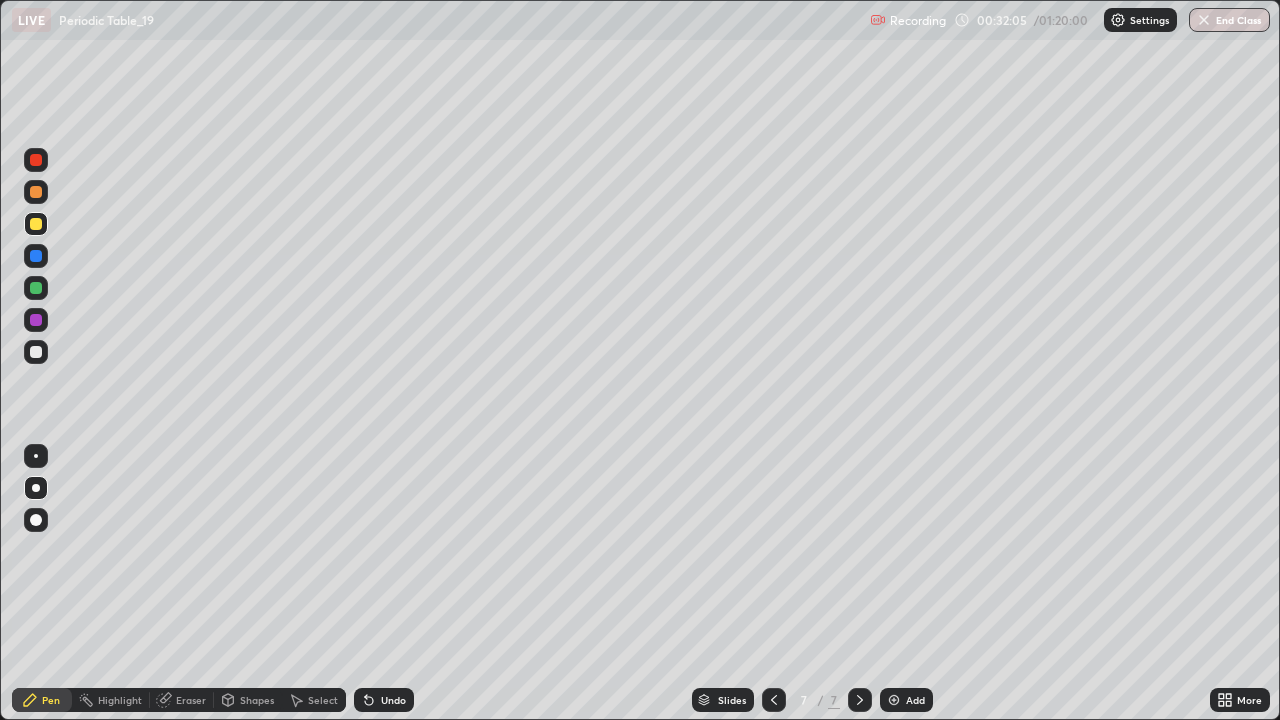 click at bounding box center (36, 320) 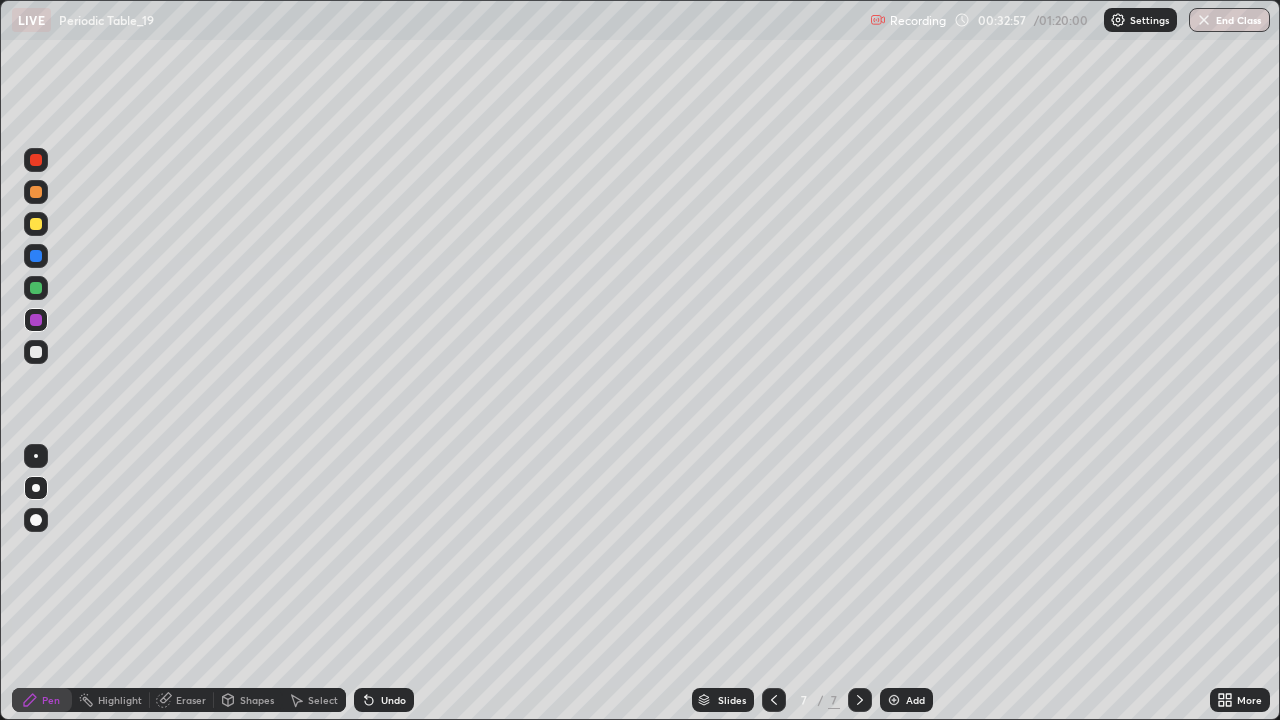click at bounding box center (36, 352) 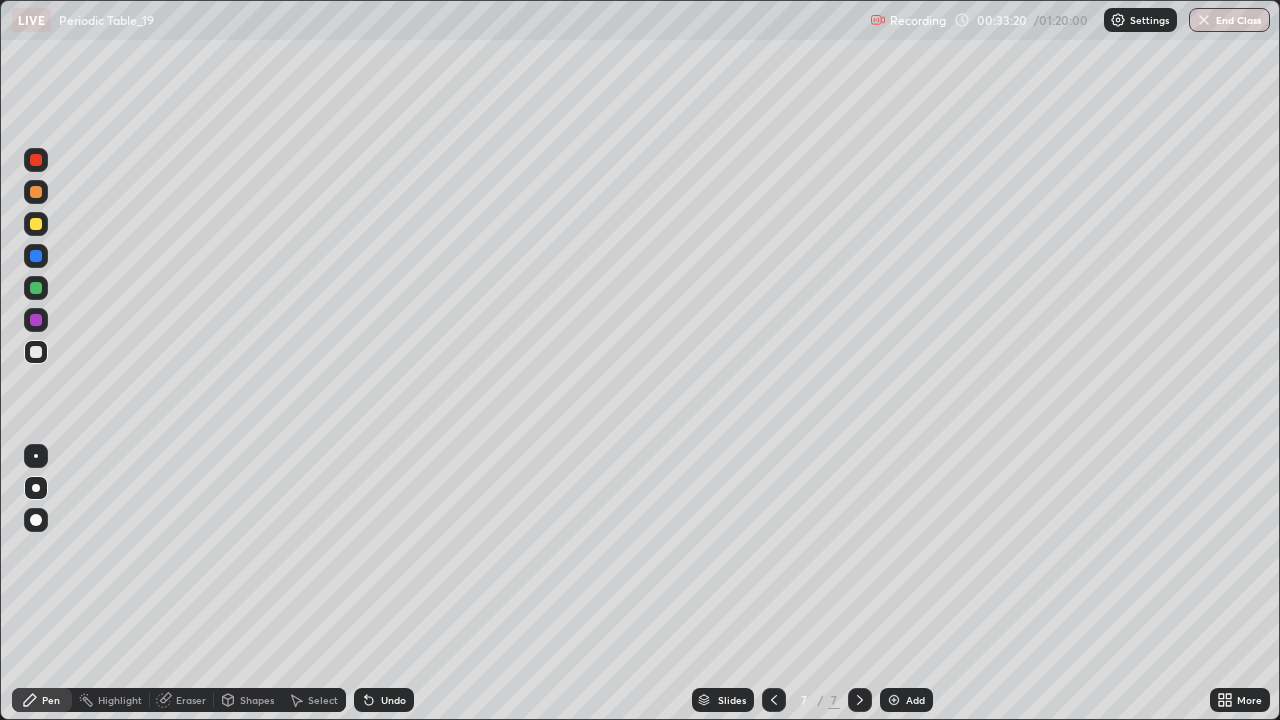 click on "Undo" at bounding box center [393, 700] 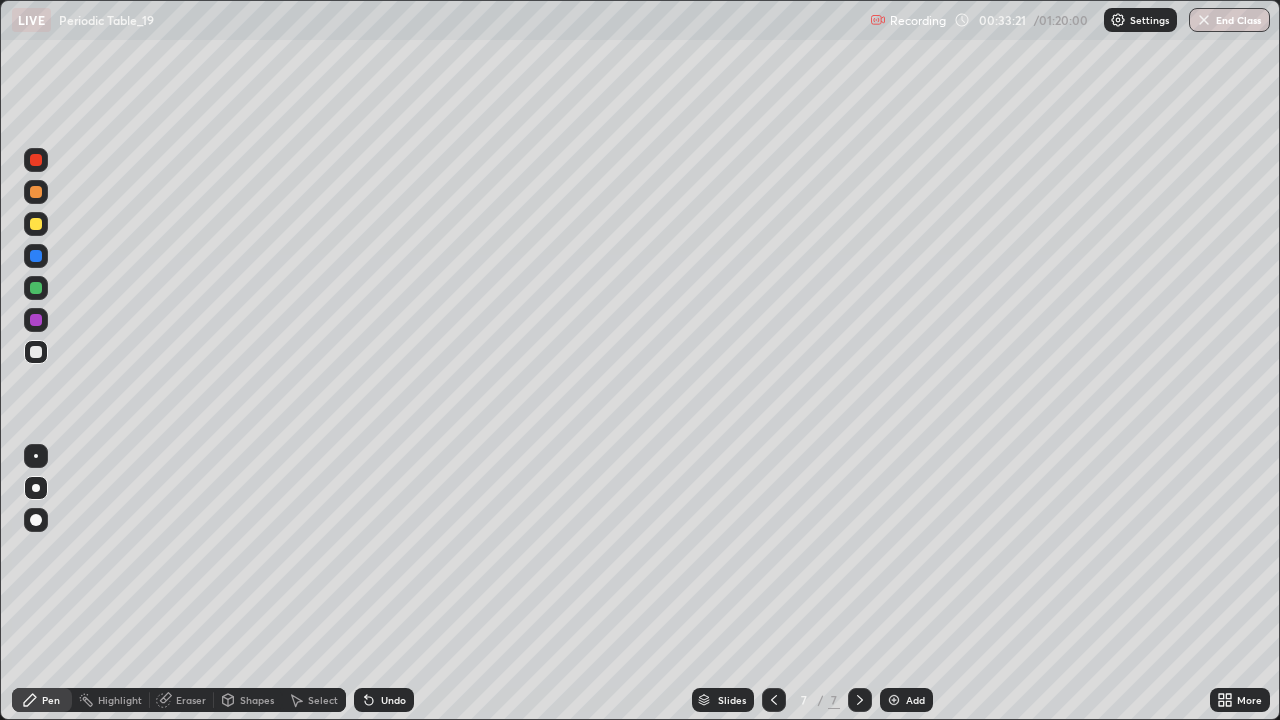 click on "Undo" at bounding box center (393, 700) 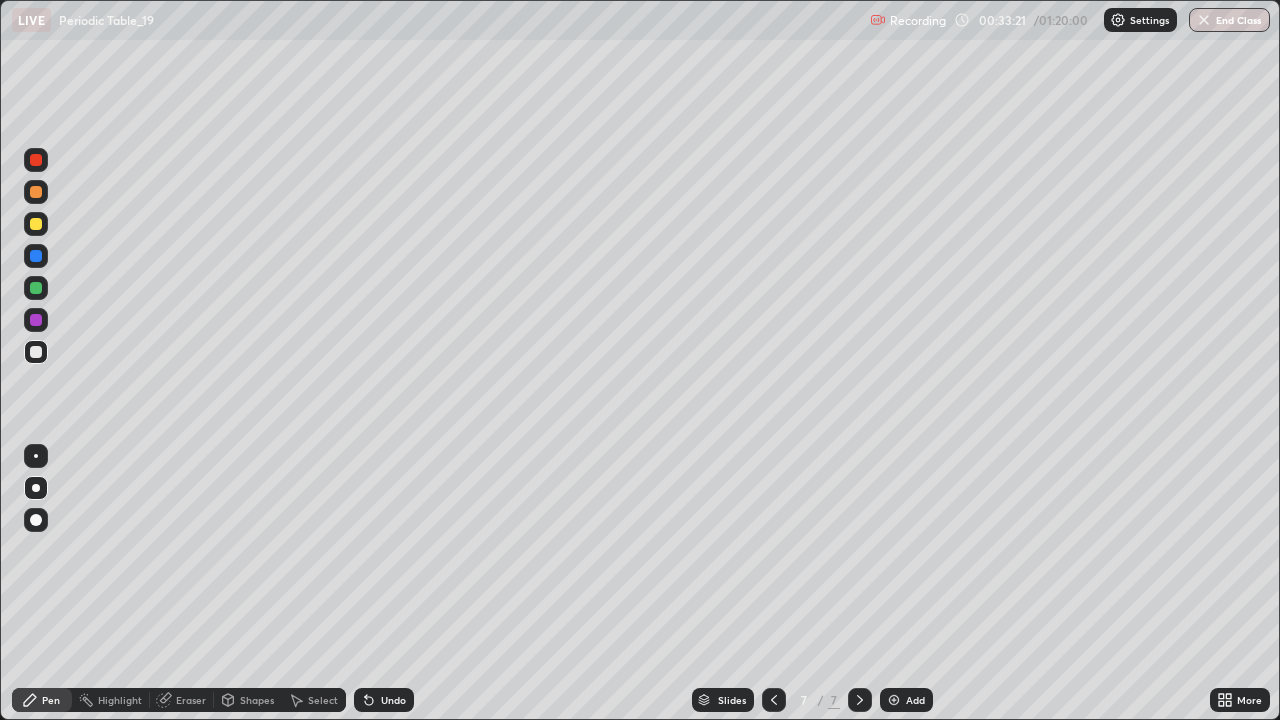 click on "Undo" at bounding box center [384, 700] 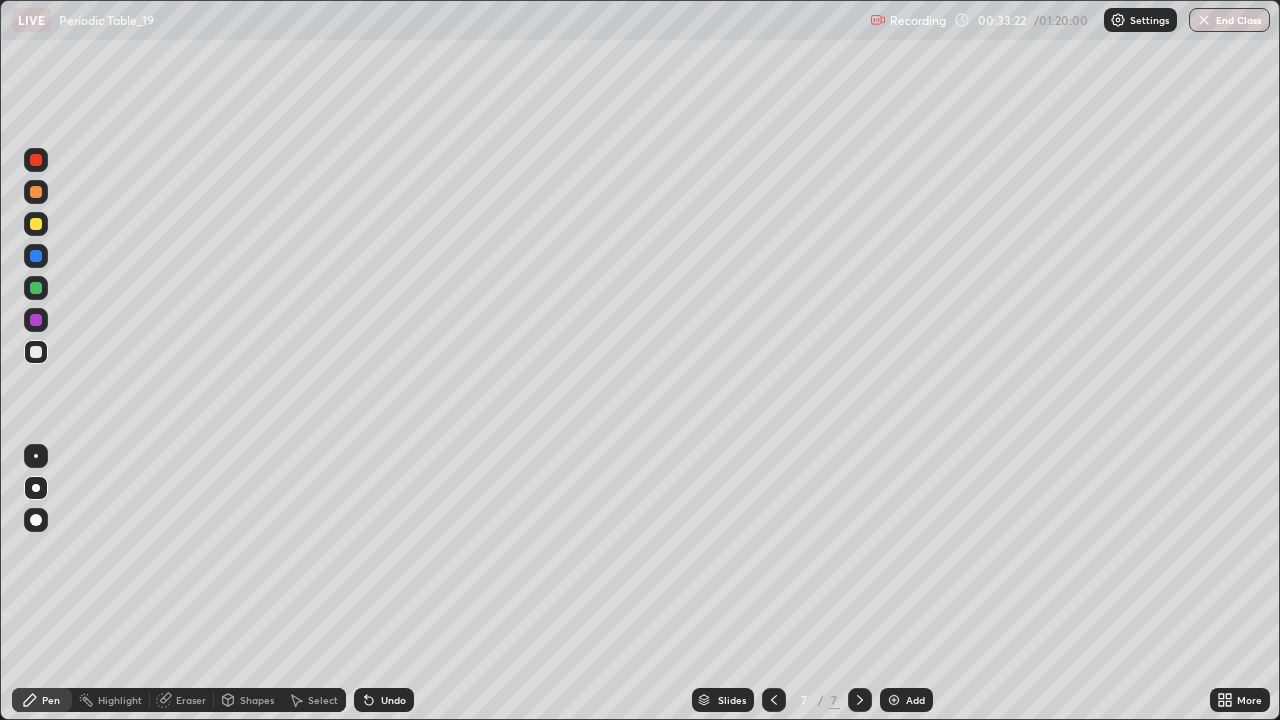 click on "Undo" at bounding box center (384, 700) 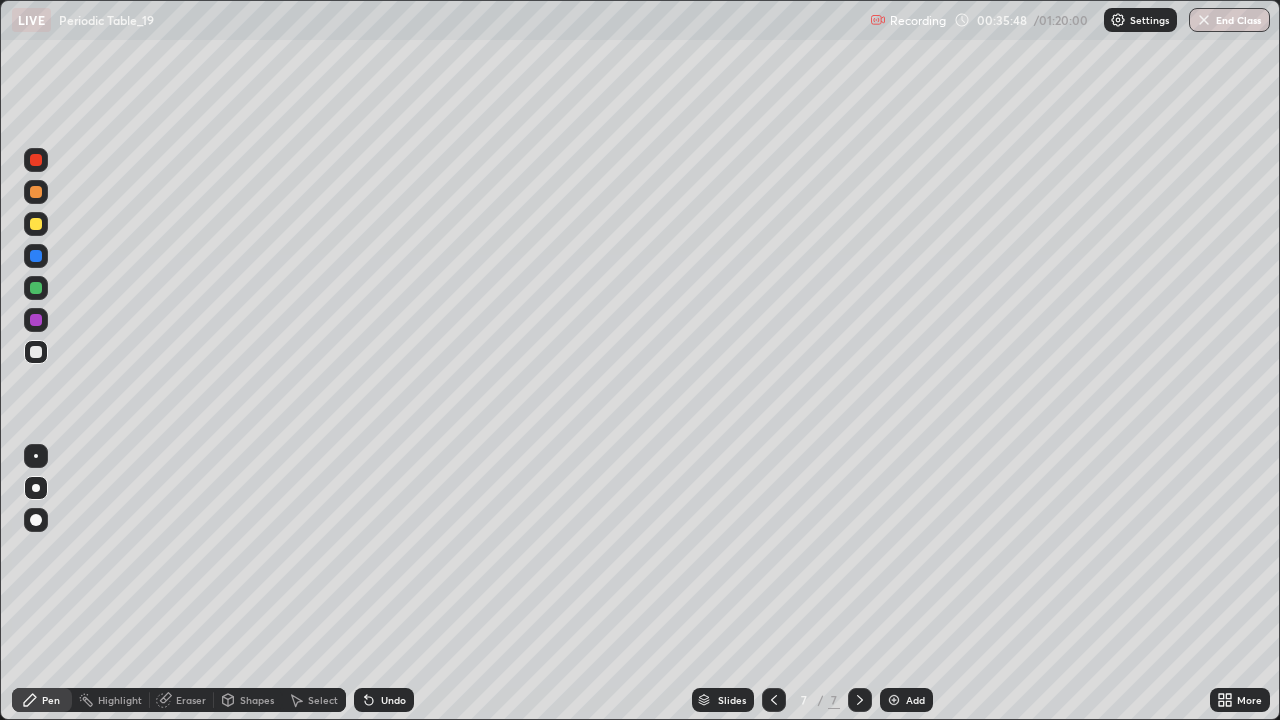 click at bounding box center [36, 320] 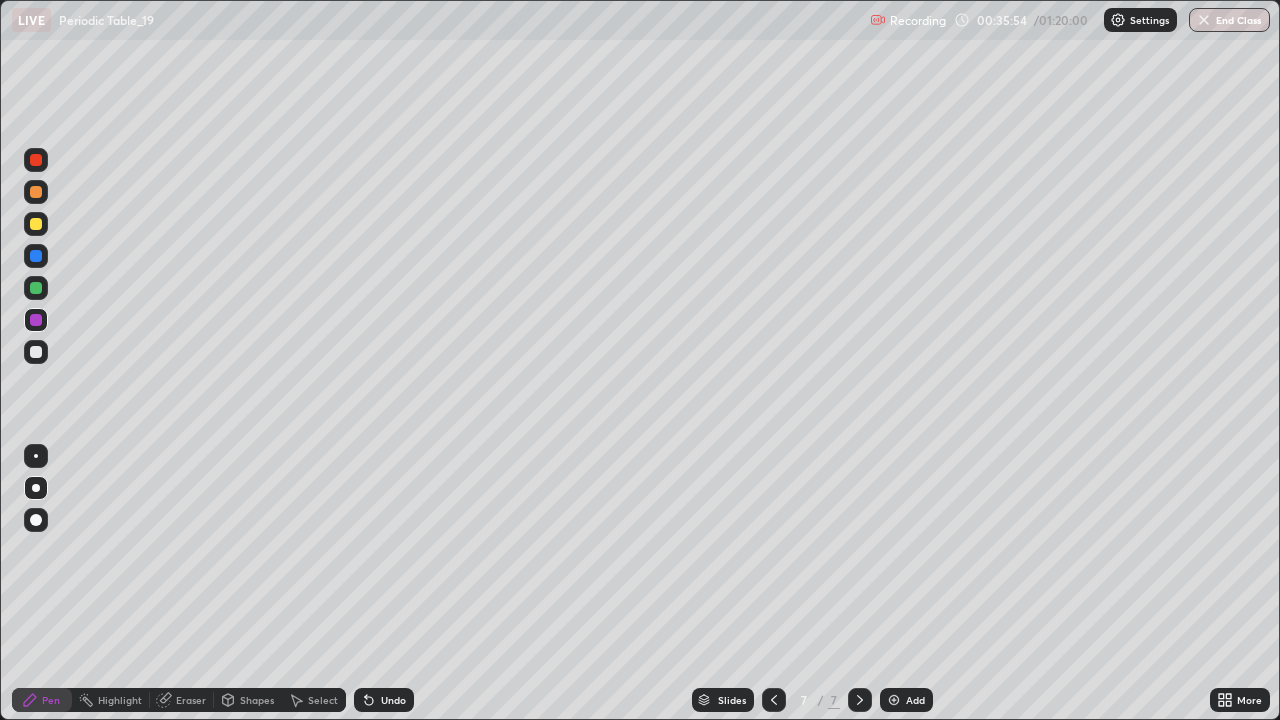 click at bounding box center (36, 288) 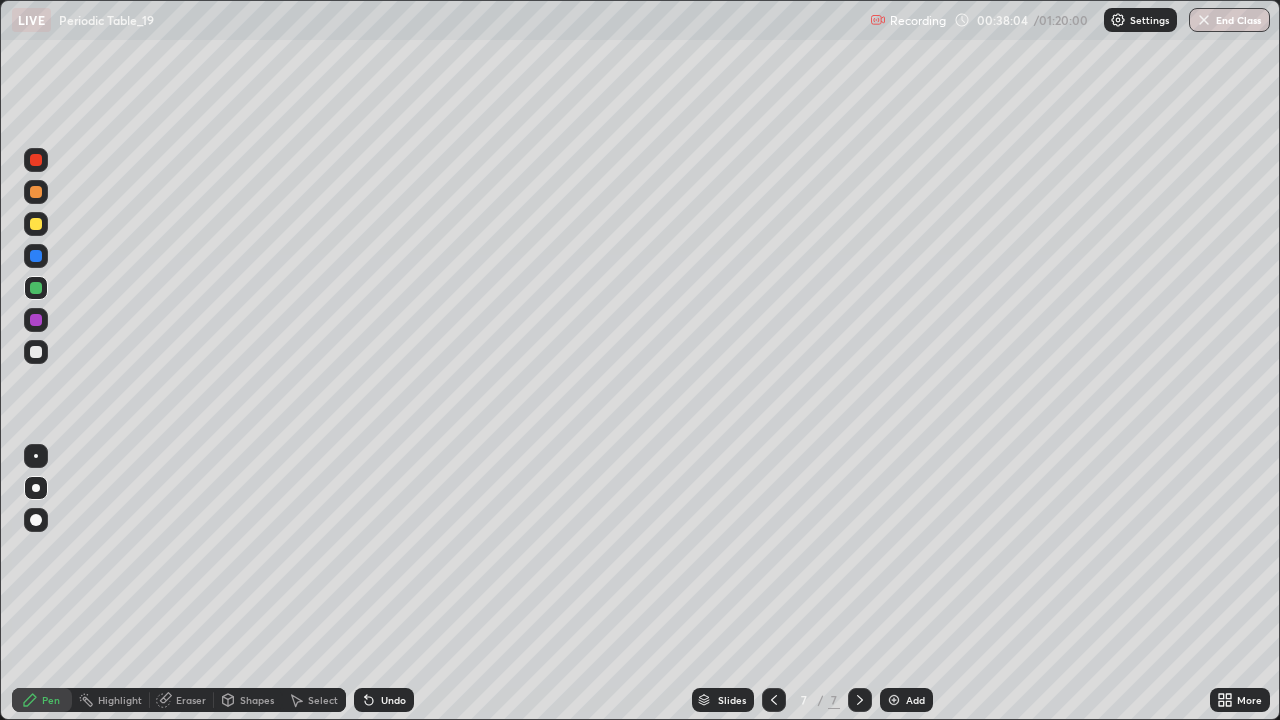 click on "Slides 7 / 7 Add" at bounding box center (812, 700) 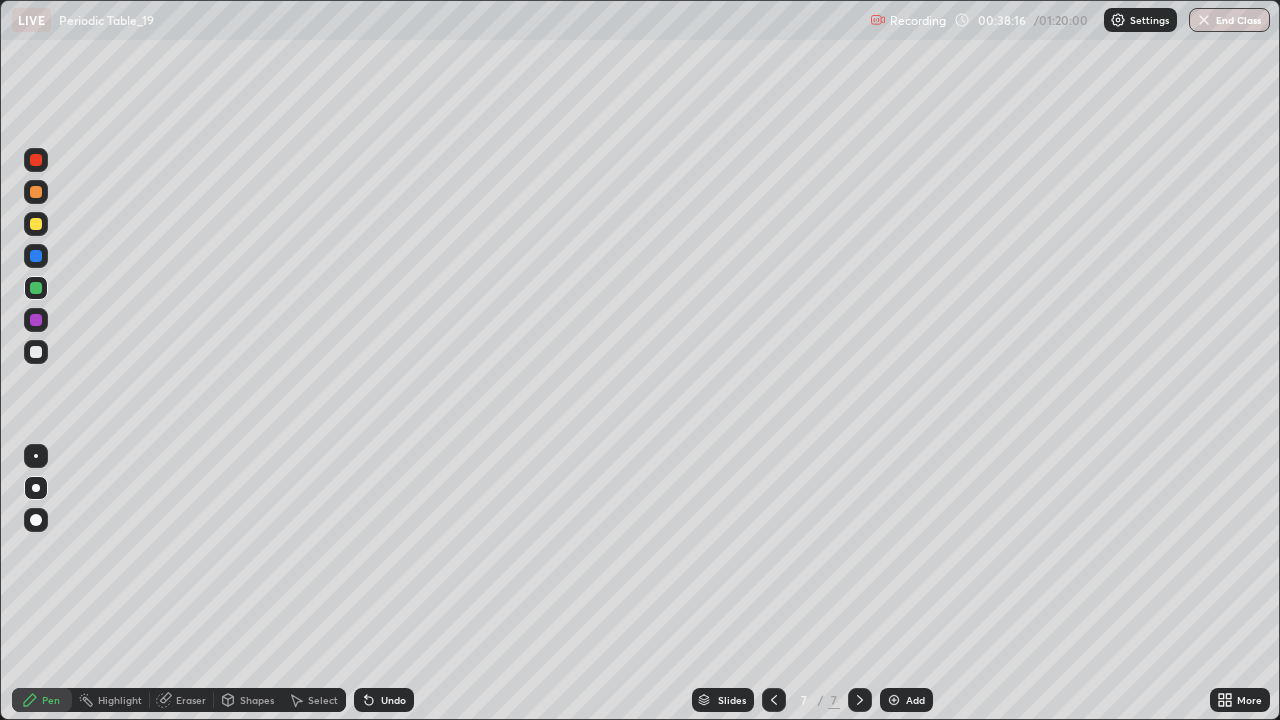 click on "Eraser" at bounding box center [191, 700] 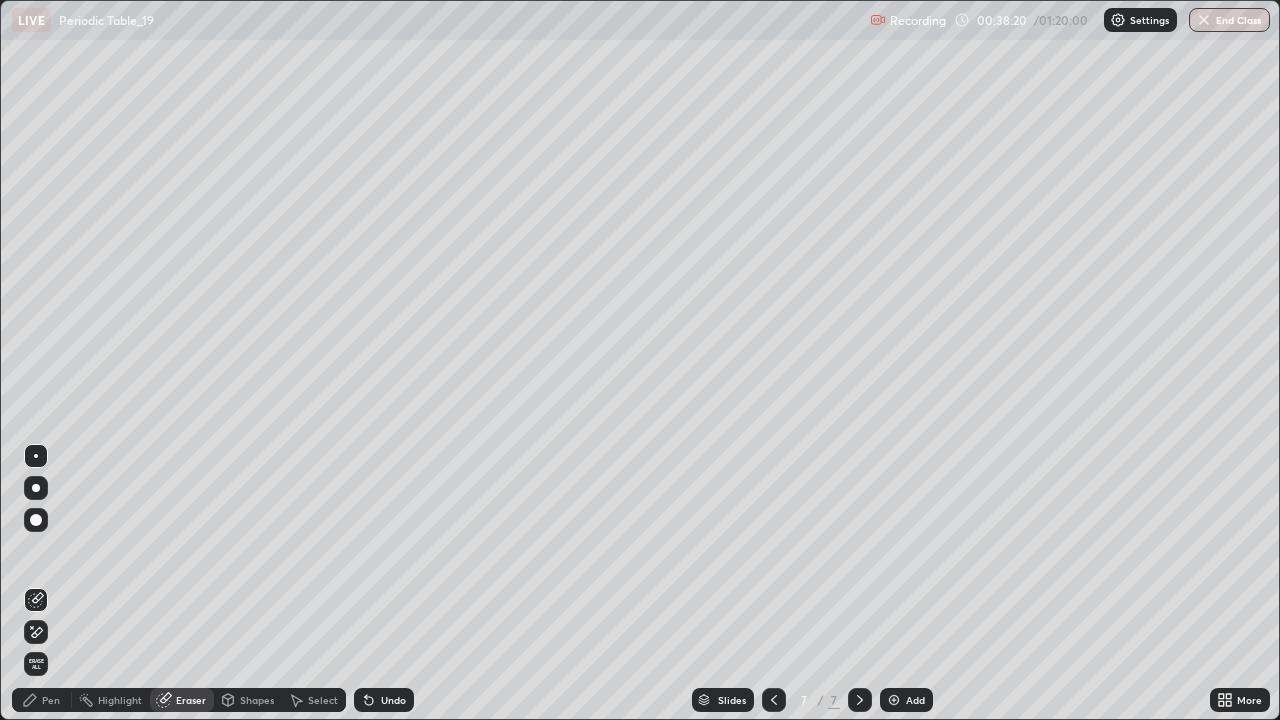 click on "Pen" at bounding box center [42, 700] 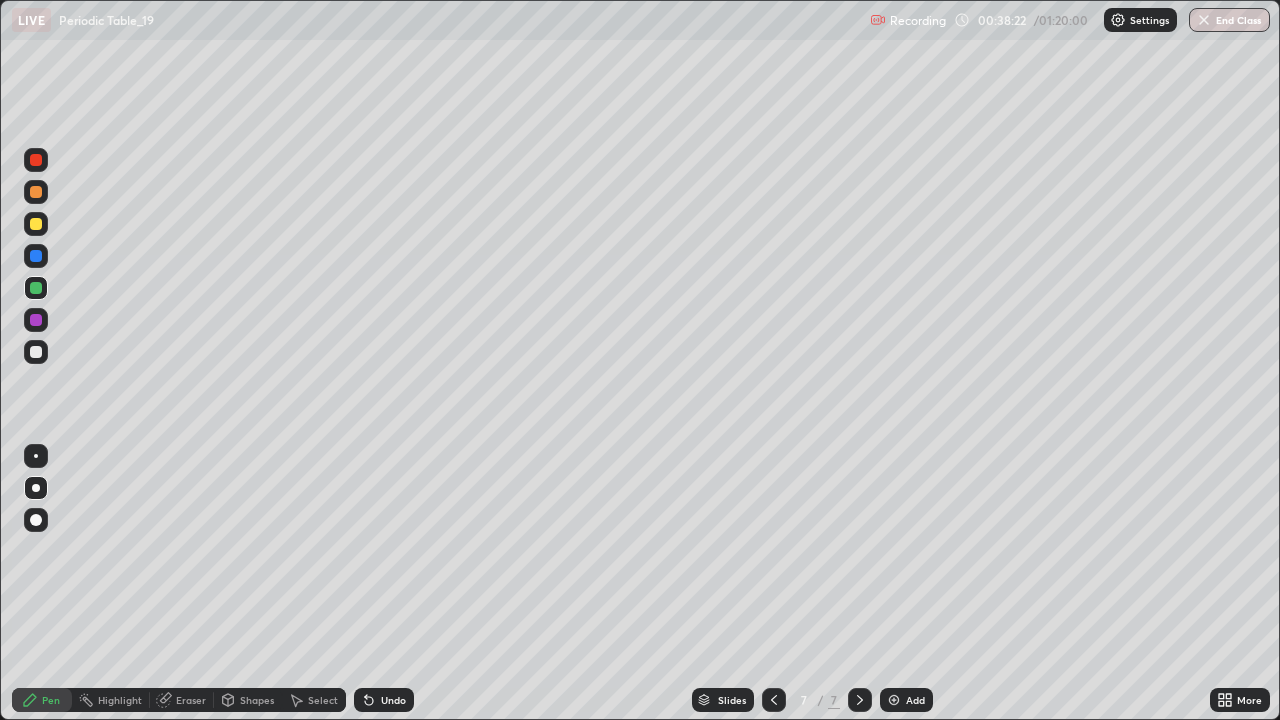 click on "Slides 7 / 7 Add" at bounding box center [812, 700] 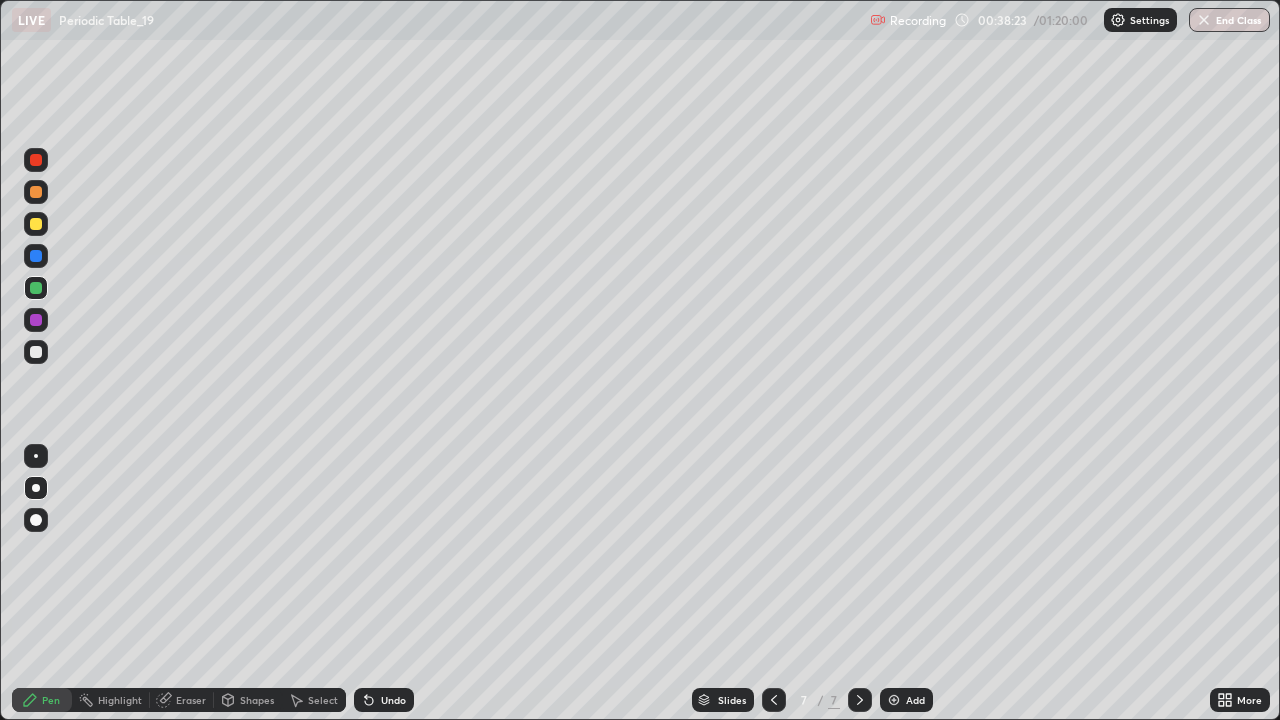 click on "Slides 7 / 7 Add" at bounding box center (812, 700) 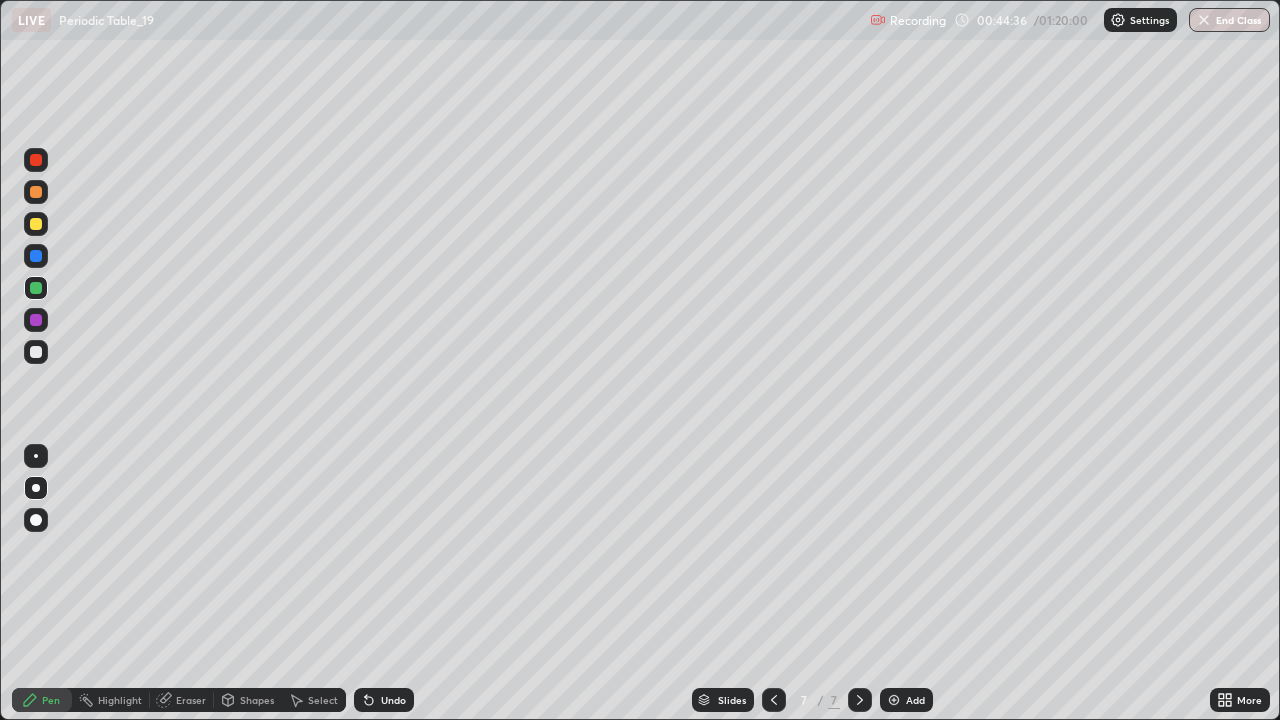 click at bounding box center [894, 700] 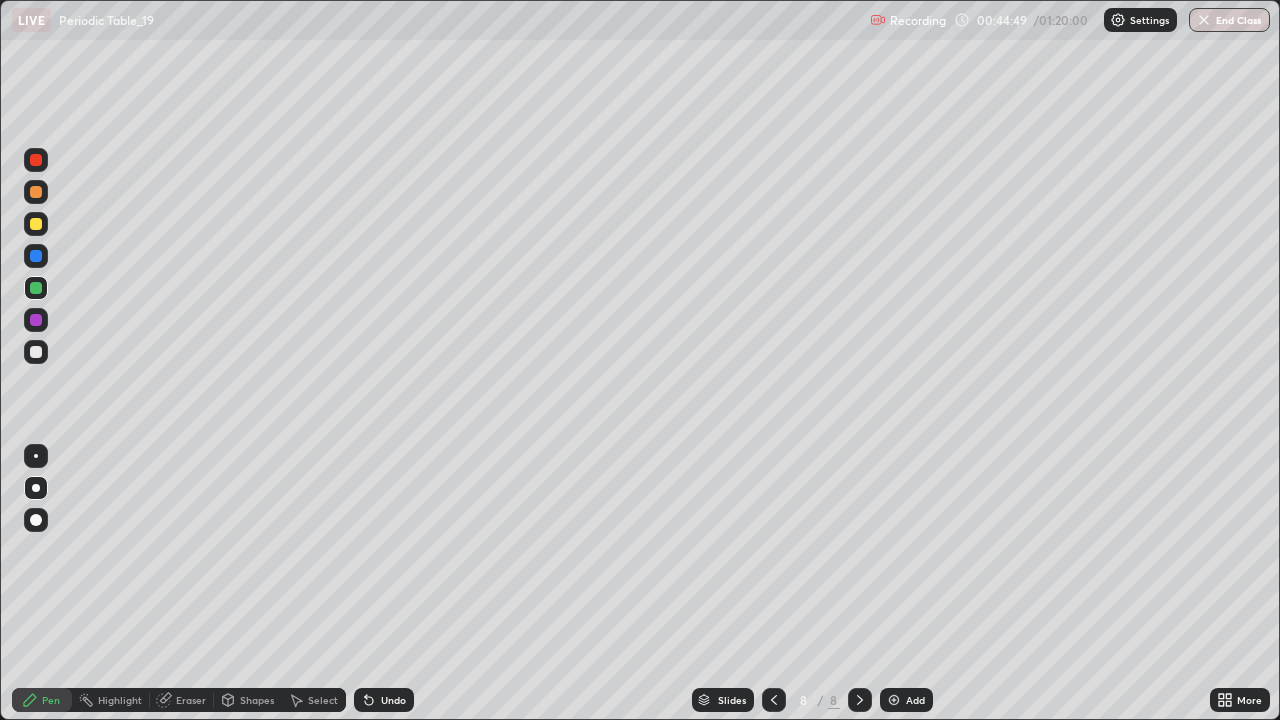 click at bounding box center (36, 224) 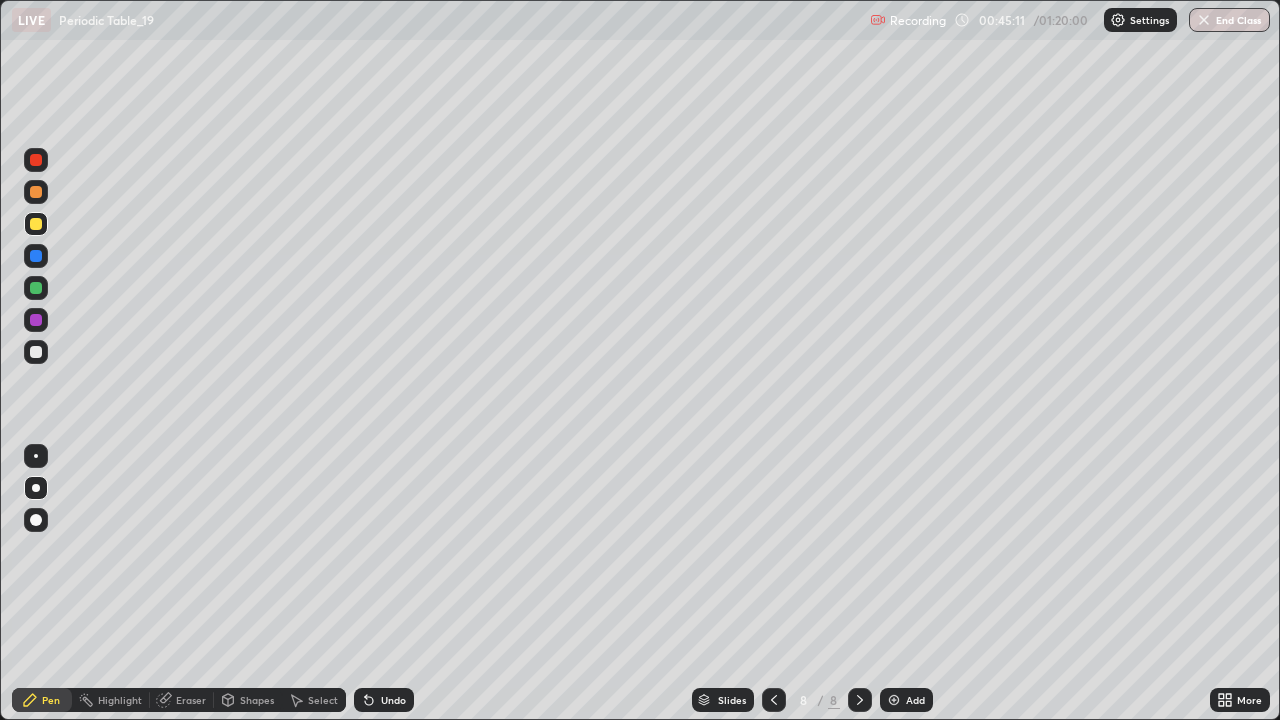 click 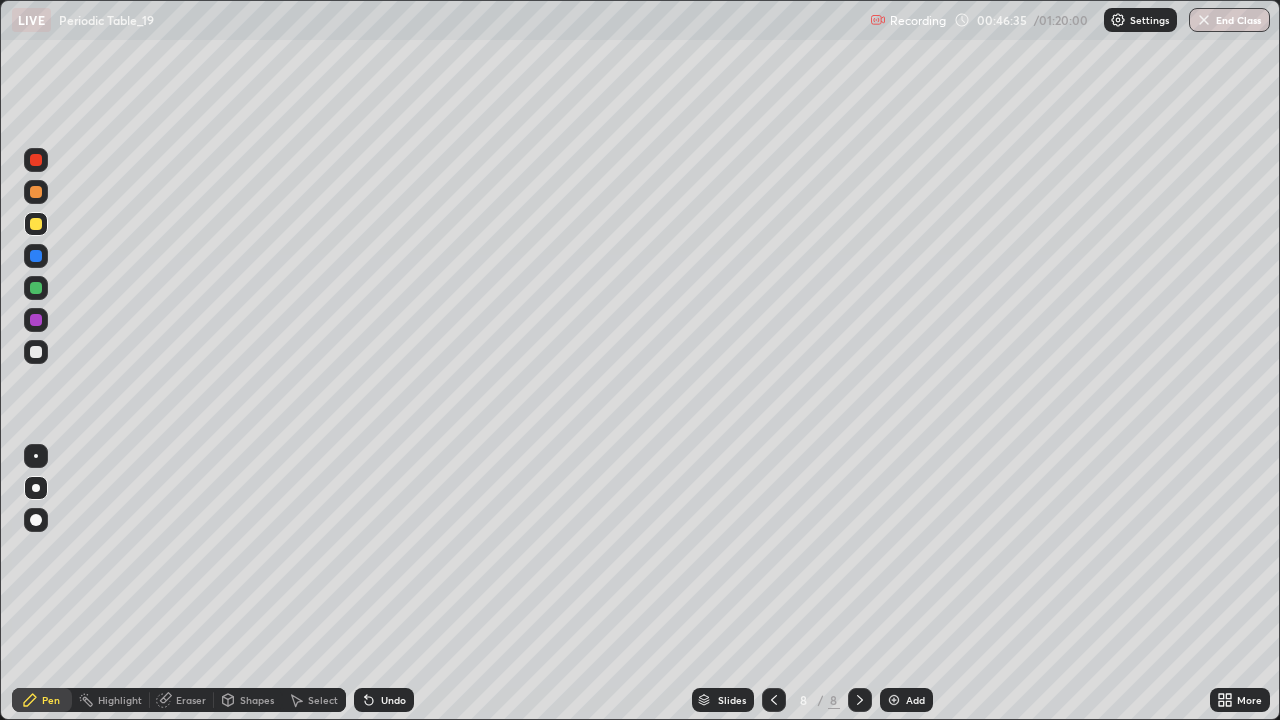 click on "Undo" at bounding box center (393, 700) 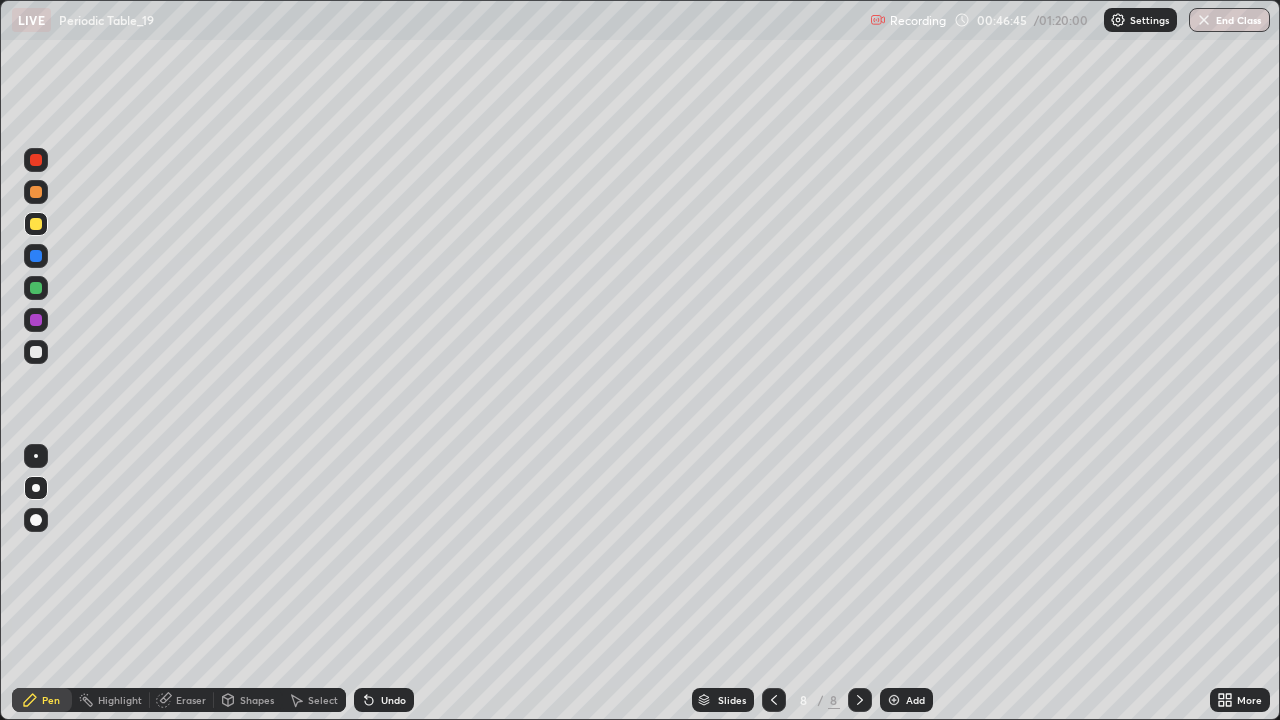 click on "Undo" at bounding box center (384, 700) 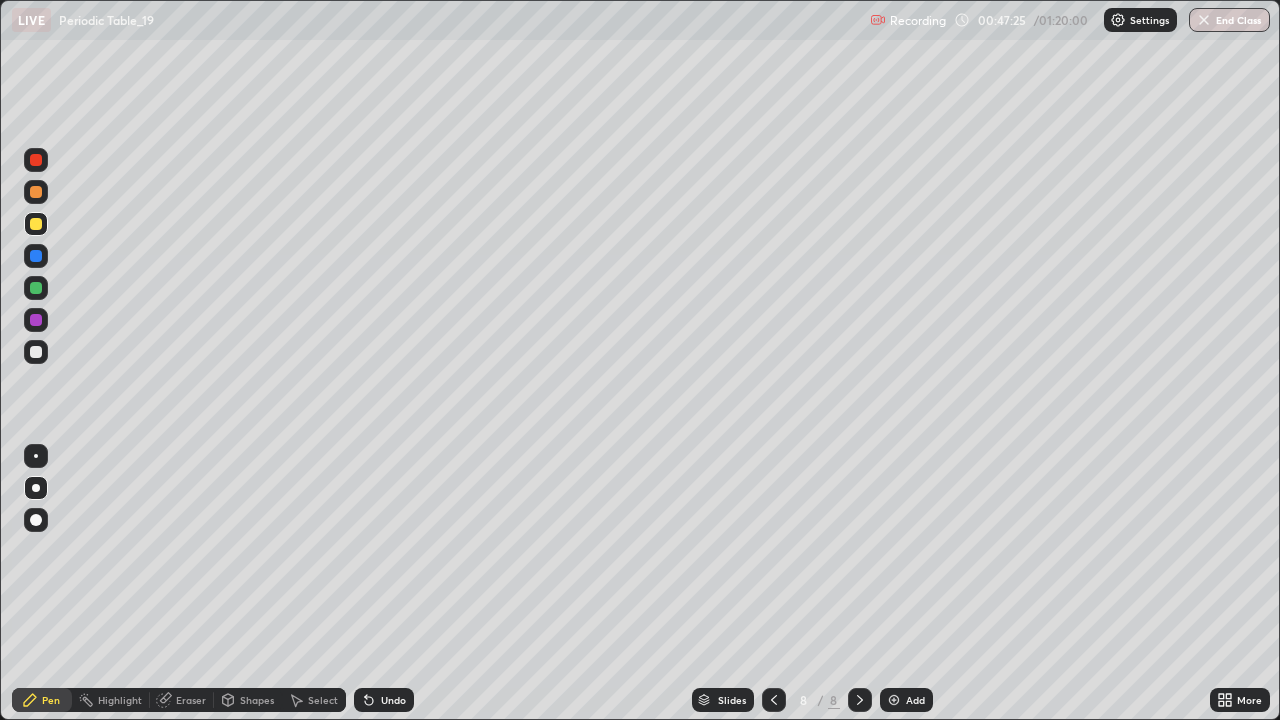 click at bounding box center [36, 288] 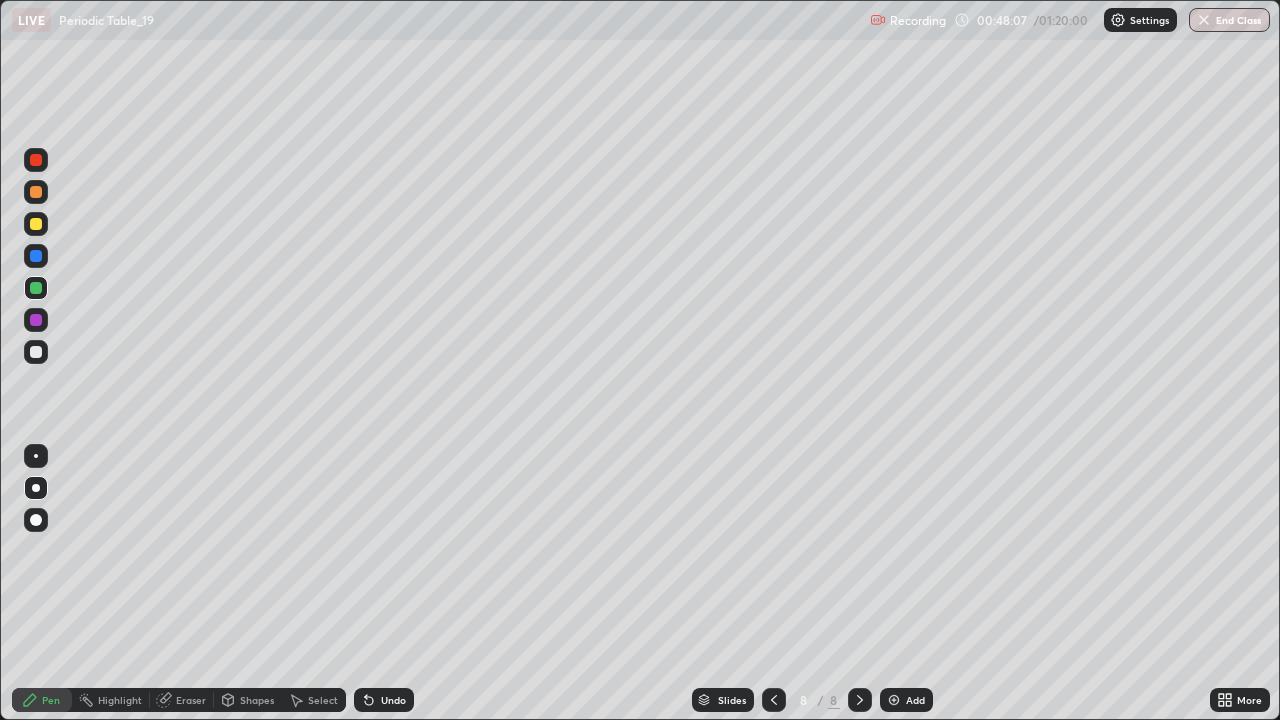 click on "Undo" at bounding box center (384, 700) 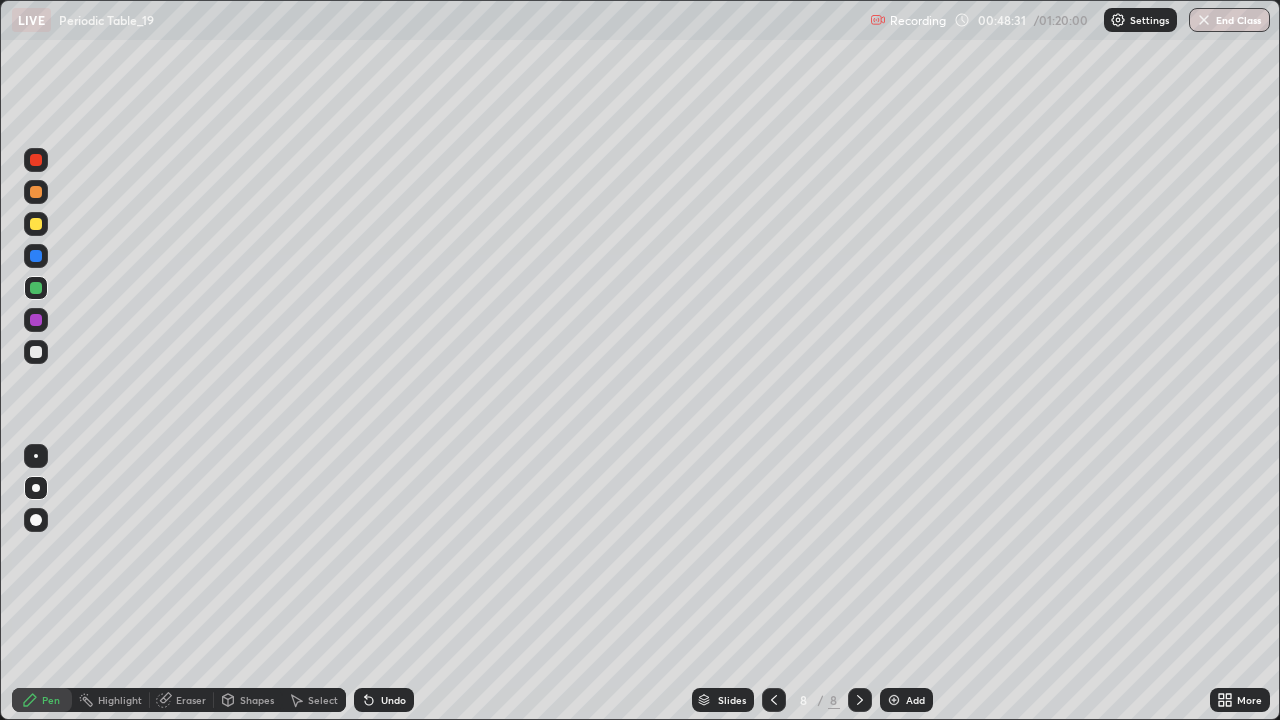 click at bounding box center (36, 320) 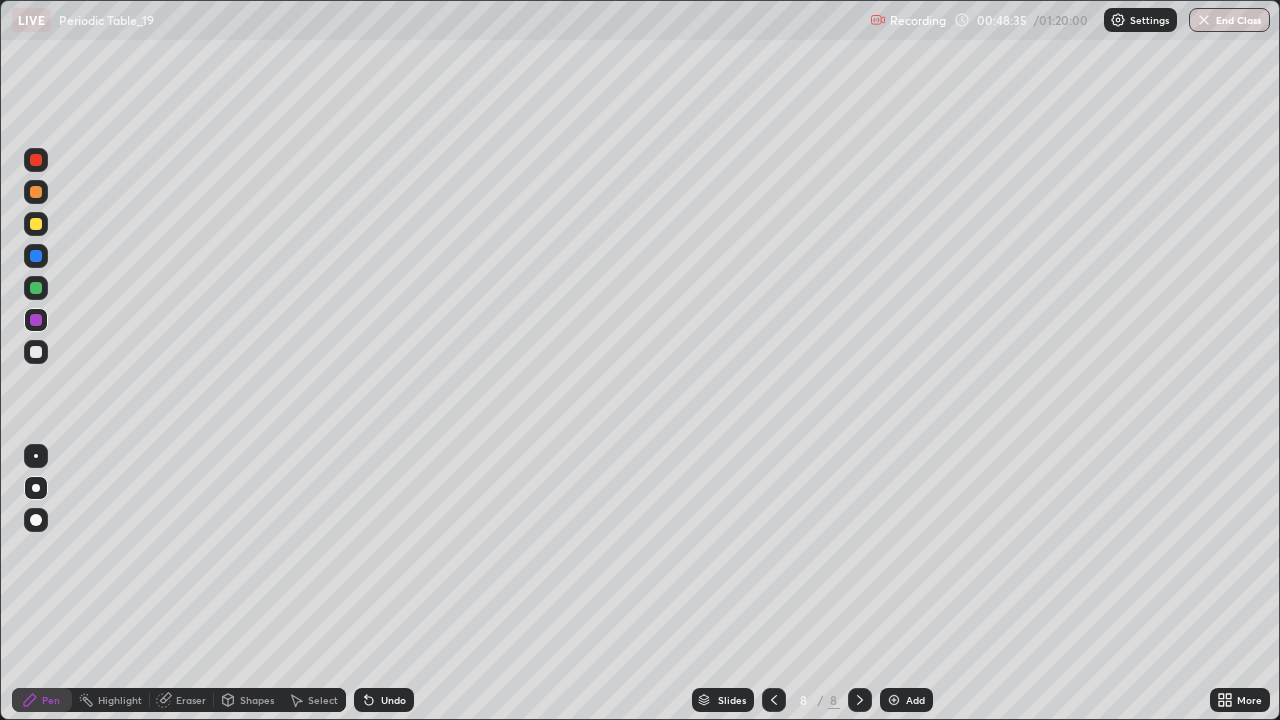 click on "Select" at bounding box center (314, 700) 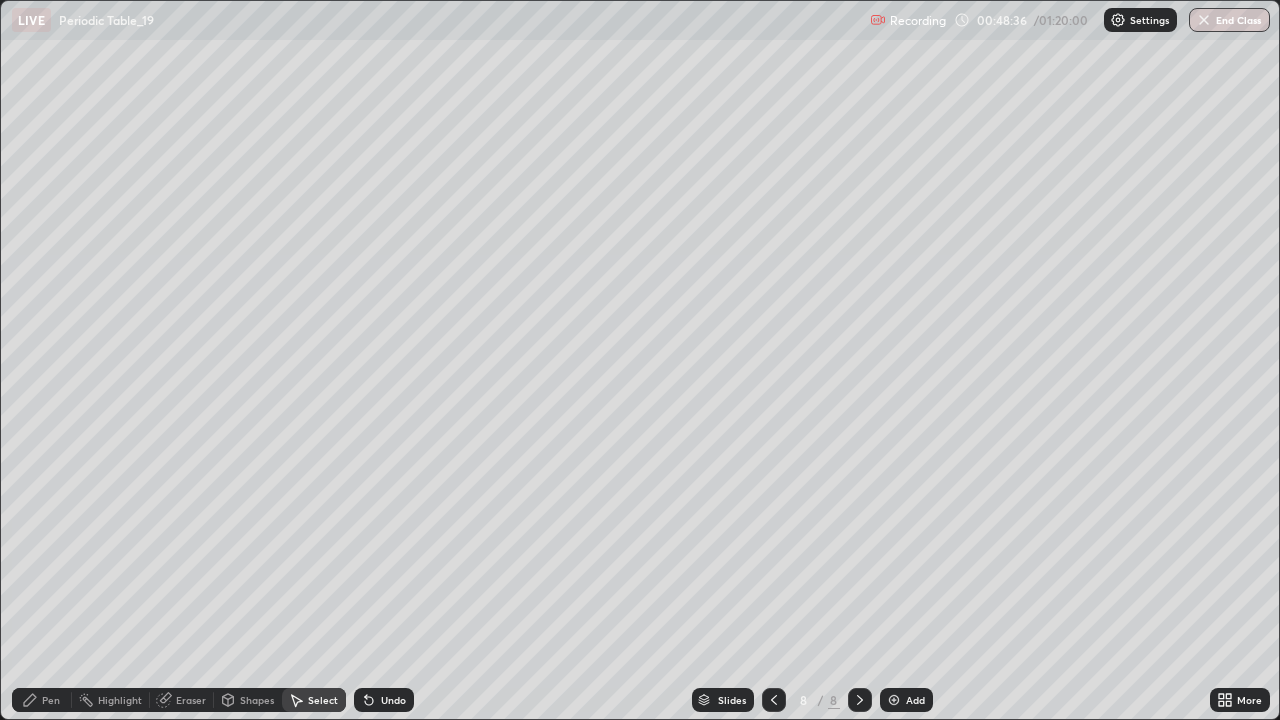 click on "Select" at bounding box center [314, 700] 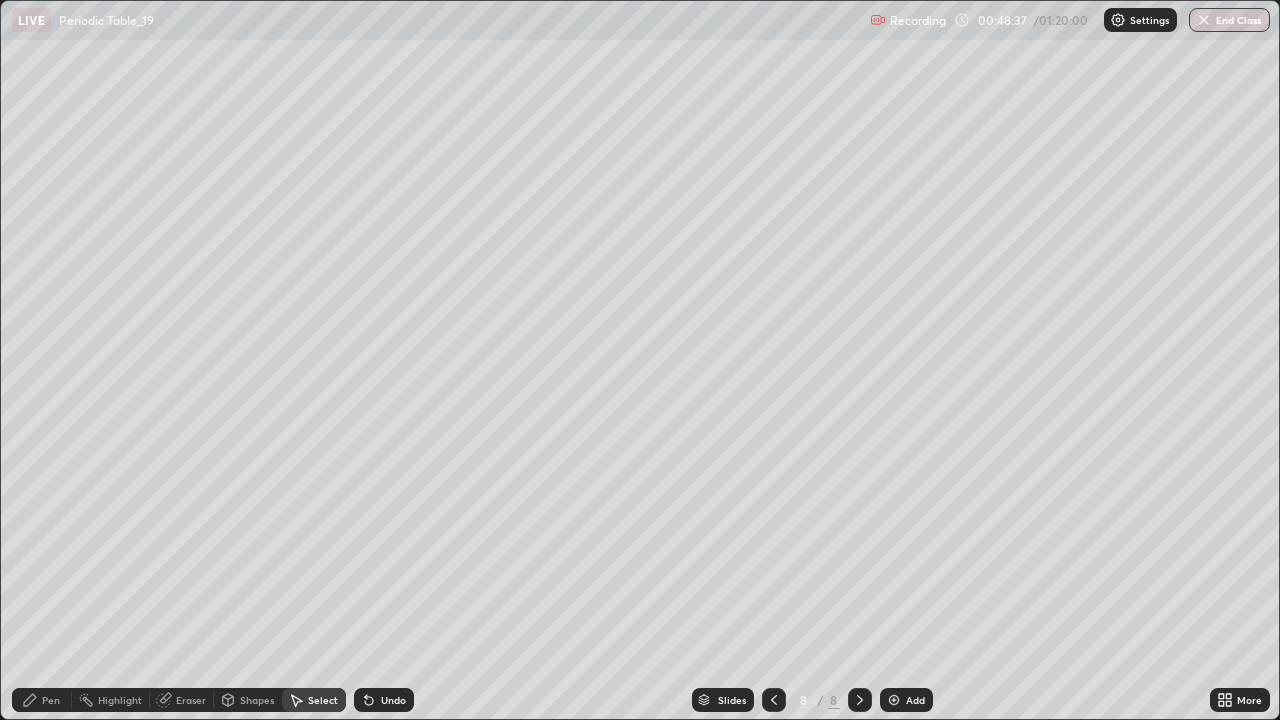 click on "Pen" at bounding box center [51, 700] 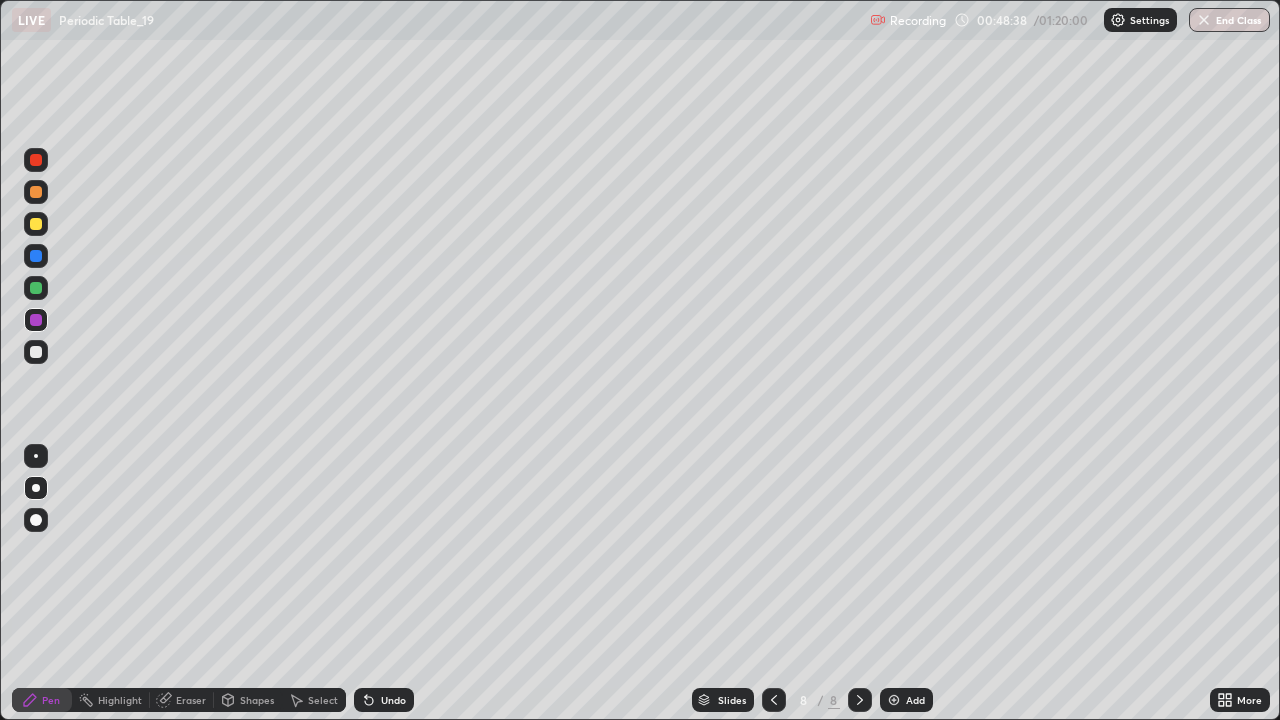 click on "Select" at bounding box center [314, 700] 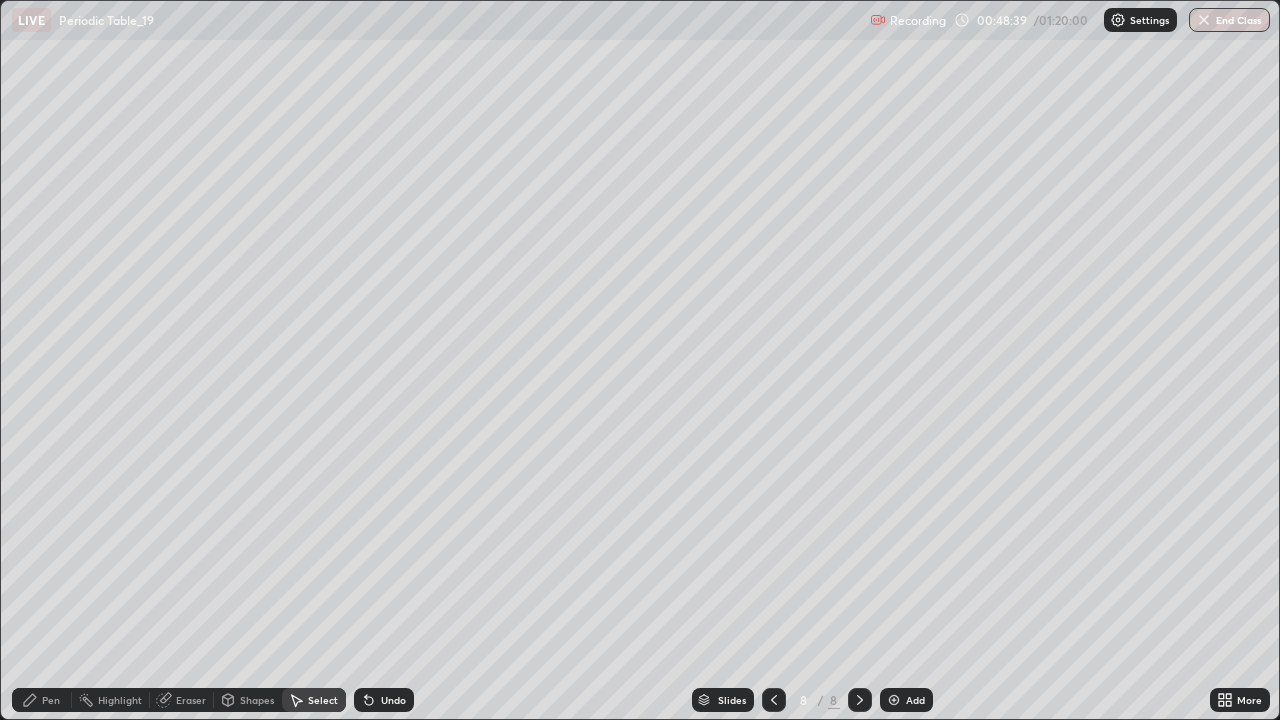 click on "Eraser" at bounding box center [191, 700] 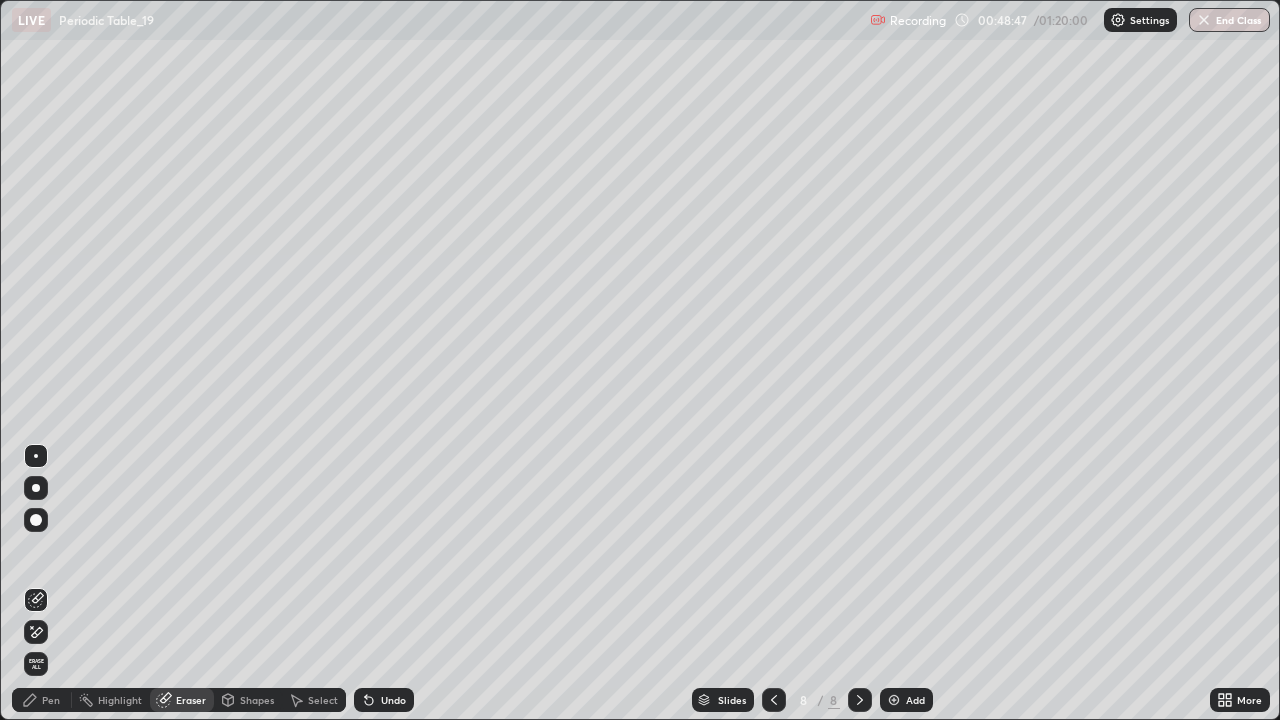 click on "Pen" at bounding box center (42, 700) 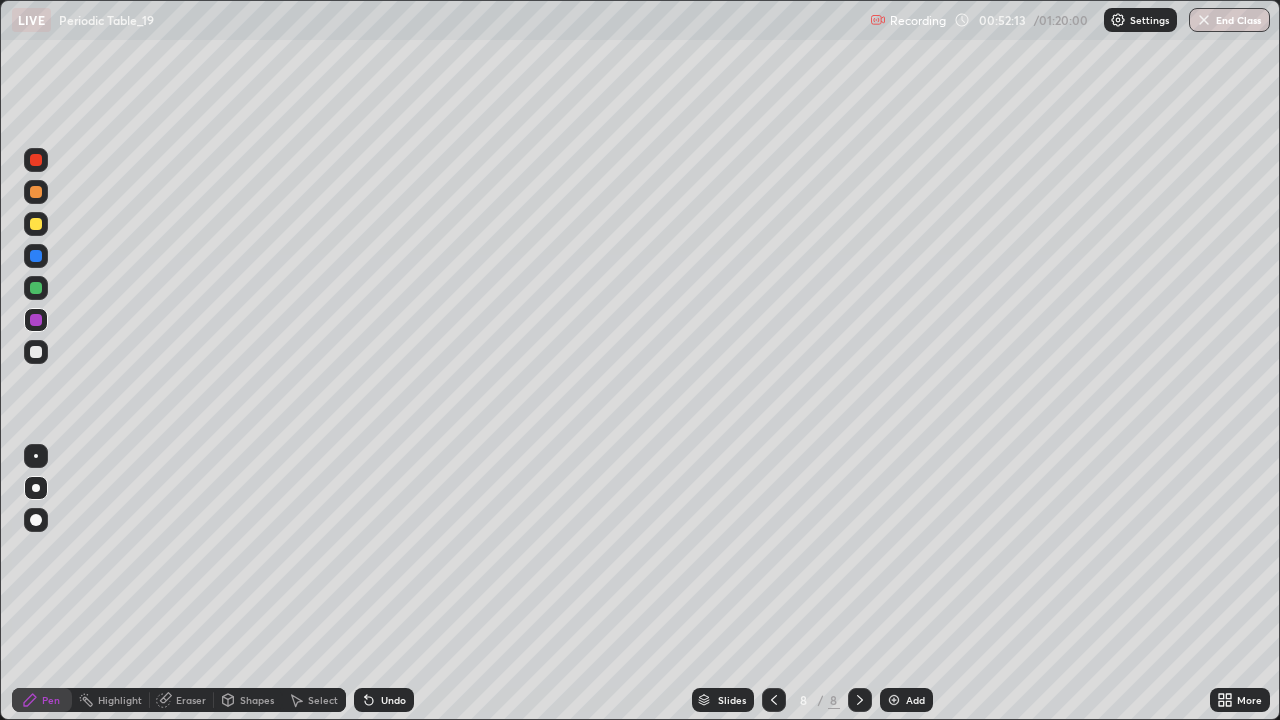 click on "Add" at bounding box center [906, 700] 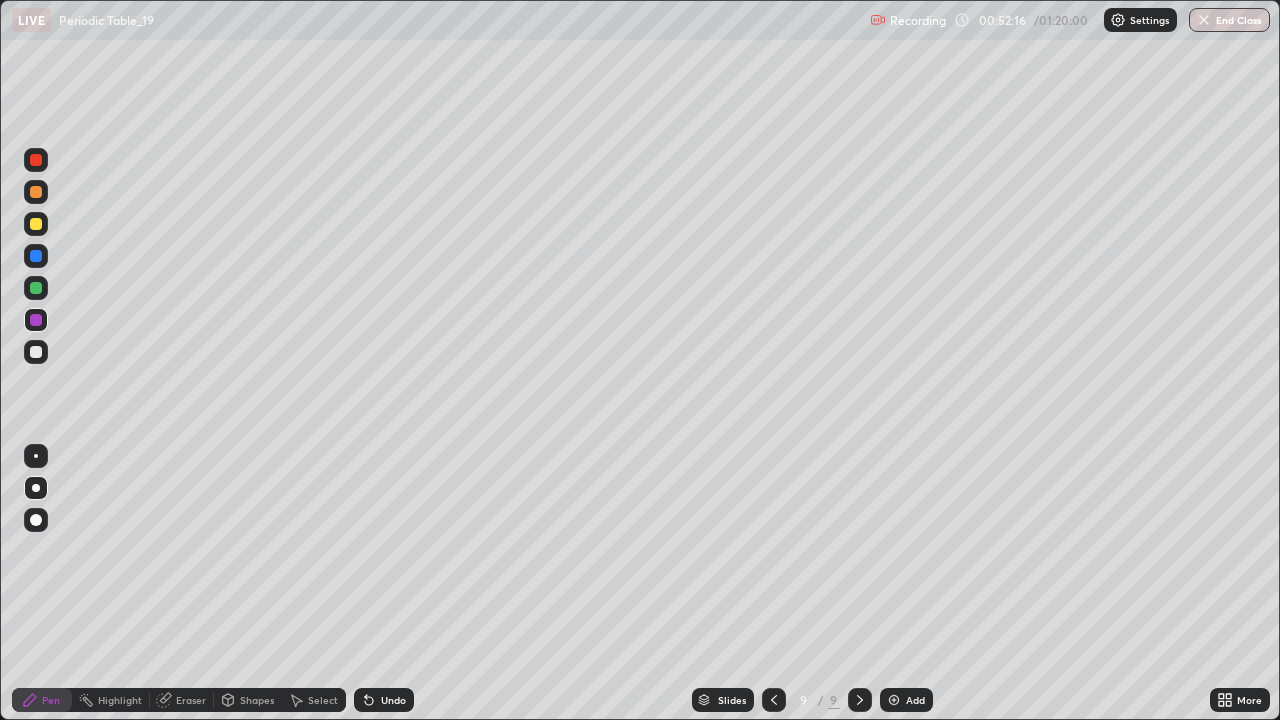 click 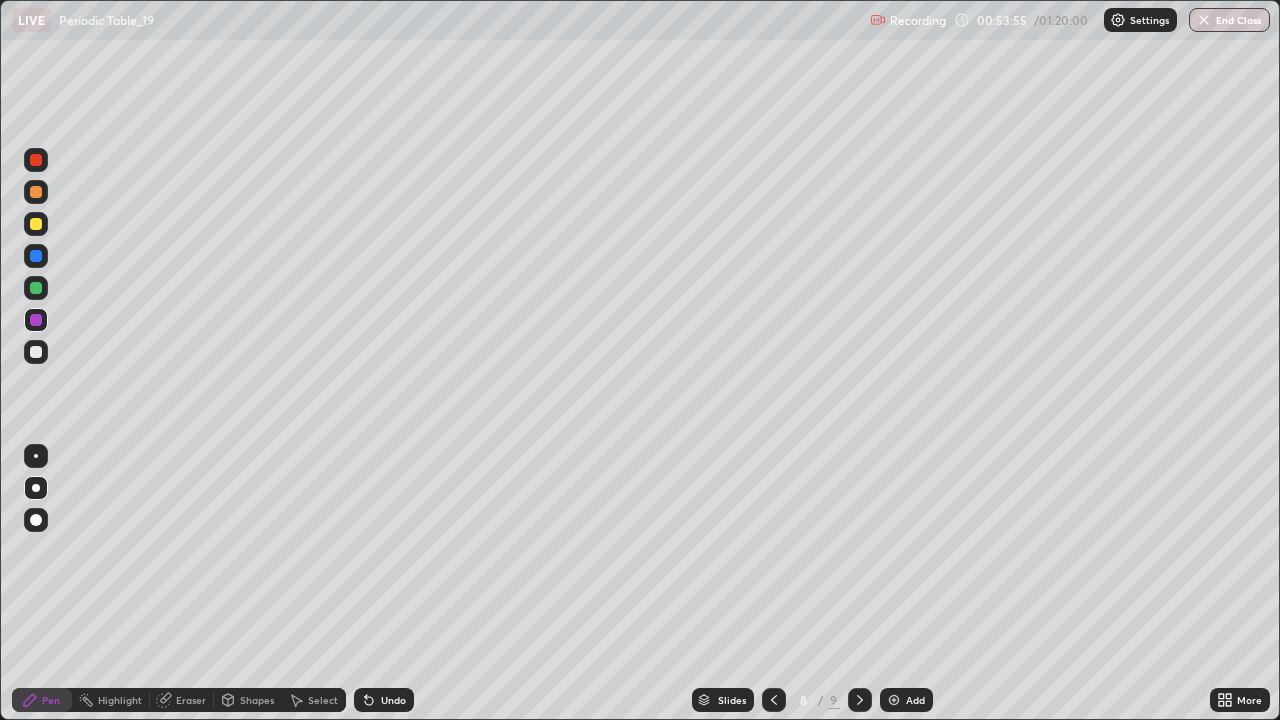 click at bounding box center (894, 700) 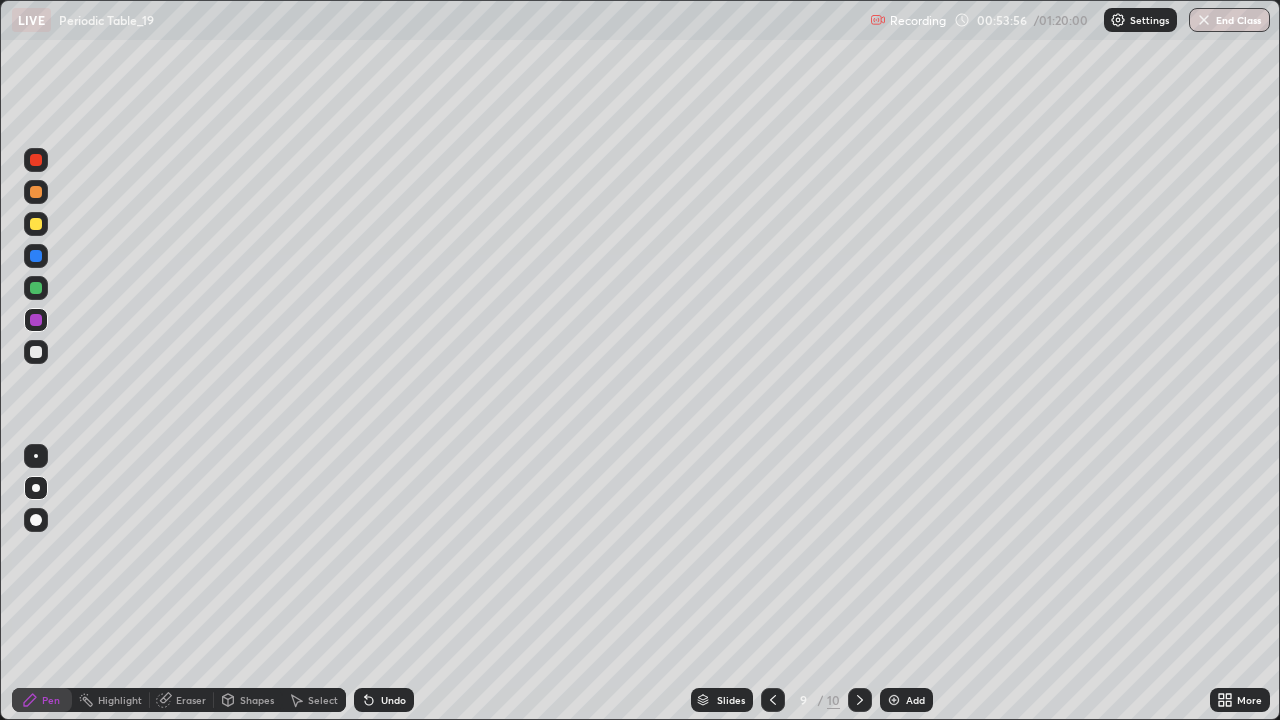 click at bounding box center [36, 352] 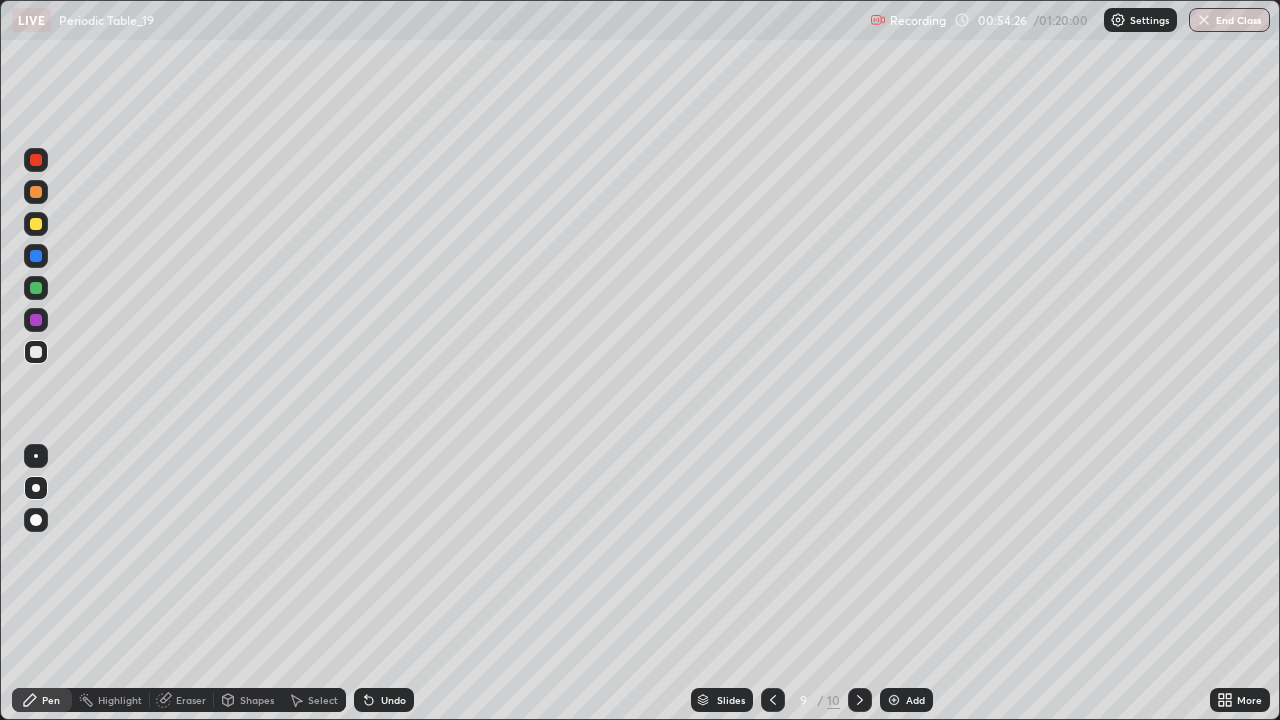 click at bounding box center [36, 224] 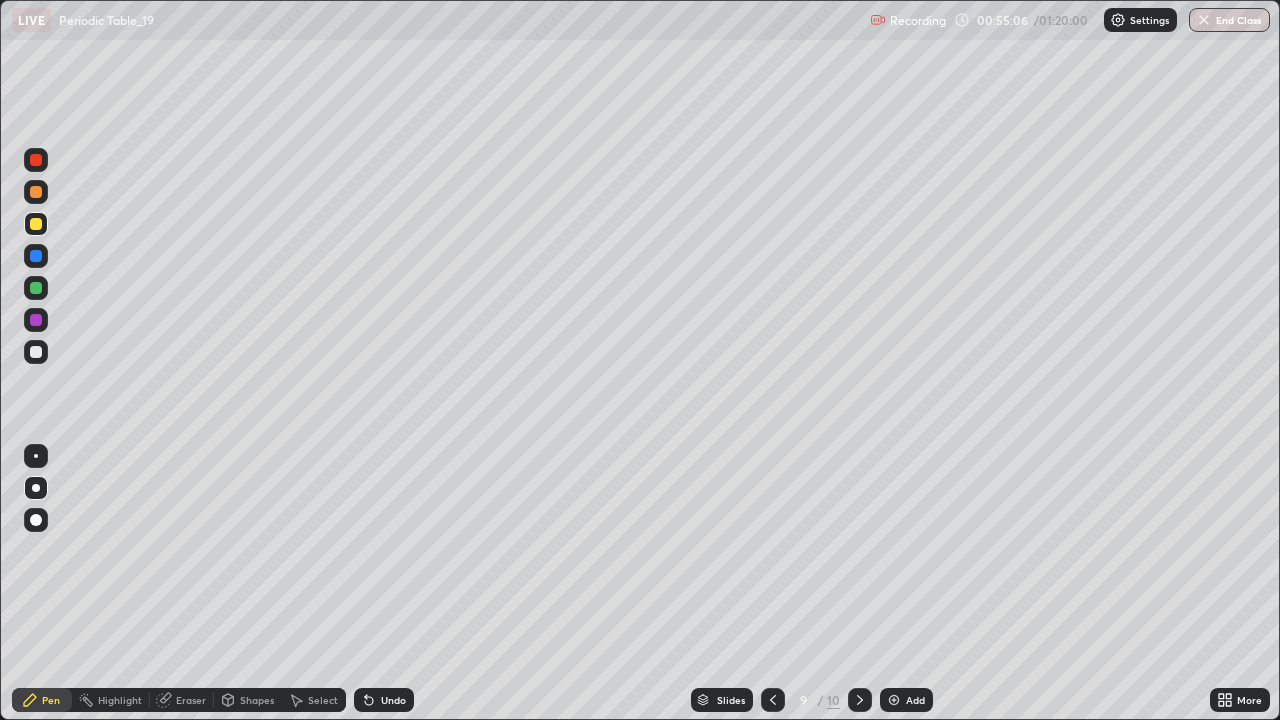 click at bounding box center [36, 320] 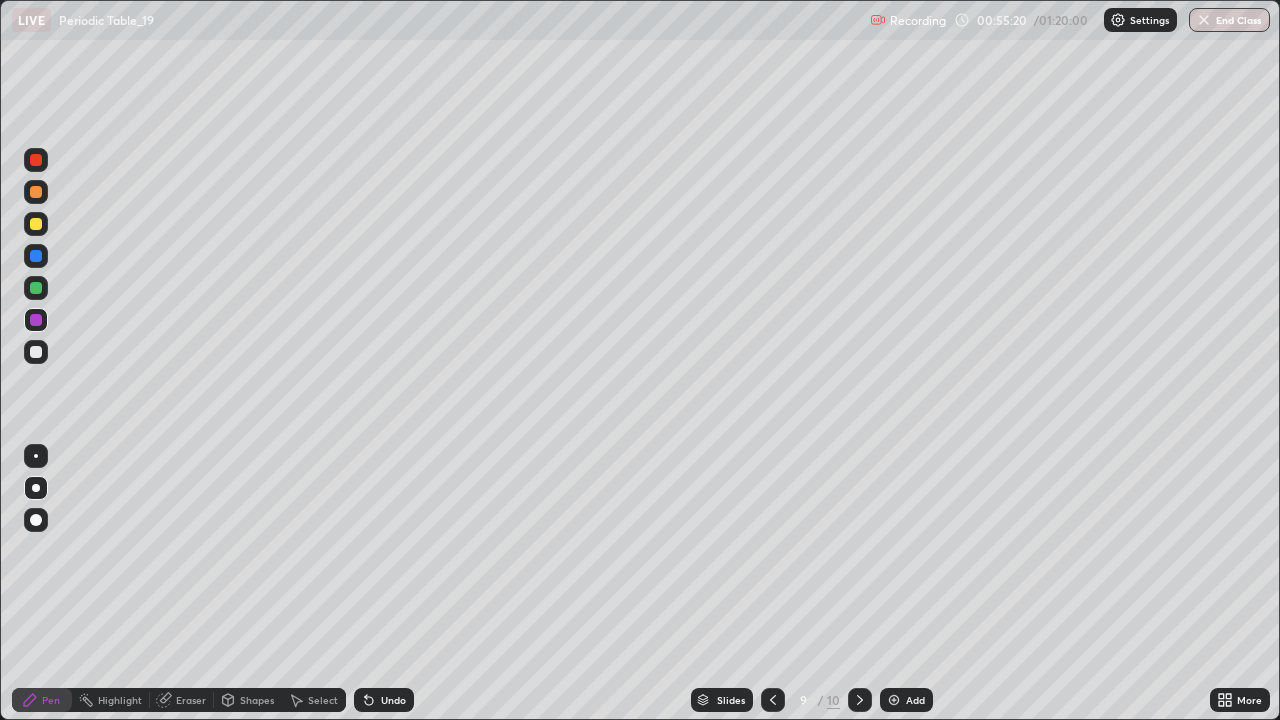 click on "Undo" at bounding box center (384, 700) 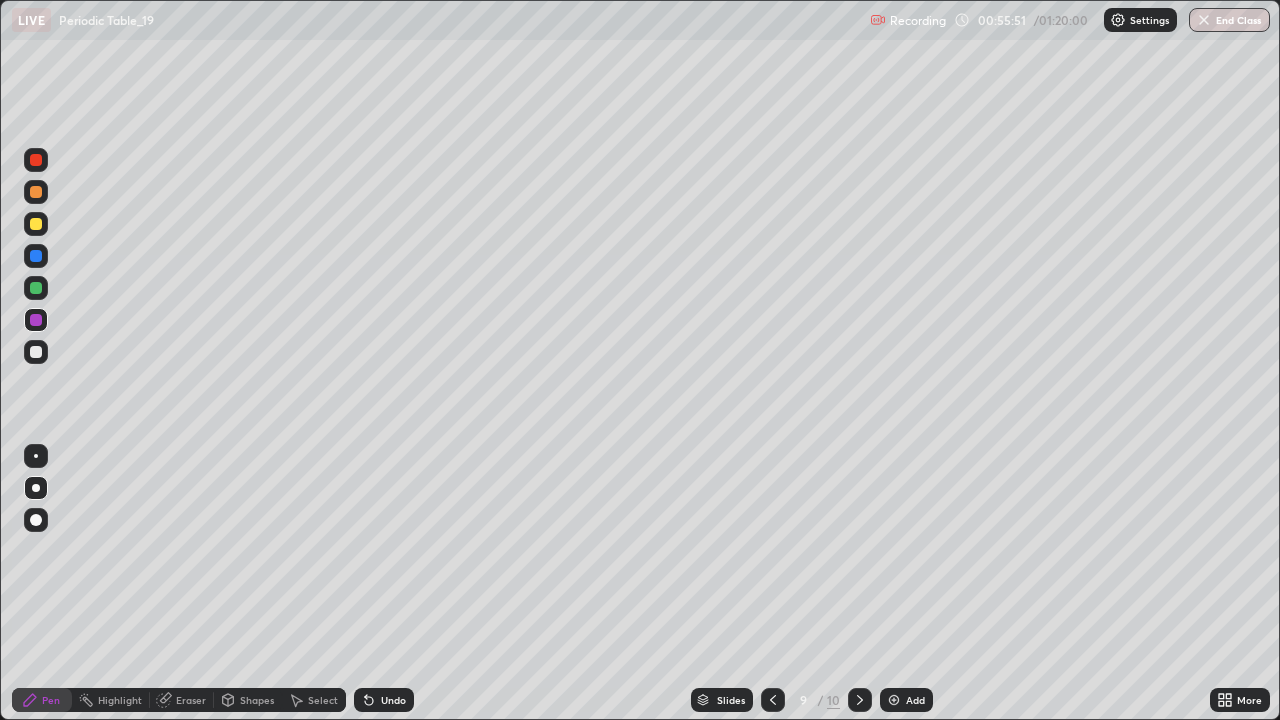click at bounding box center (36, 288) 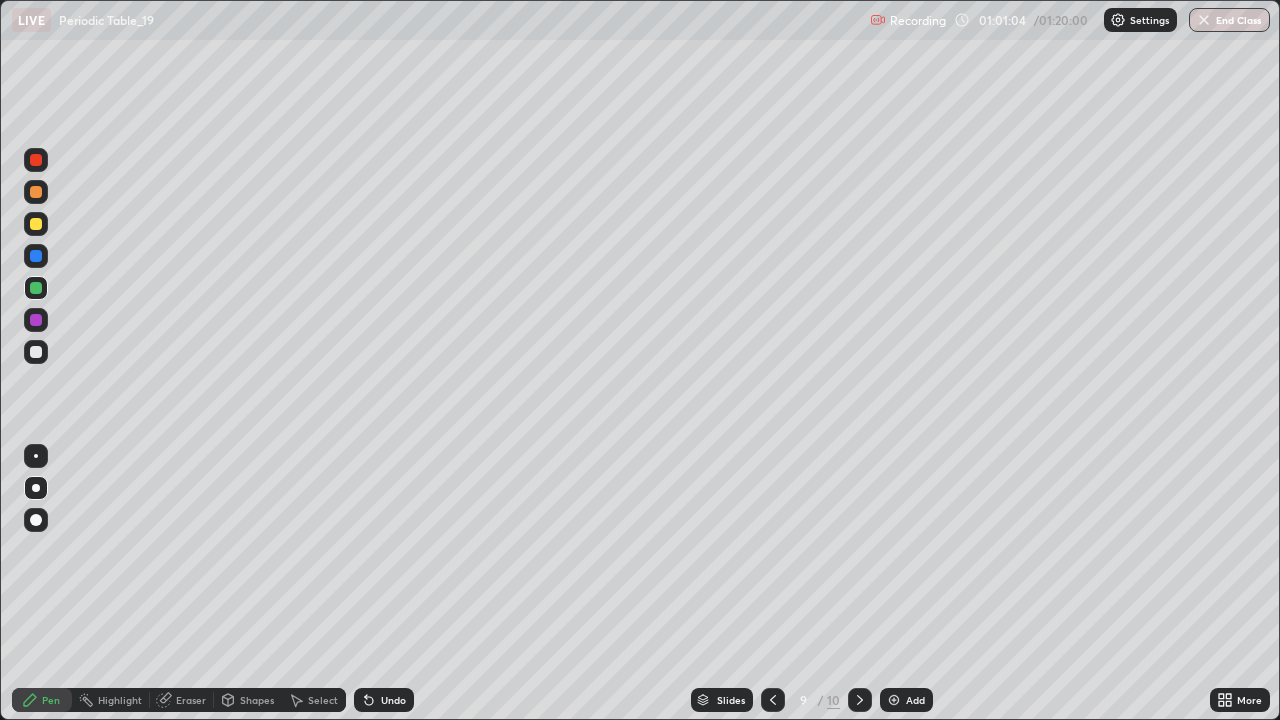click on "Add" at bounding box center (906, 700) 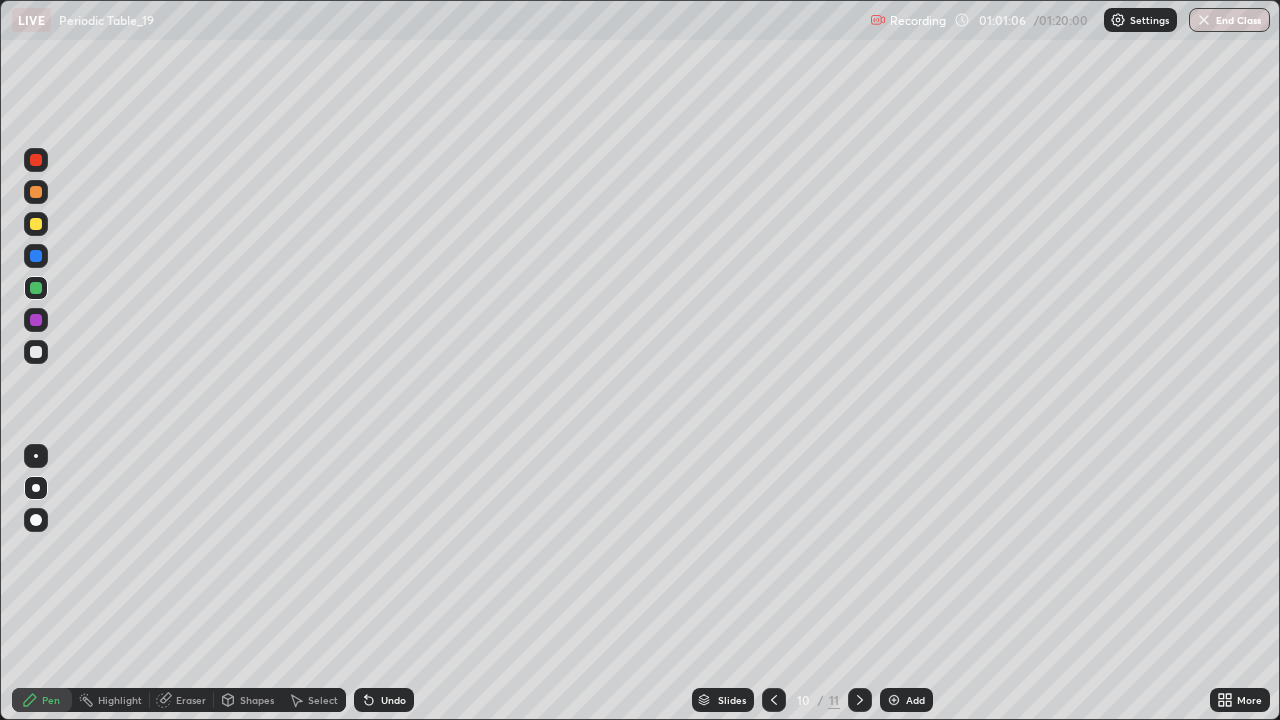 click at bounding box center (36, 224) 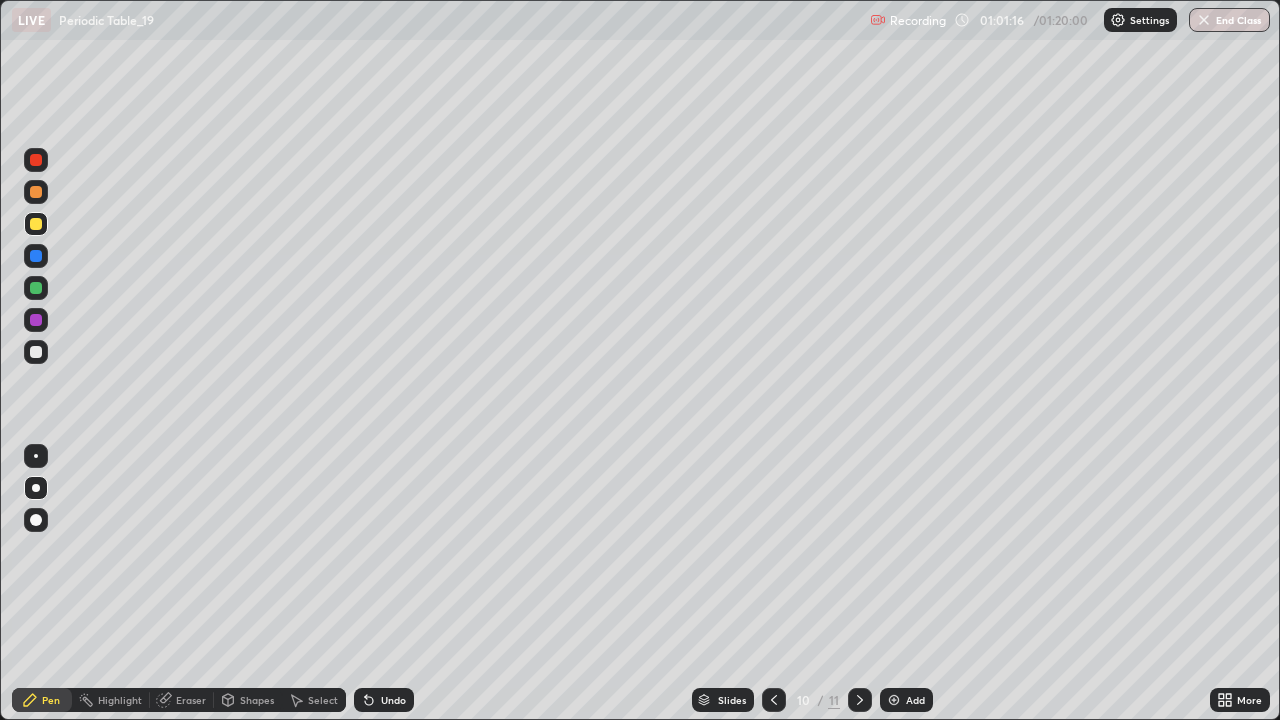 click at bounding box center [36, 256] 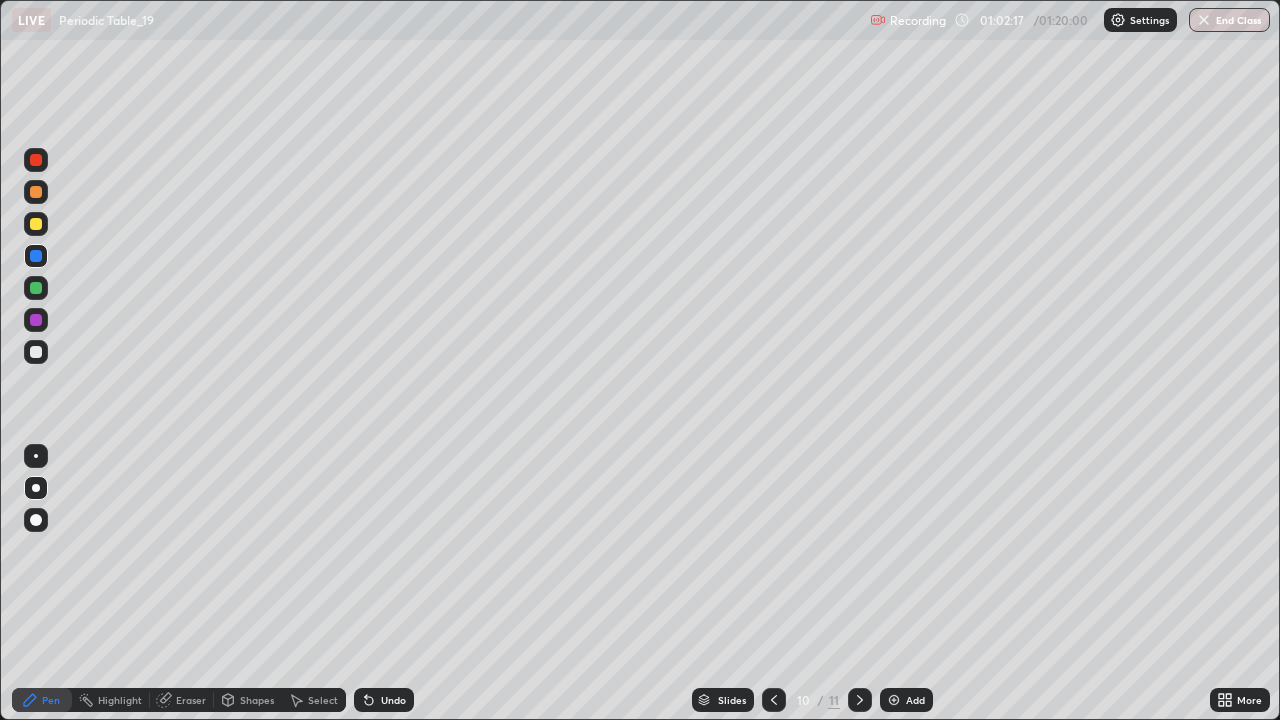 click on "Undo" at bounding box center [384, 700] 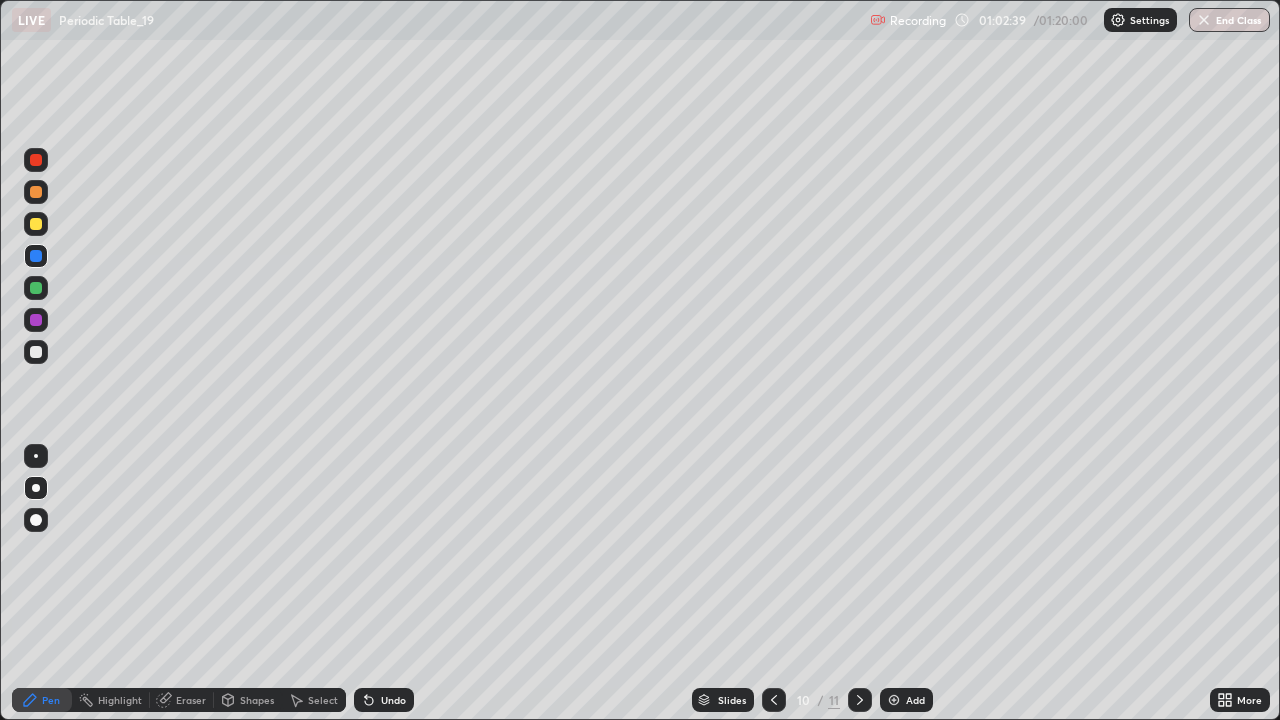 click at bounding box center [36, 320] 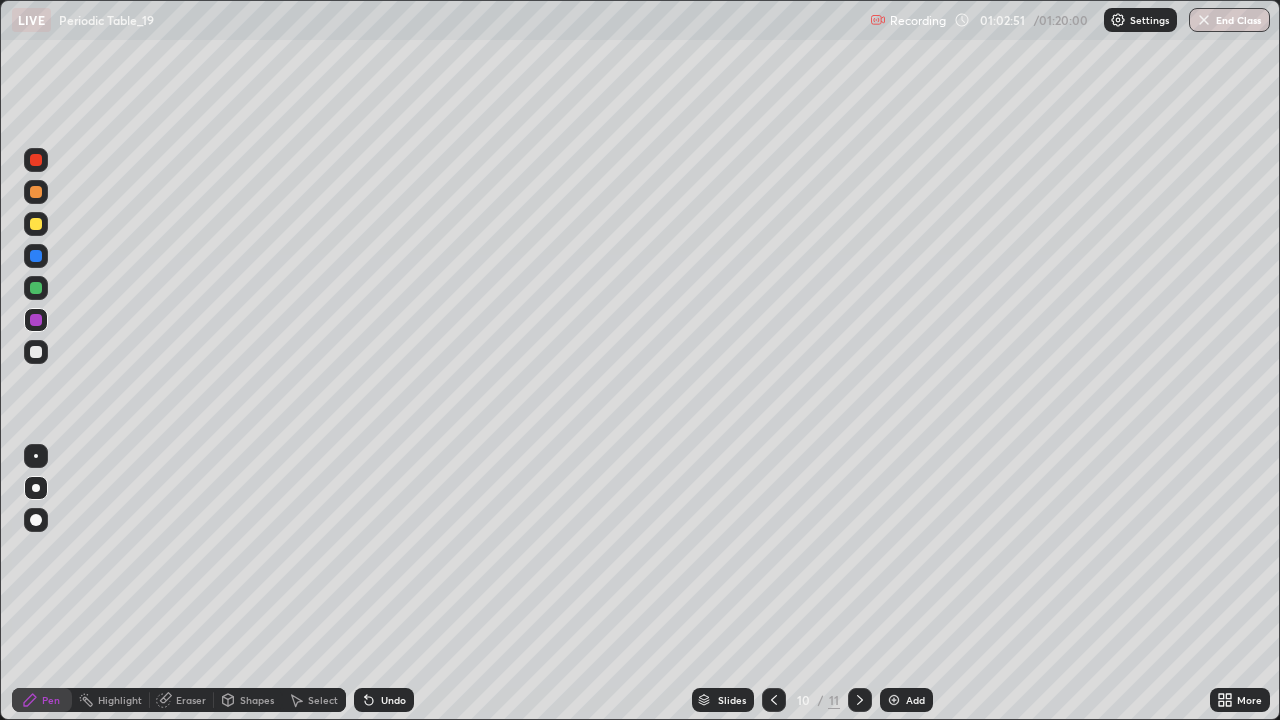 click at bounding box center [36, 224] 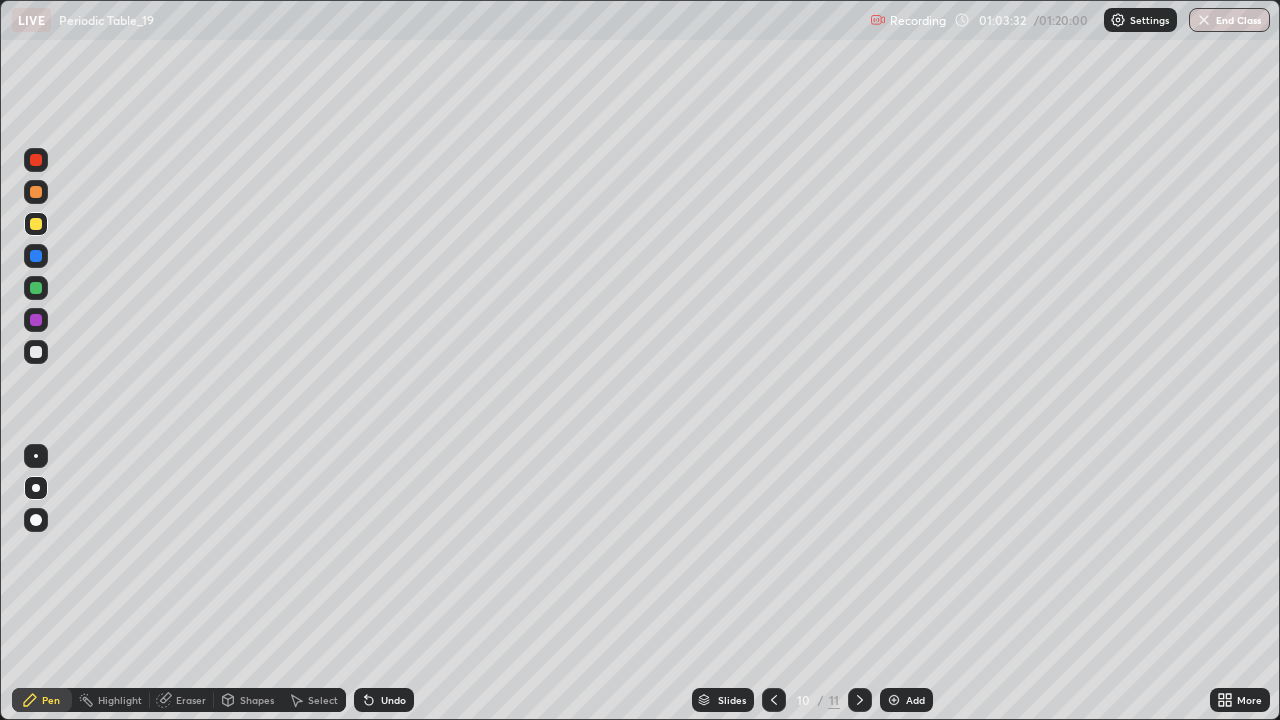 click on "Slides 10 / 11 Add" at bounding box center (812, 700) 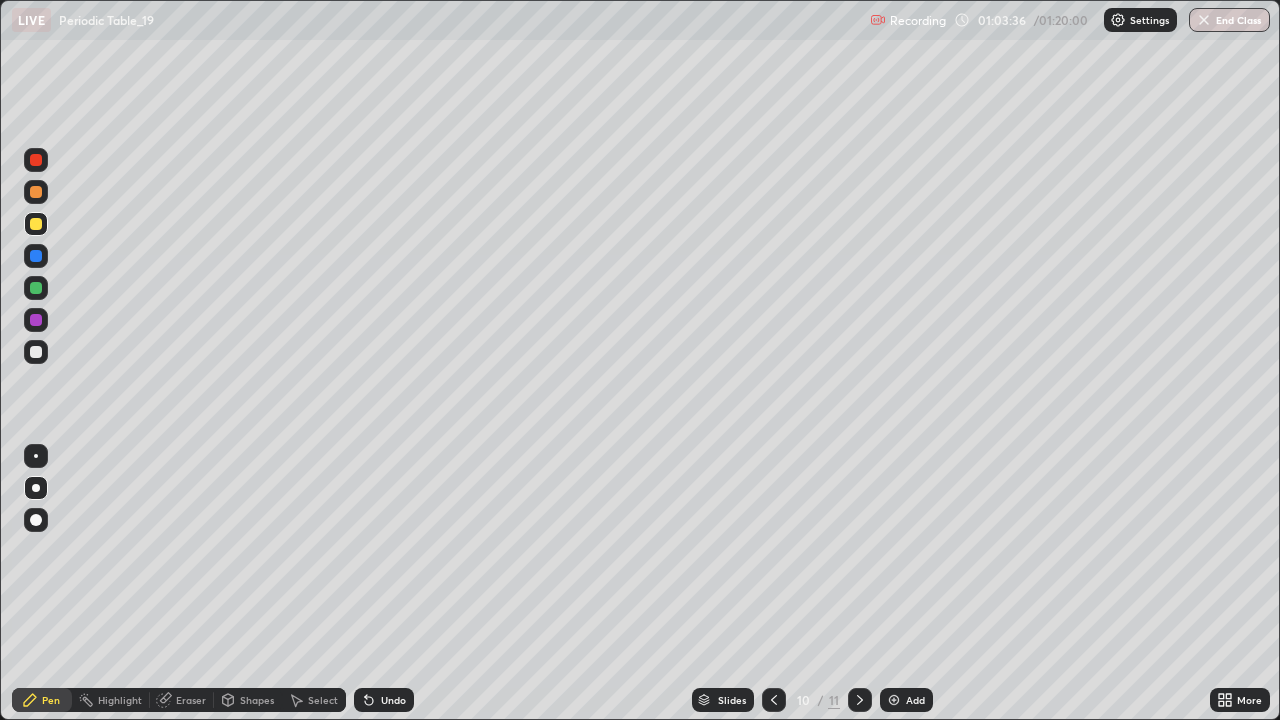 click on "Slides 10 / 11 Add" at bounding box center (812, 700) 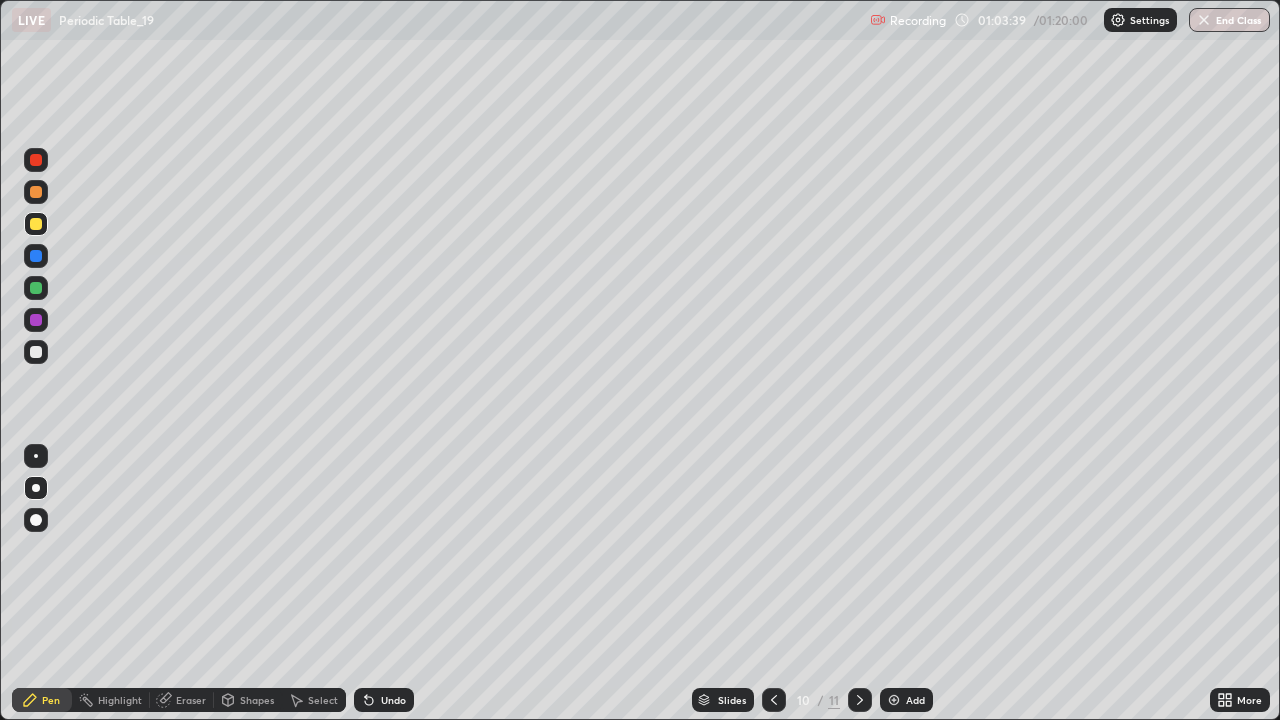 click on "Slides 10 / 11 Add" at bounding box center [812, 700] 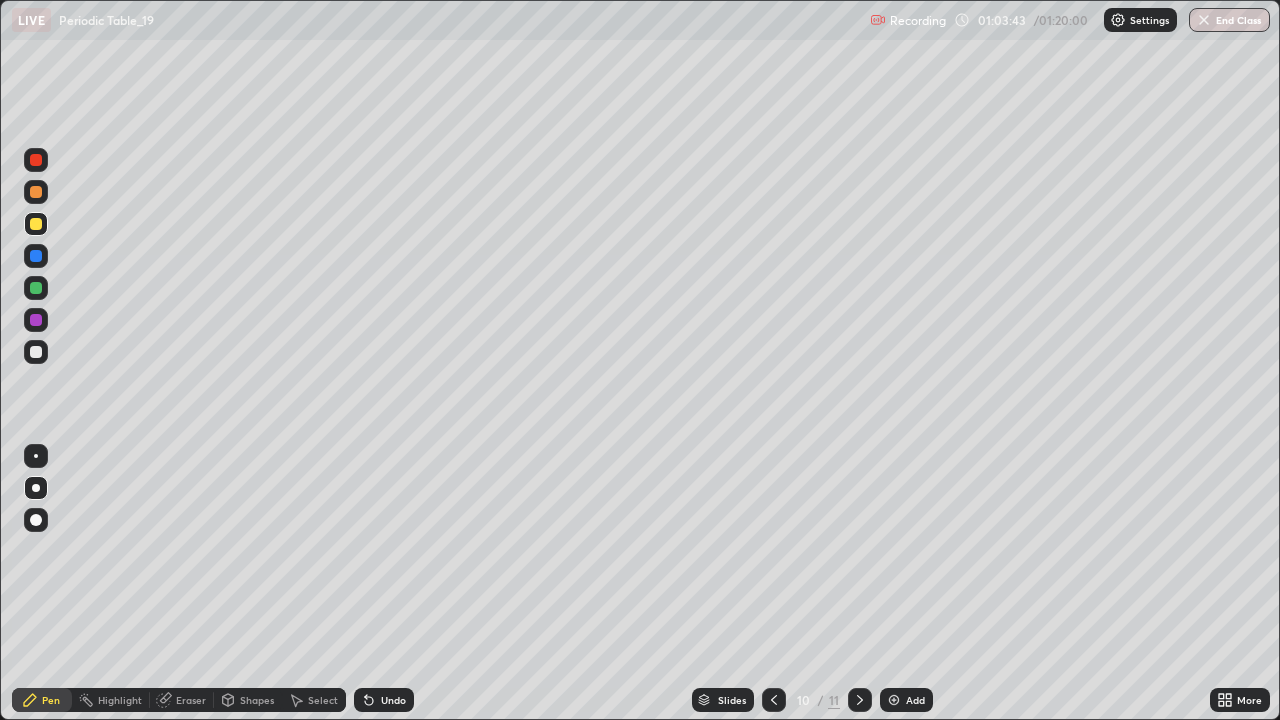click at bounding box center [36, 320] 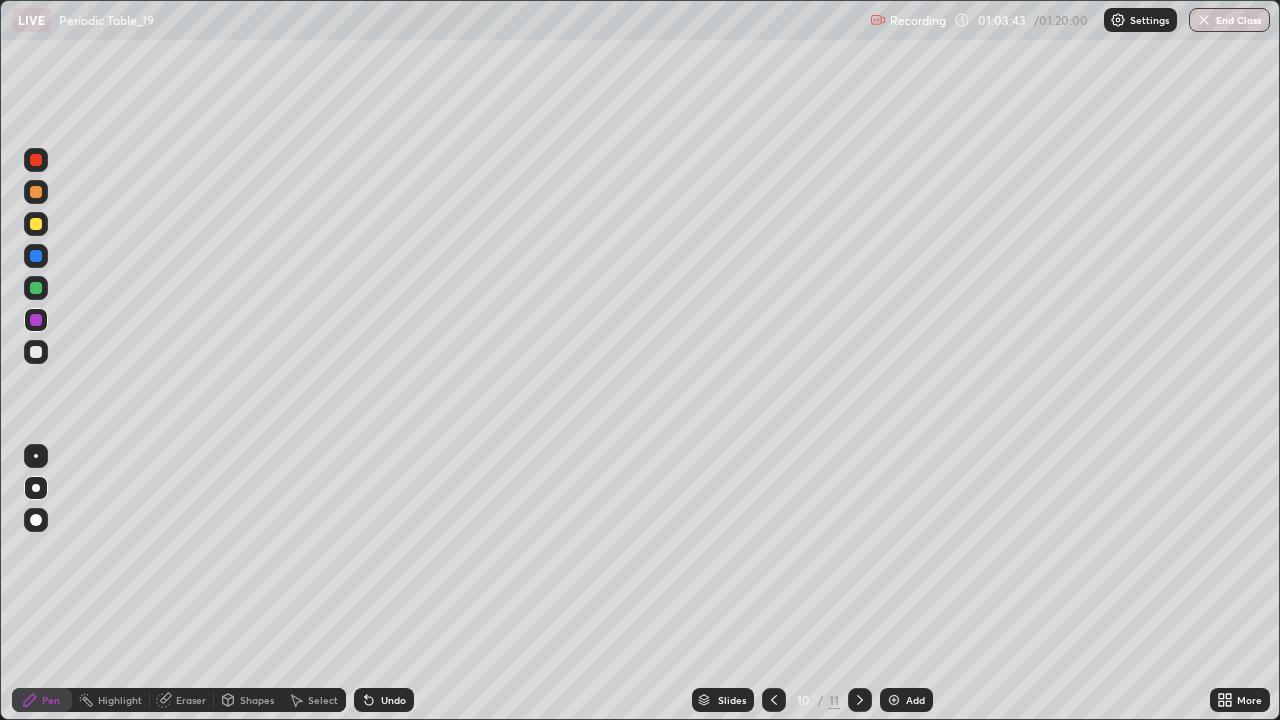 click at bounding box center (36, 352) 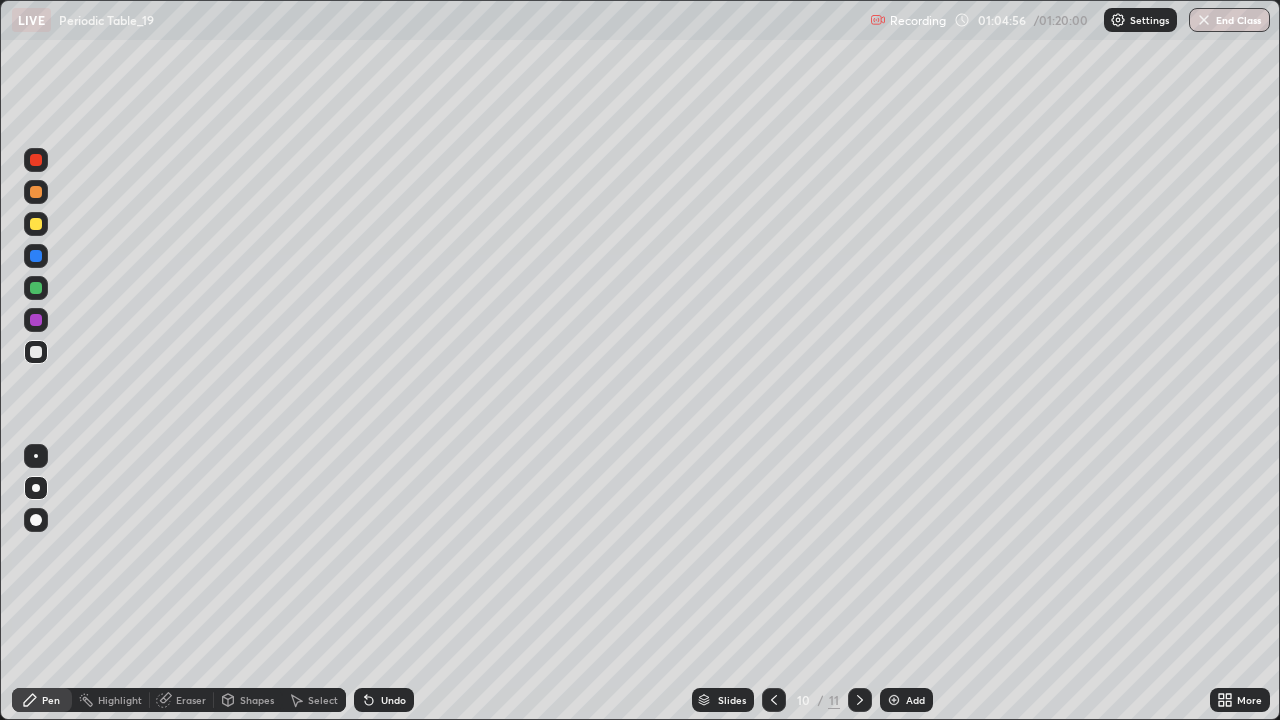 click on "Undo" at bounding box center [384, 700] 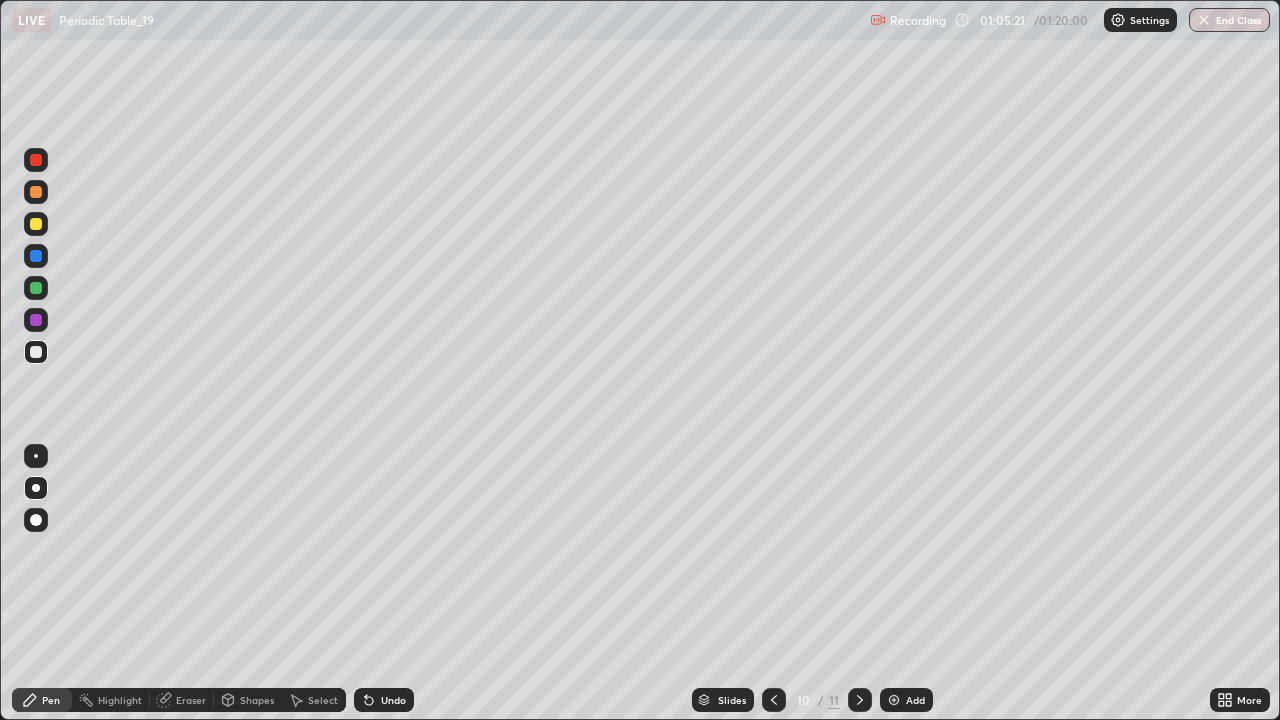 click at bounding box center [36, 320] 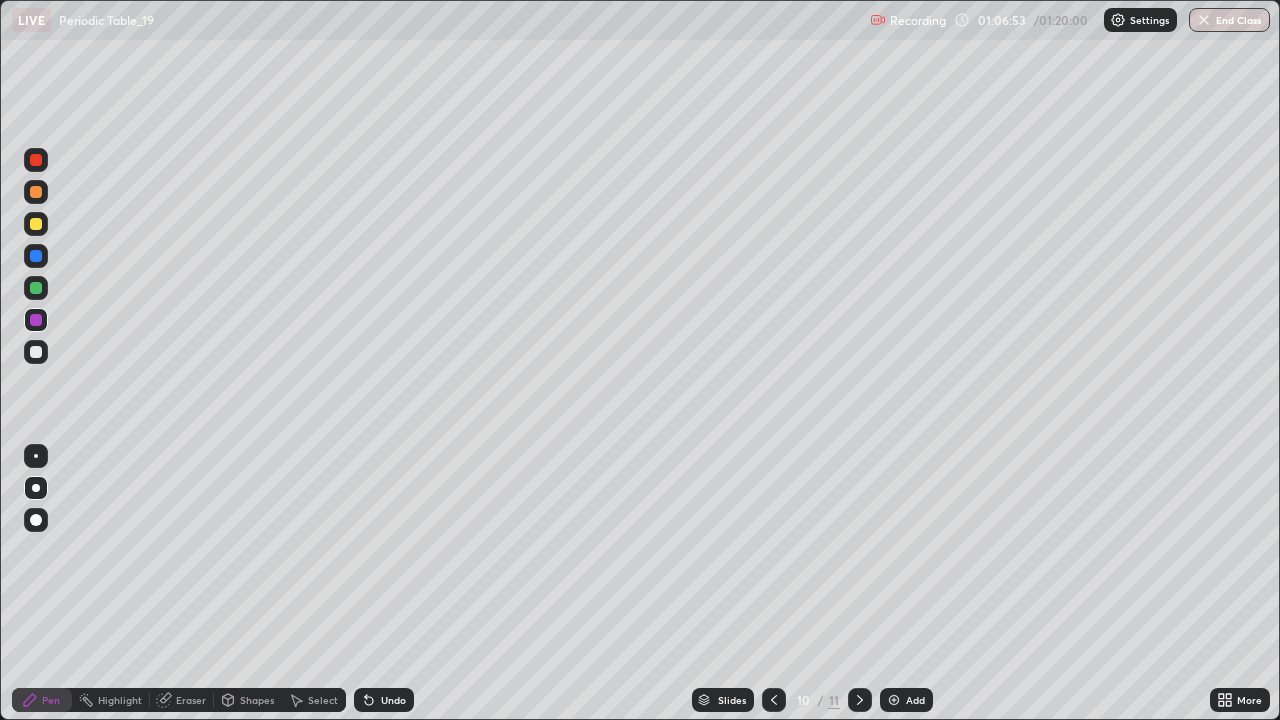 click 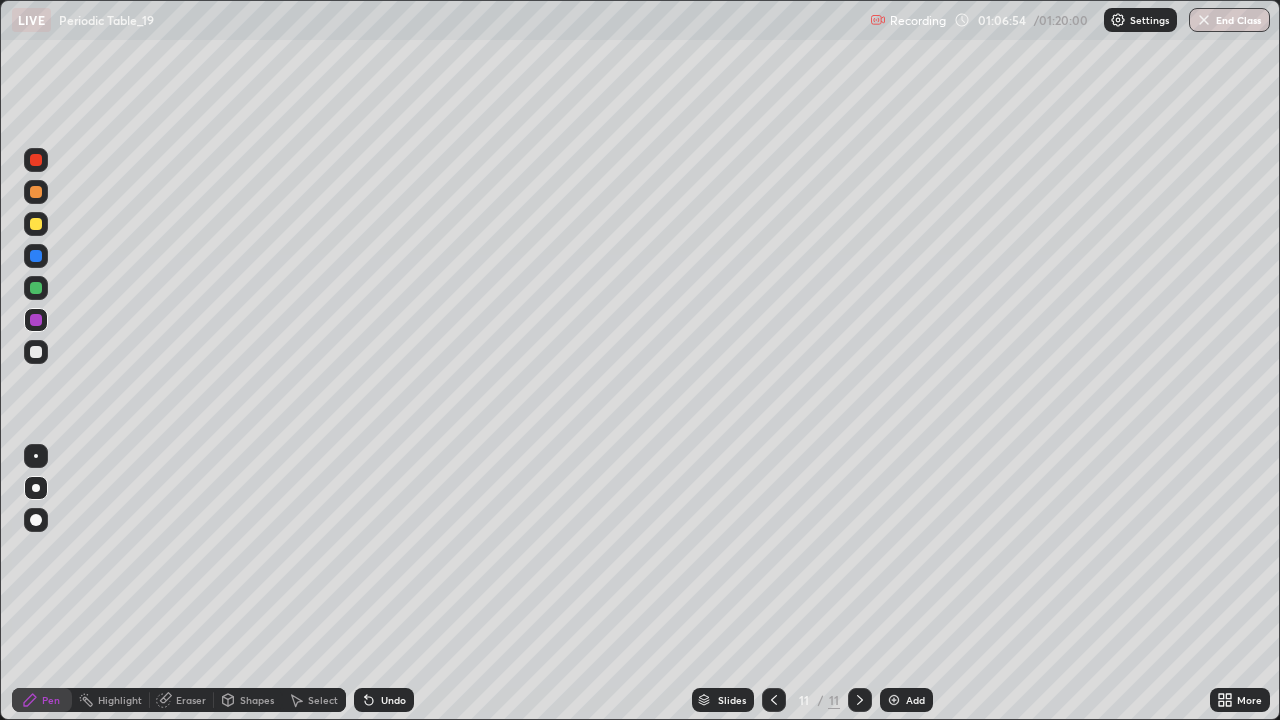 click at bounding box center (36, 224) 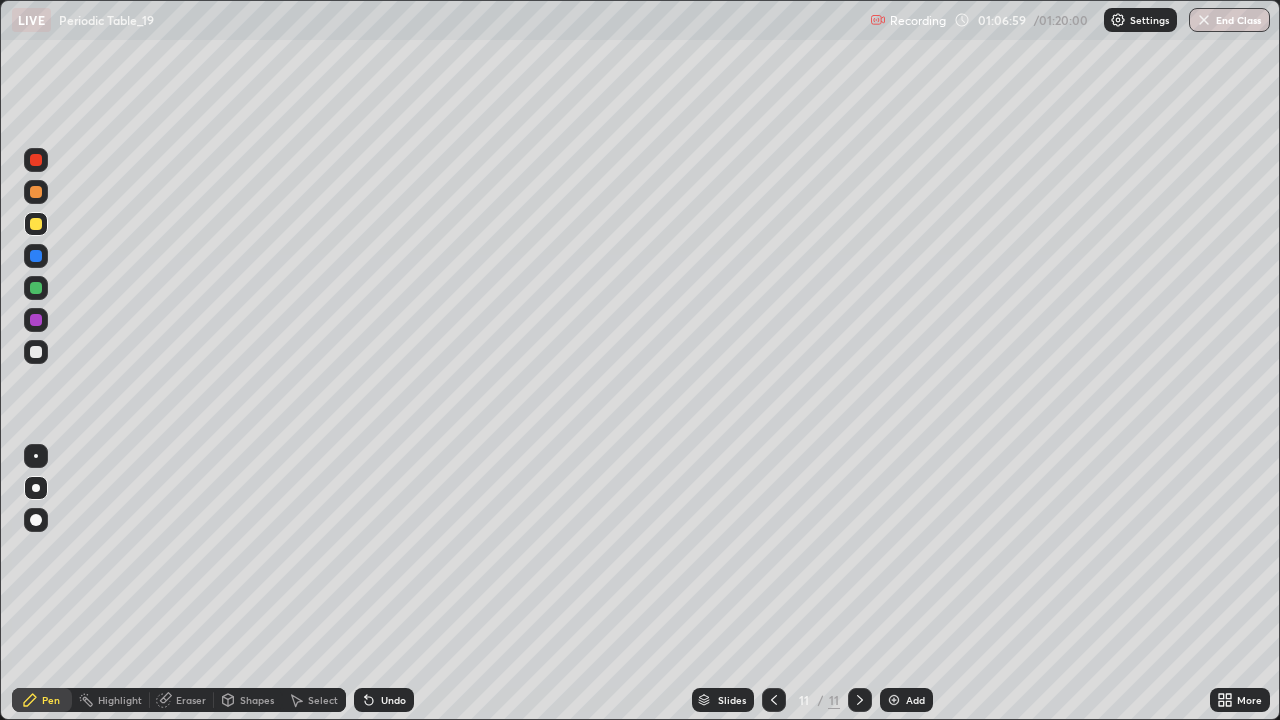 click 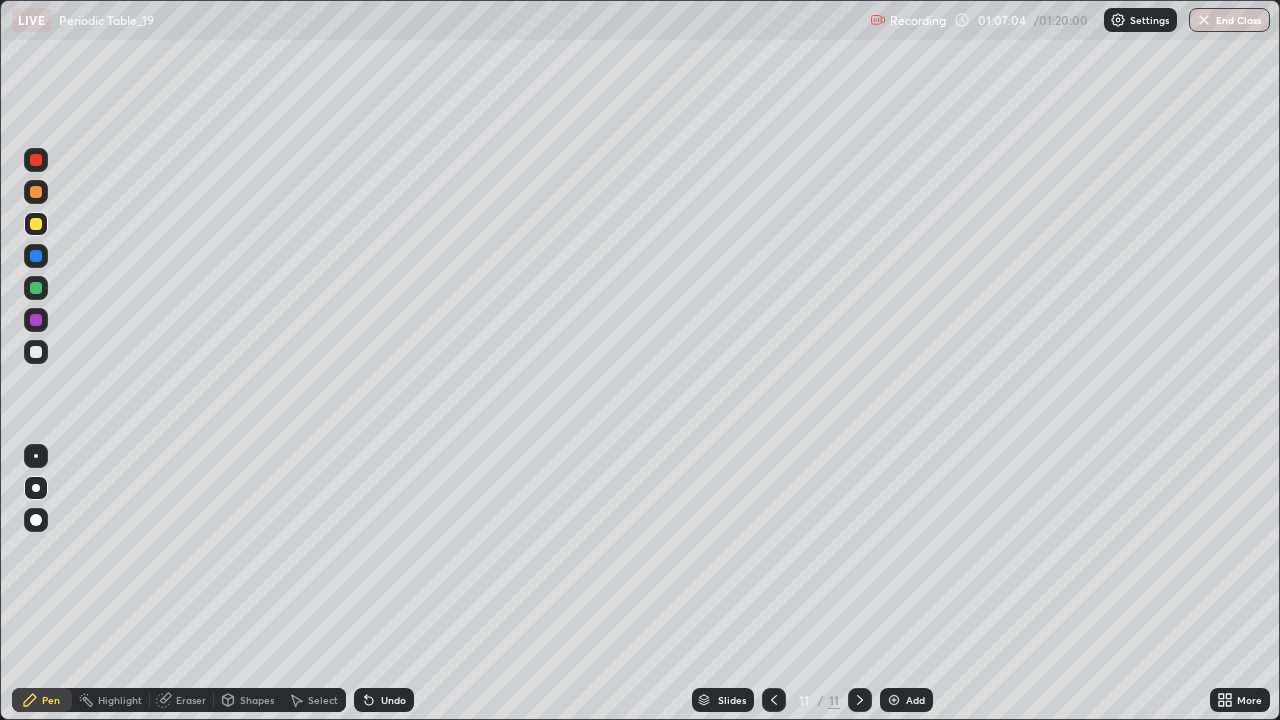 click at bounding box center (36, 256) 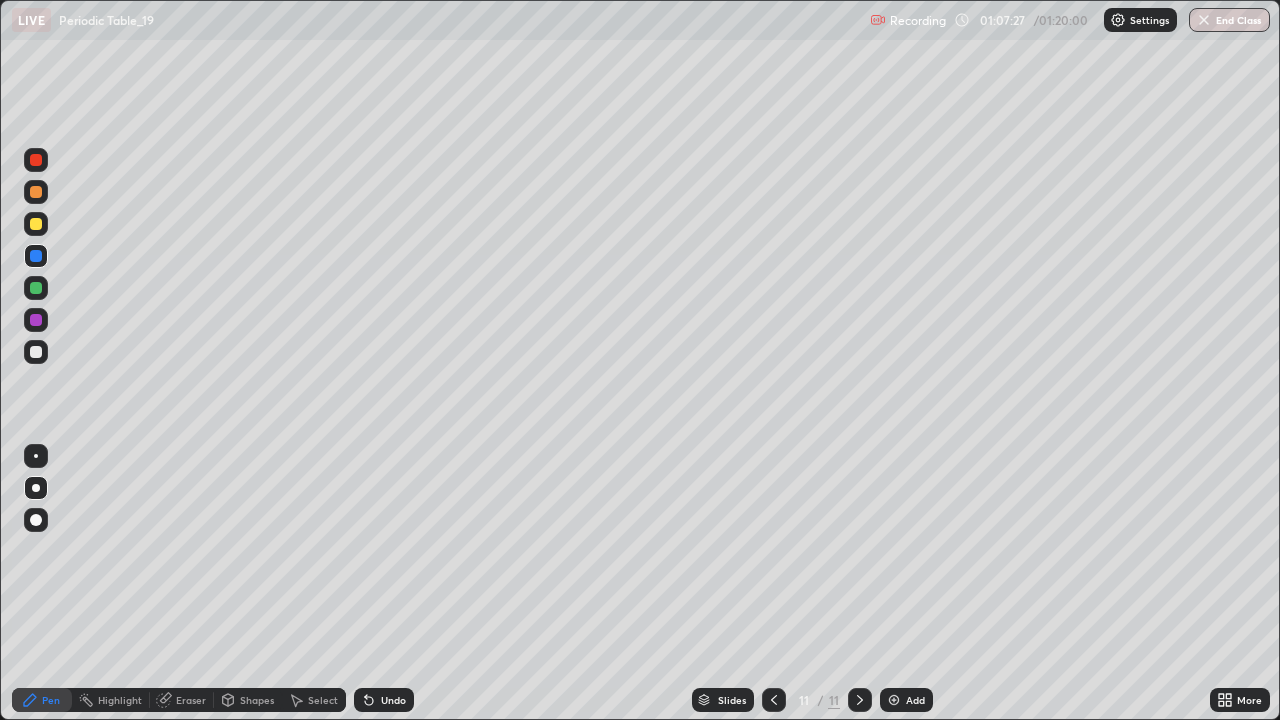 click at bounding box center [36, 224] 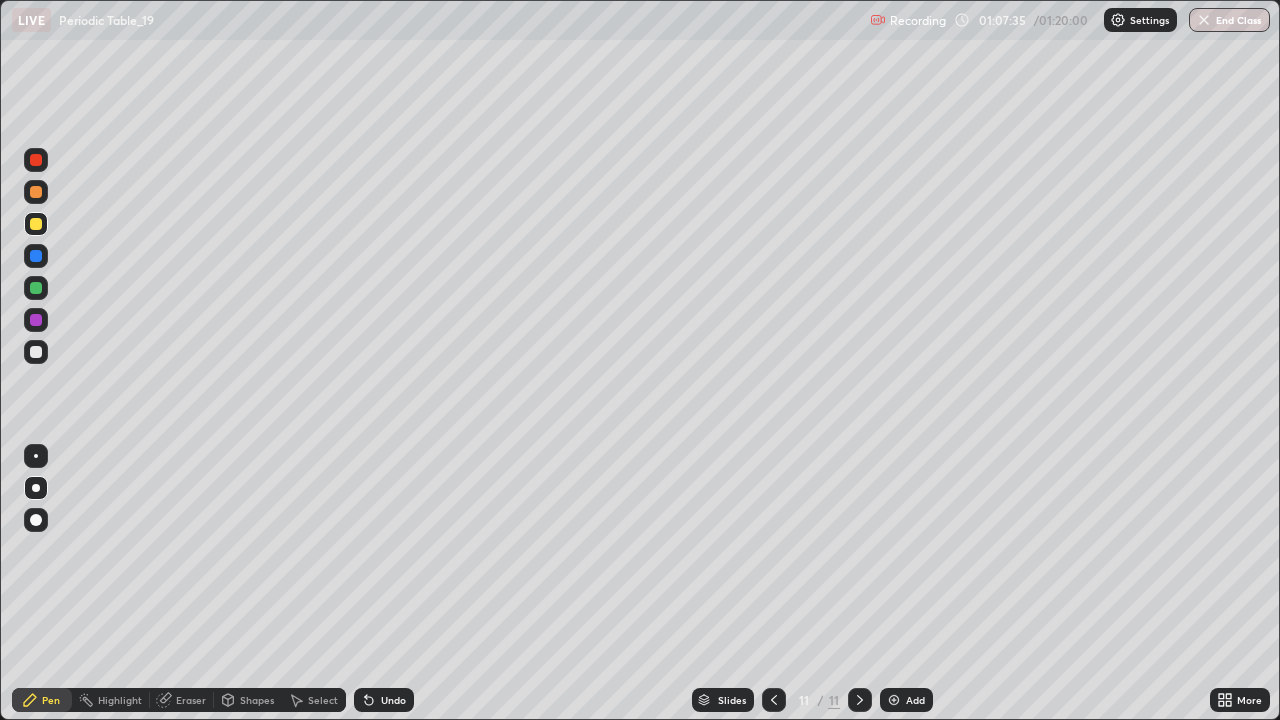 click at bounding box center [36, 352] 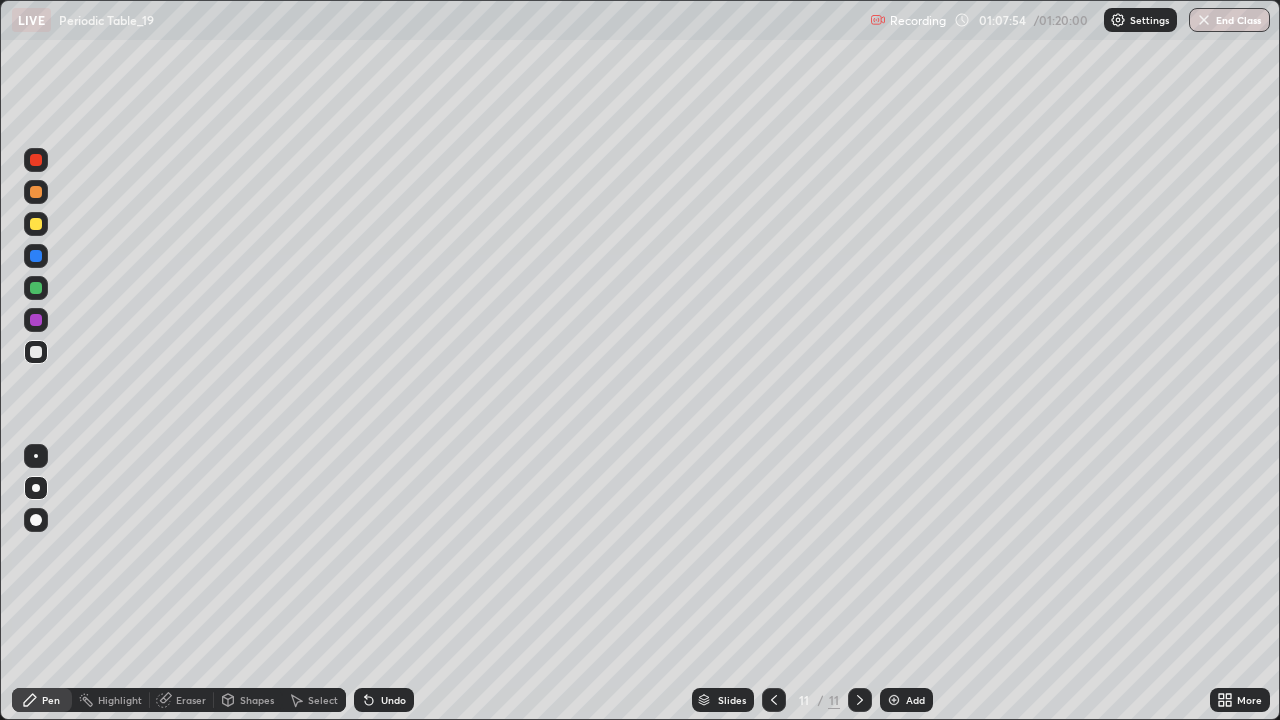 click at bounding box center [36, 224] 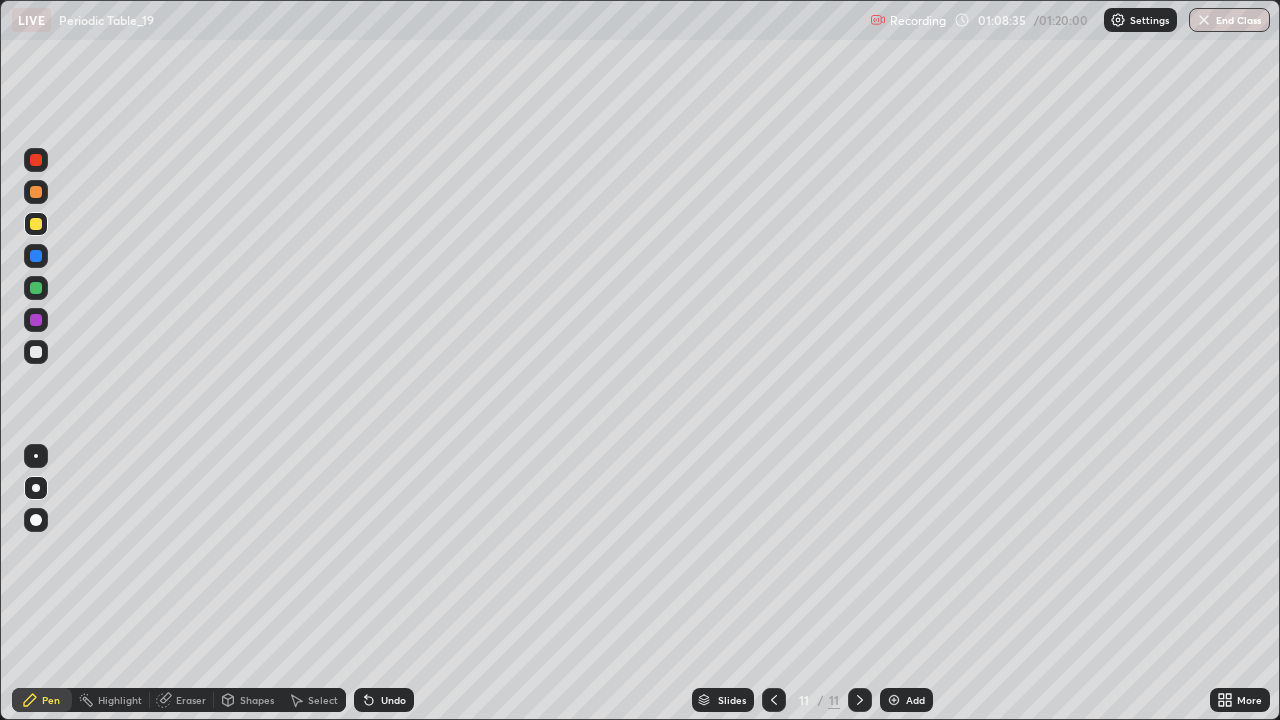 click on "Undo" at bounding box center (384, 700) 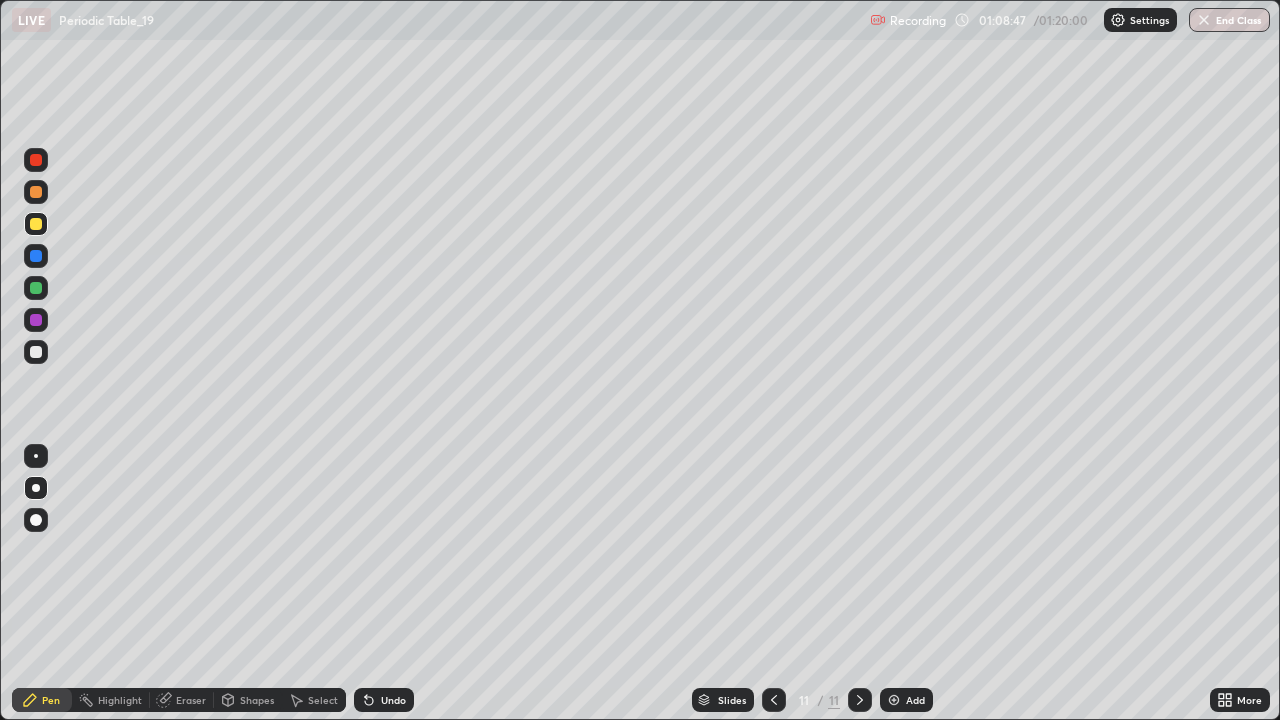 click on "Undo" at bounding box center [384, 700] 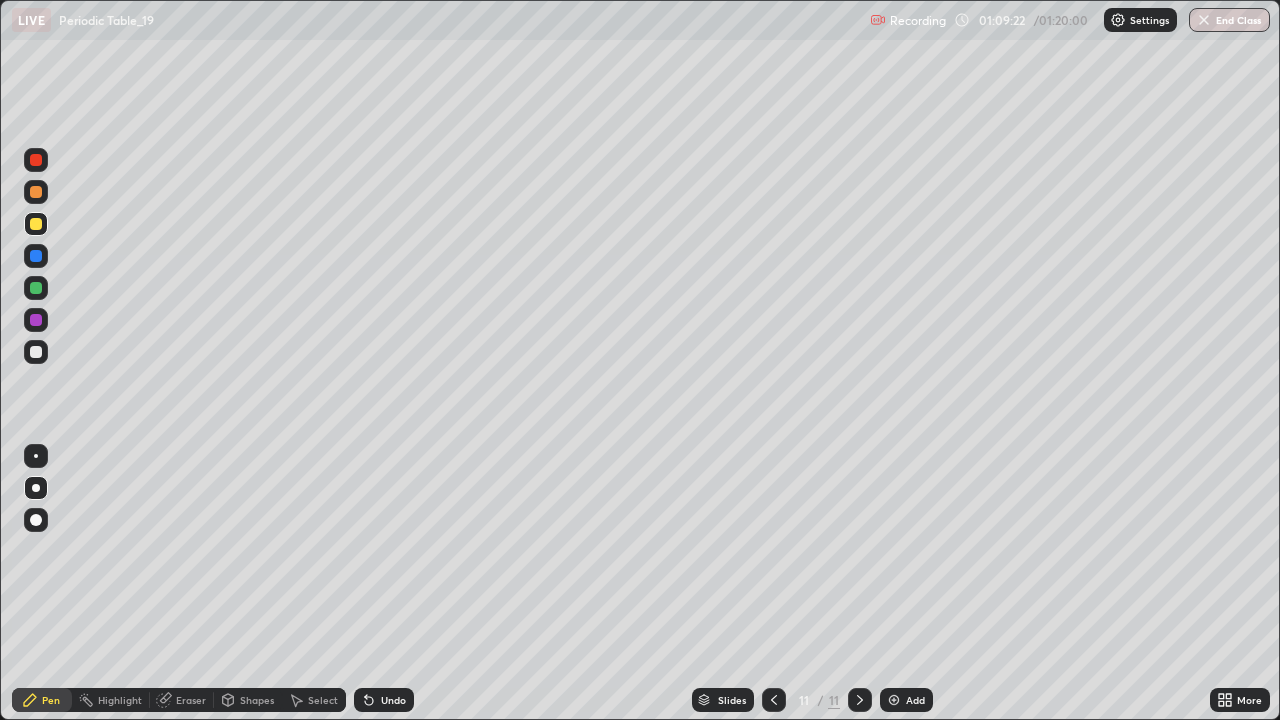 click on "Undo" at bounding box center (384, 700) 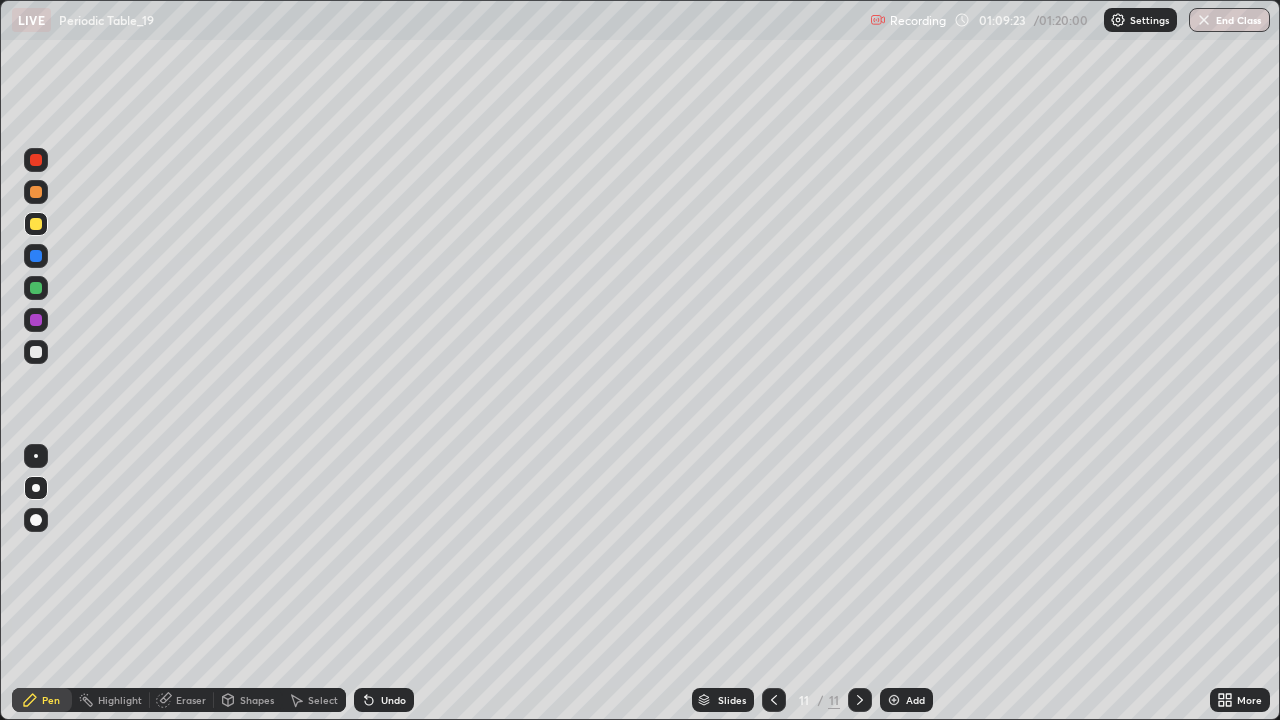 click 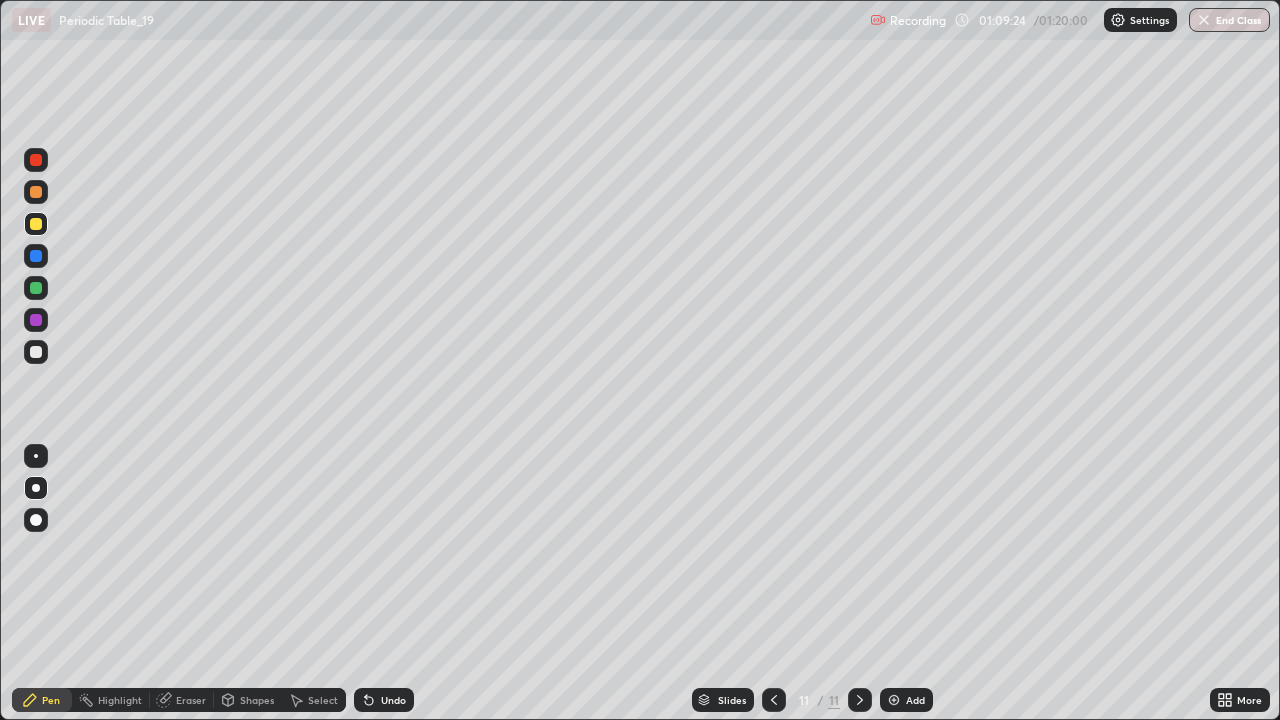 click 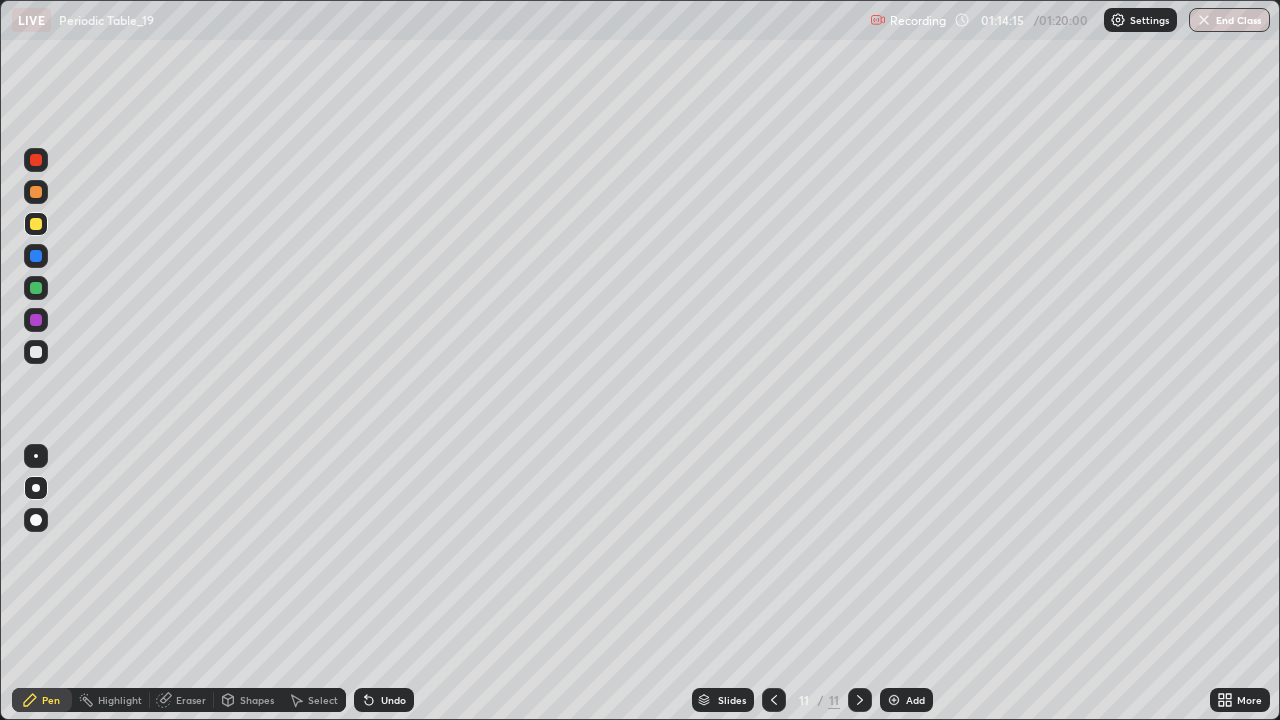 click on "End Class" at bounding box center (1229, 20) 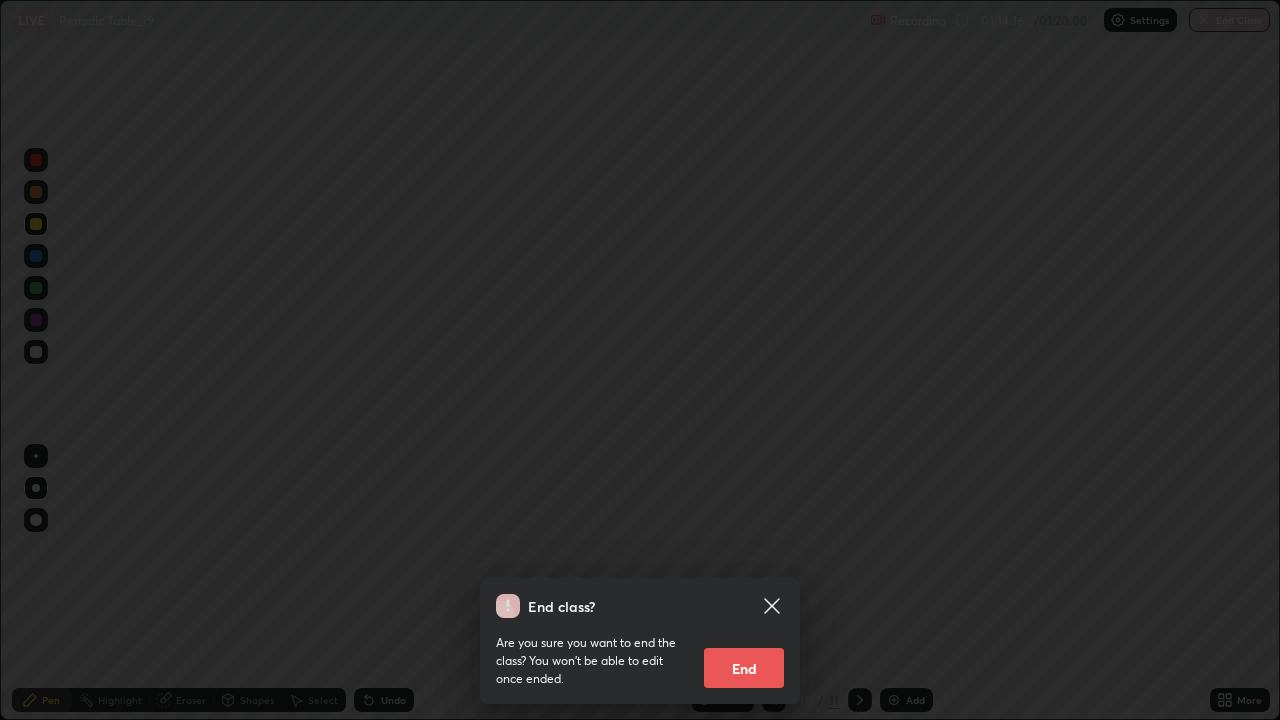 click on "End" at bounding box center [744, 668] 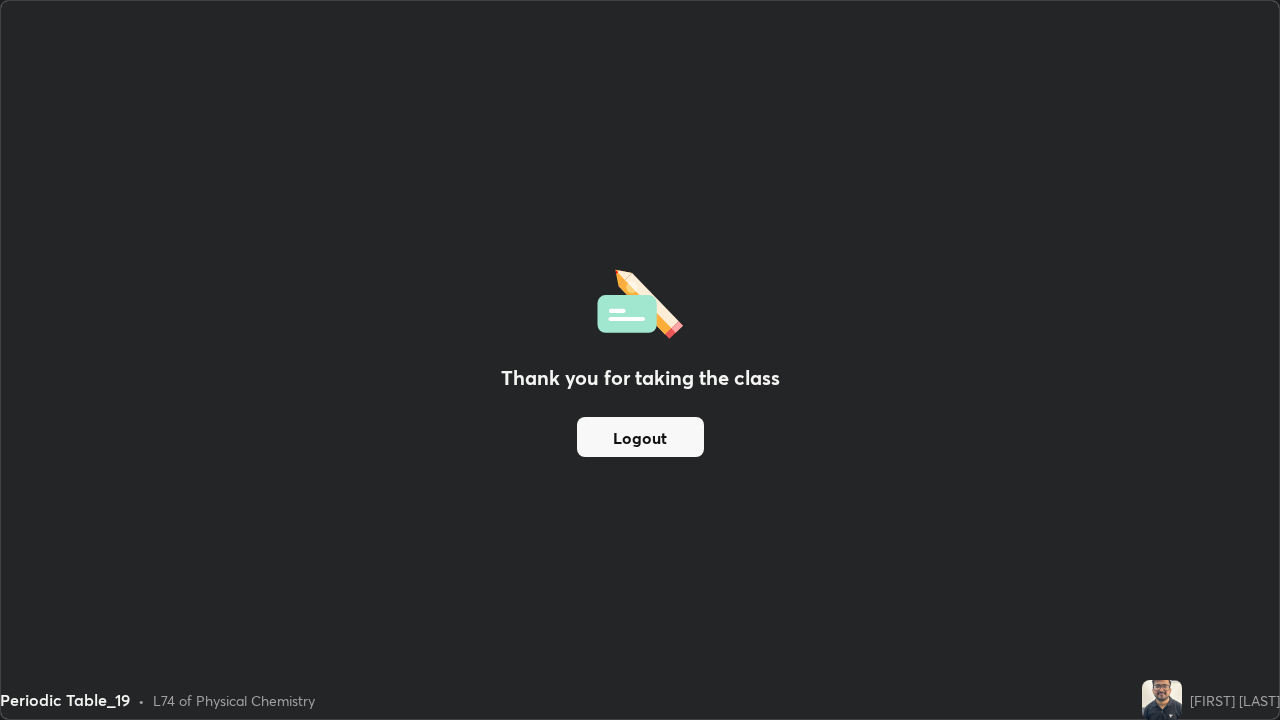 click on "Thank you for taking the class Logout" at bounding box center (640, 360) 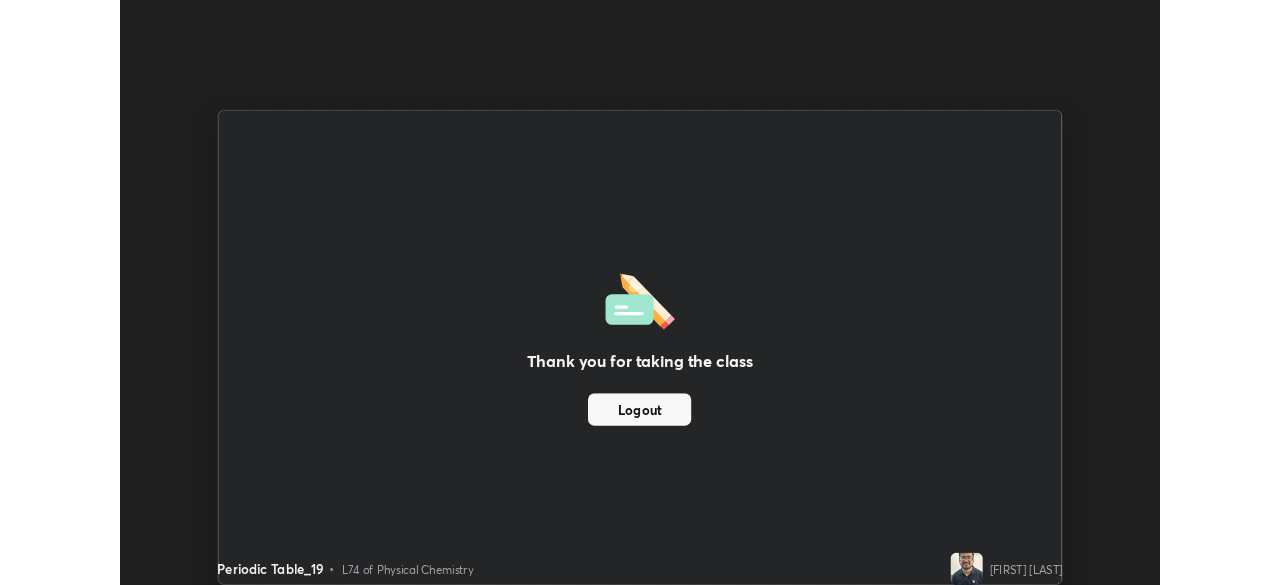 scroll, scrollTop: 585, scrollLeft: 1280, axis: both 